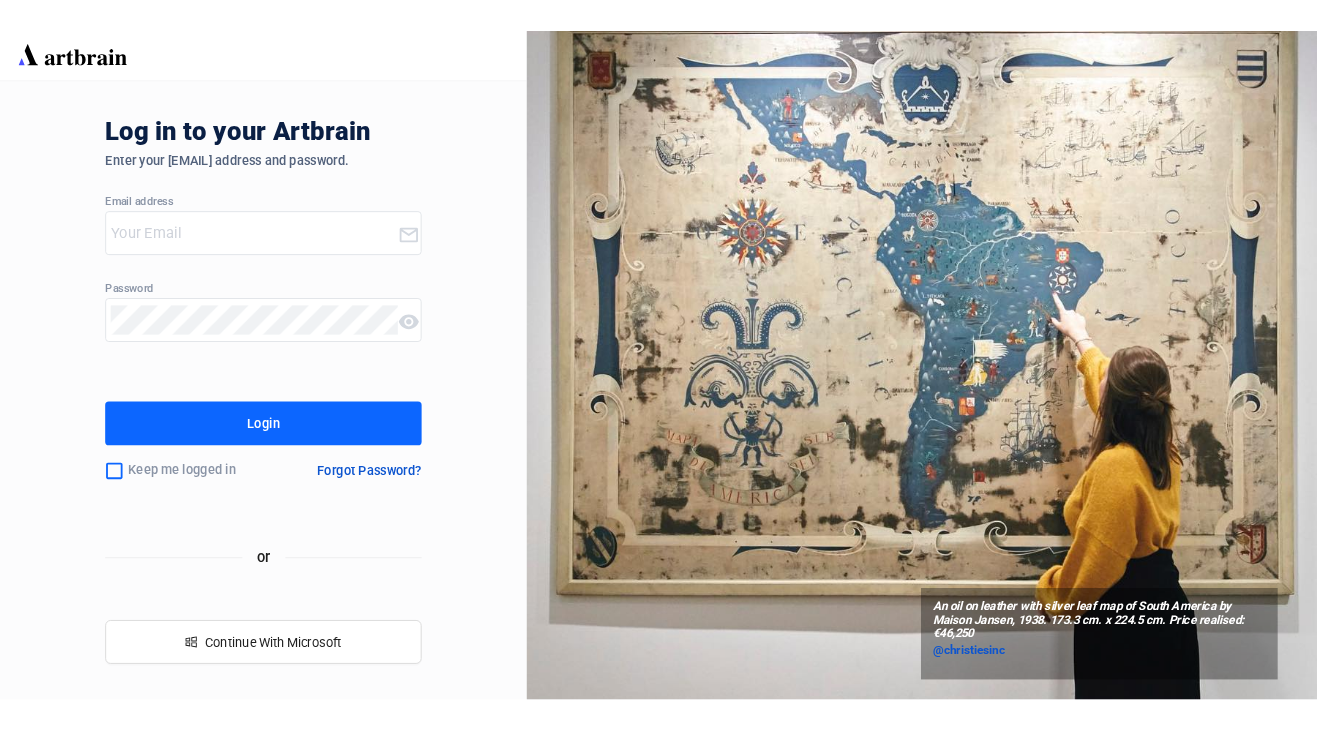 scroll, scrollTop: 0, scrollLeft: 0, axis: both 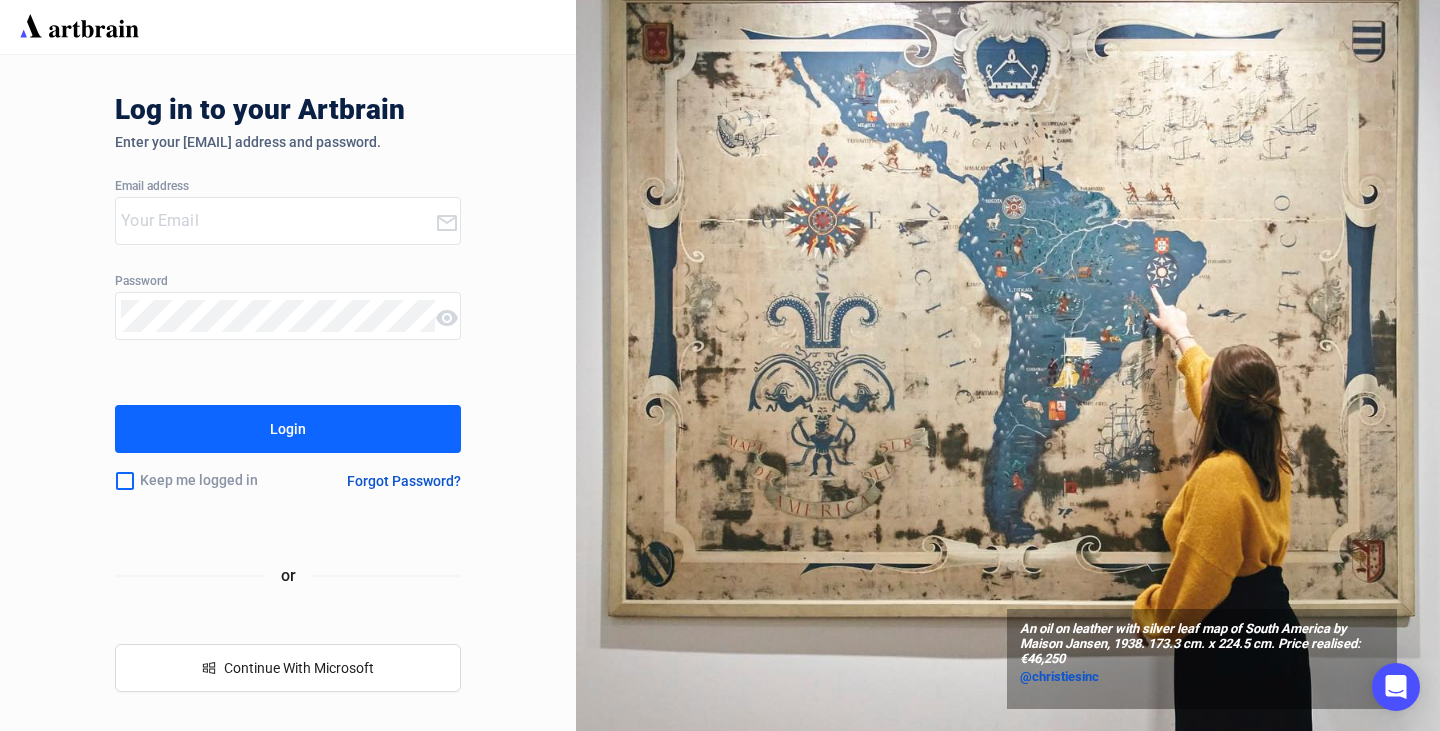 click at bounding box center [278, 221] 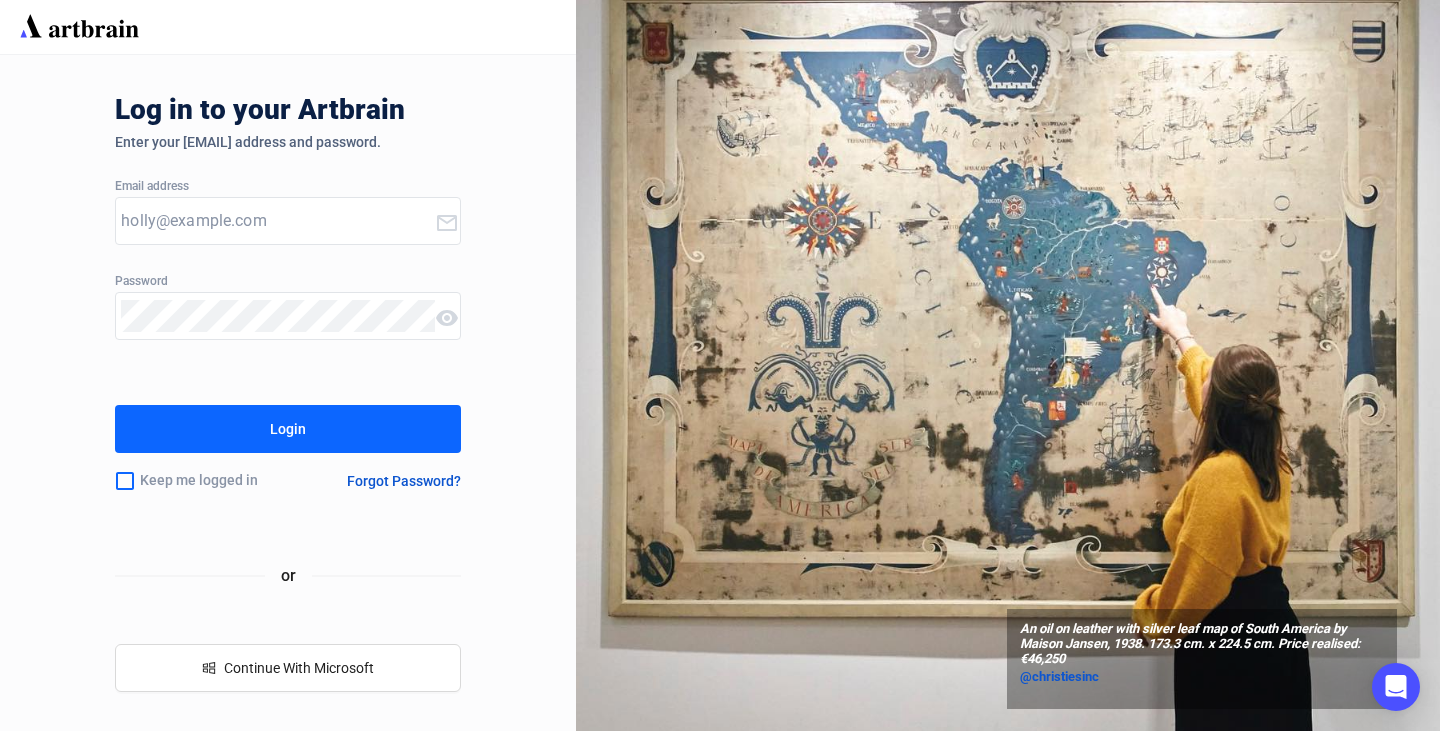 click on "Login" at bounding box center [288, 429] 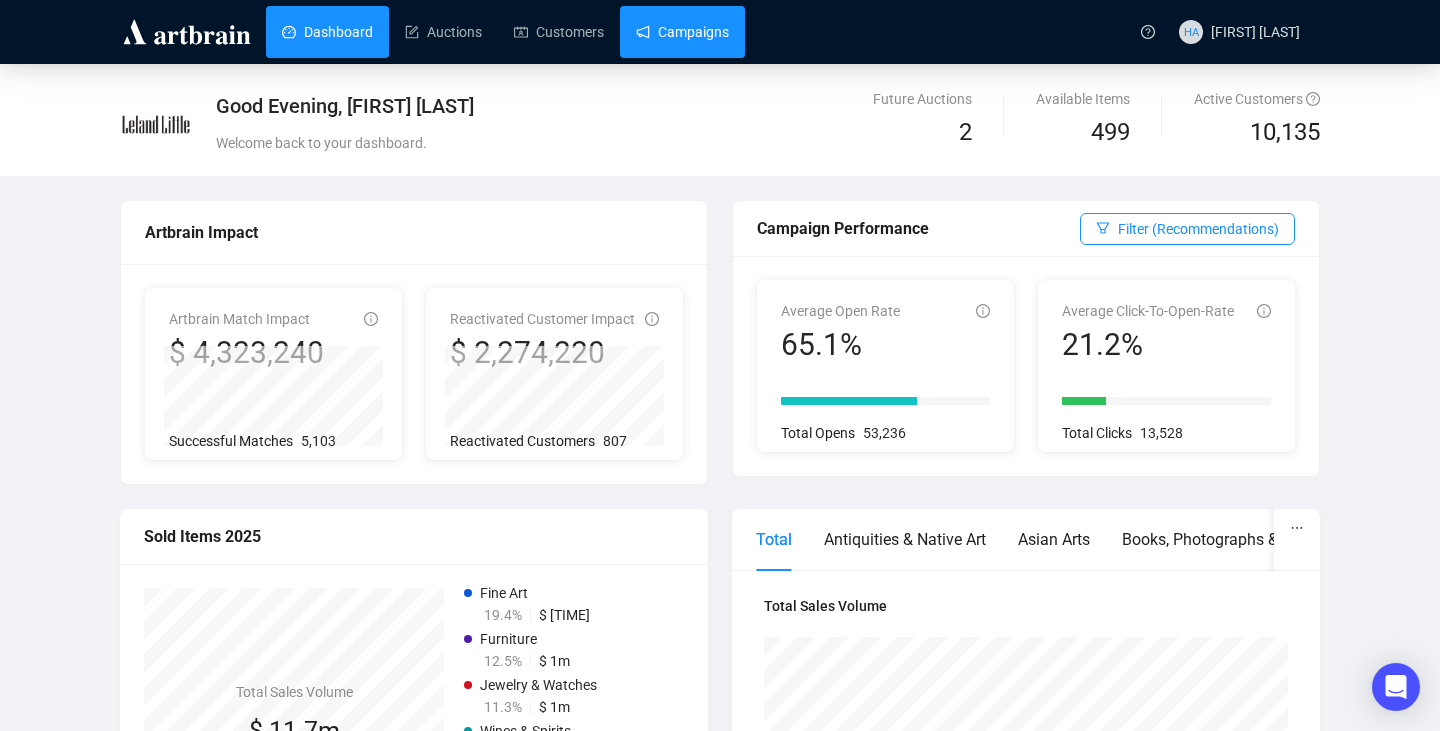 click on "Campaigns" at bounding box center [682, 32] 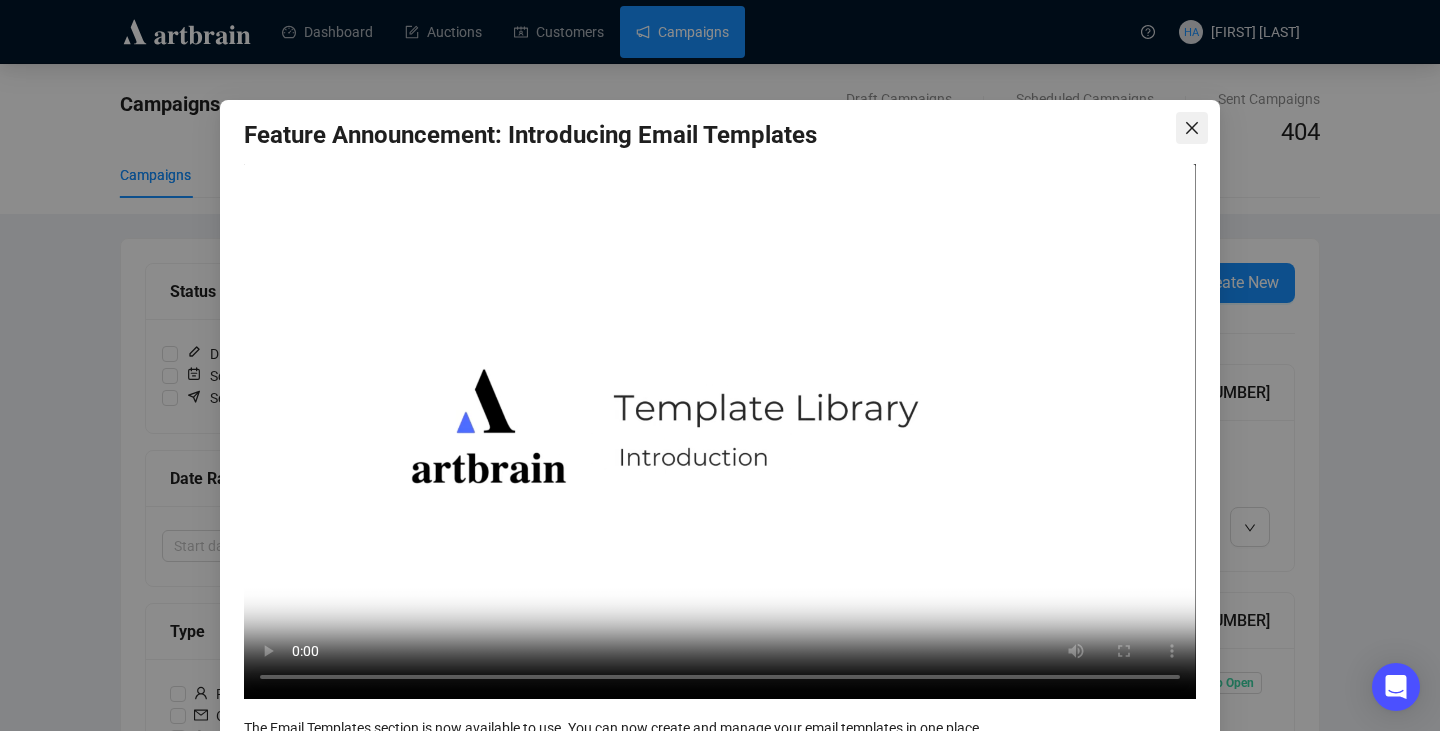 click 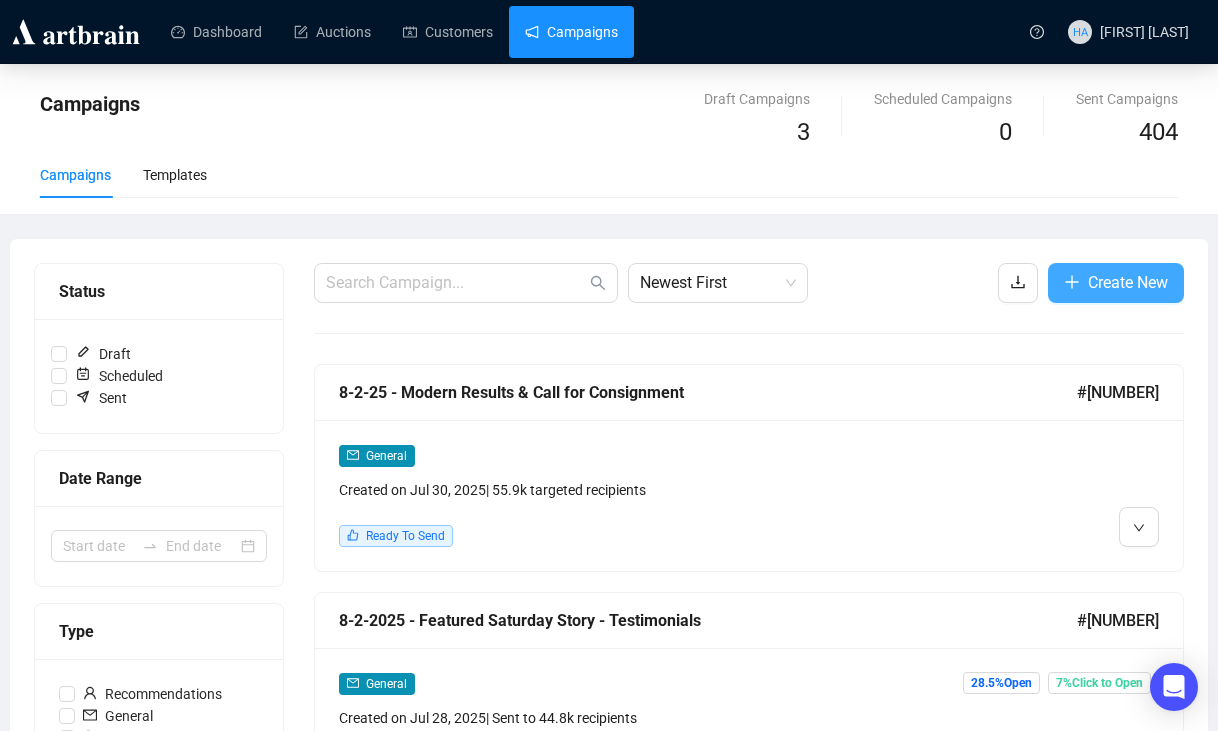 click on "Create New" at bounding box center (1128, 282) 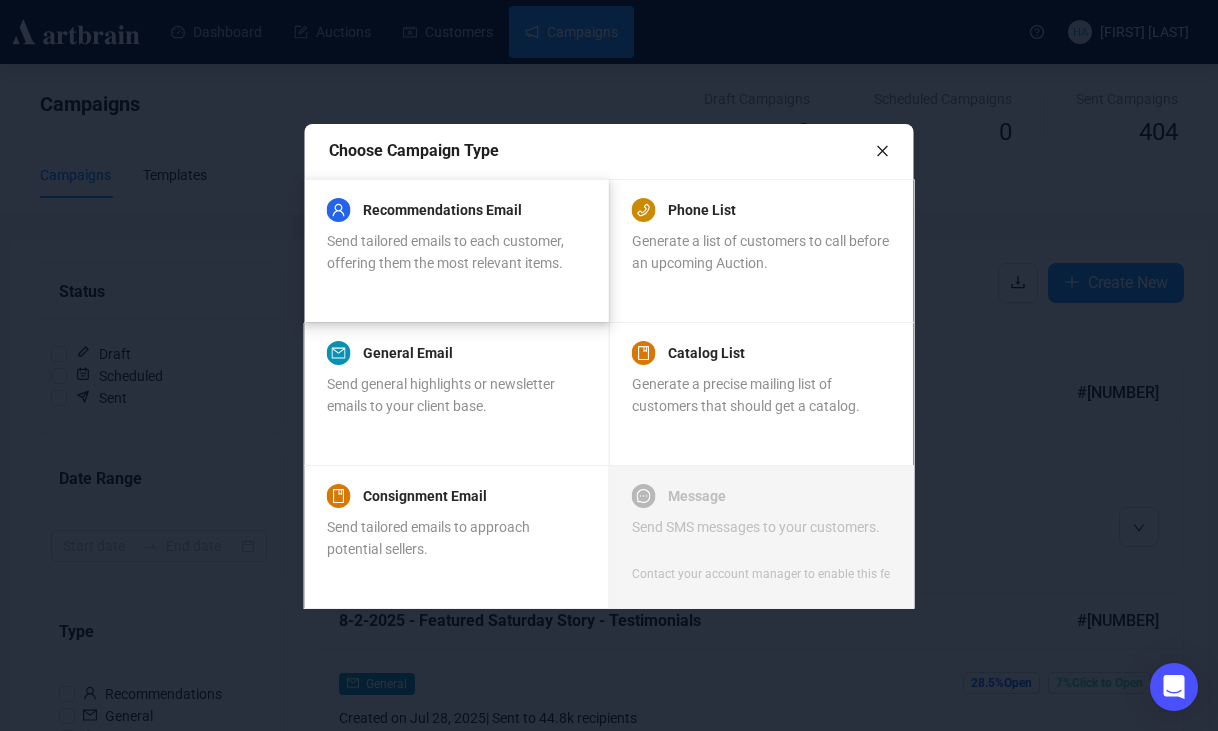 click on "Send tailored emails to each customer, offering them the most relevant items." at bounding box center [445, 252] 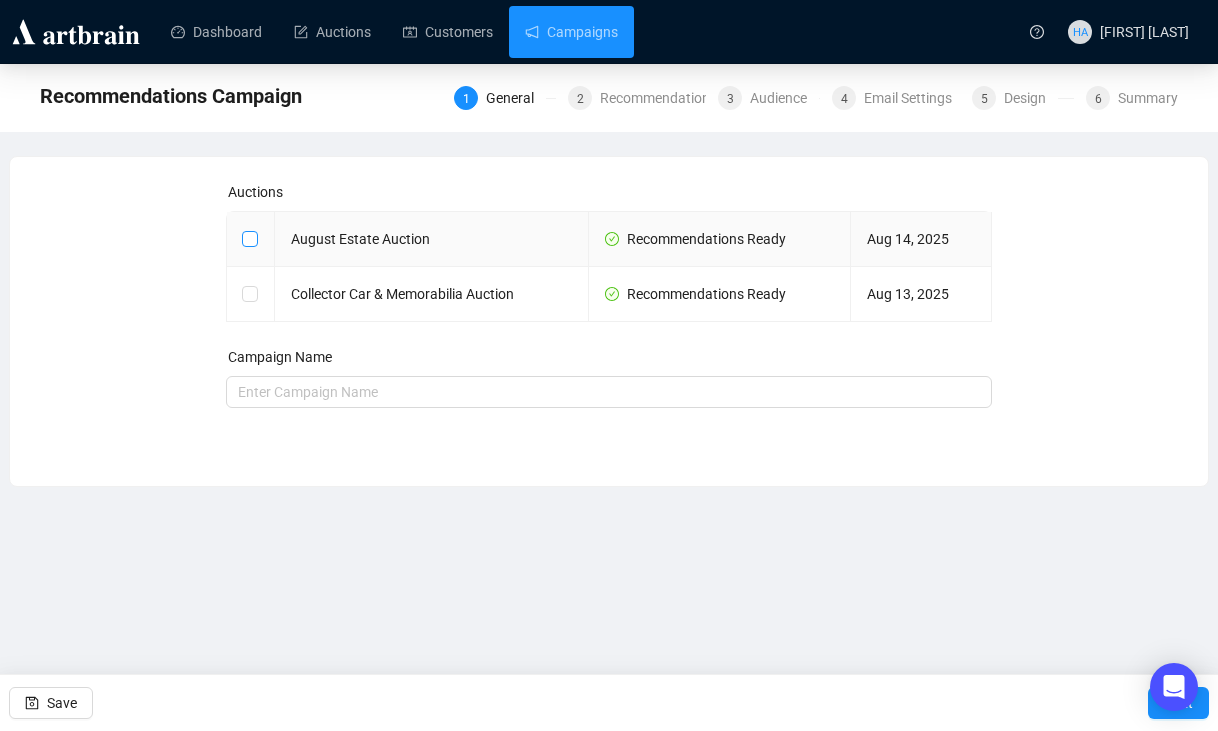 click at bounding box center (249, 238) 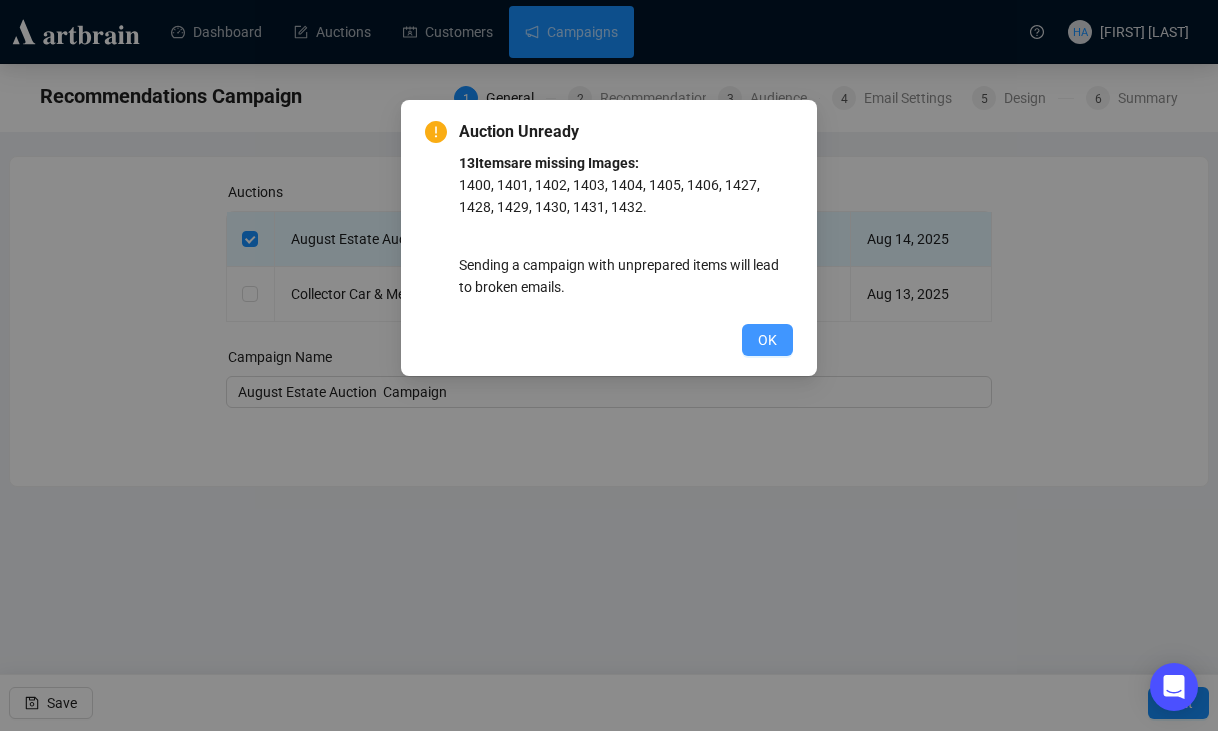 click on "OK" at bounding box center (767, 340) 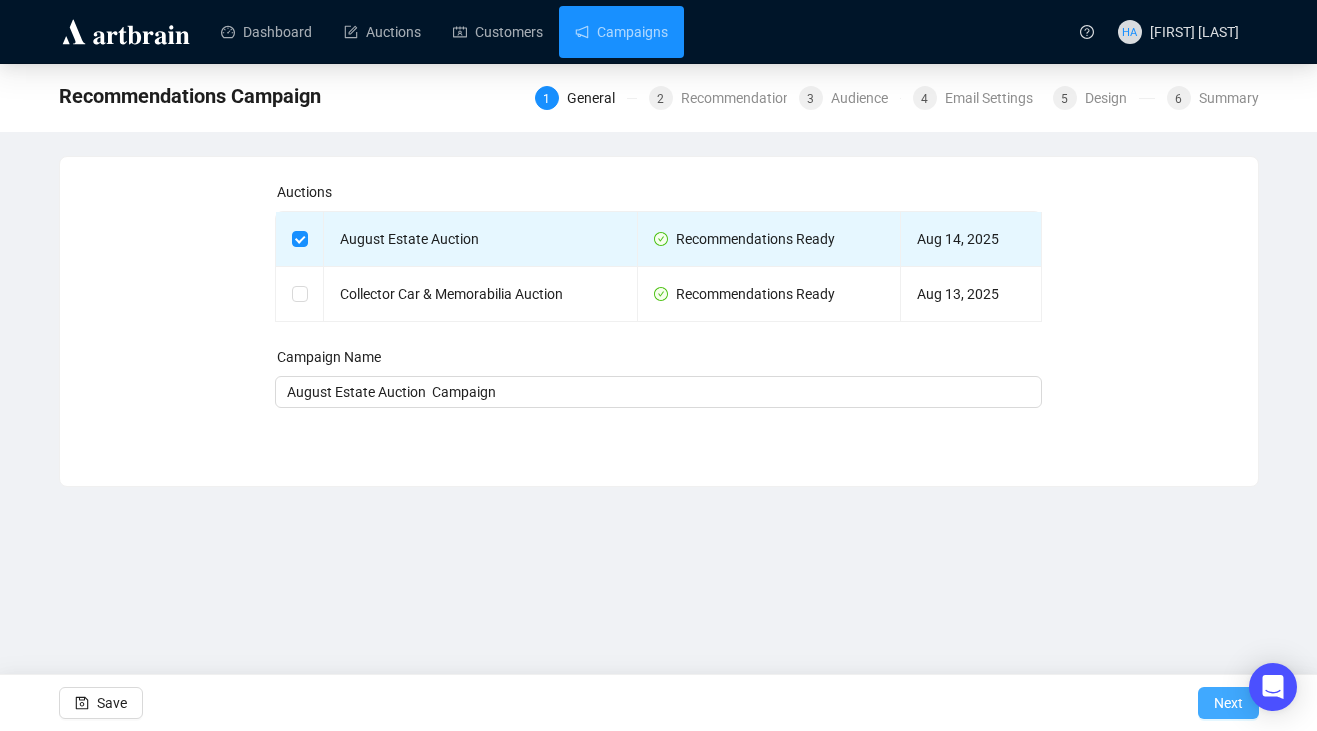 click on "Next" at bounding box center [1228, 703] 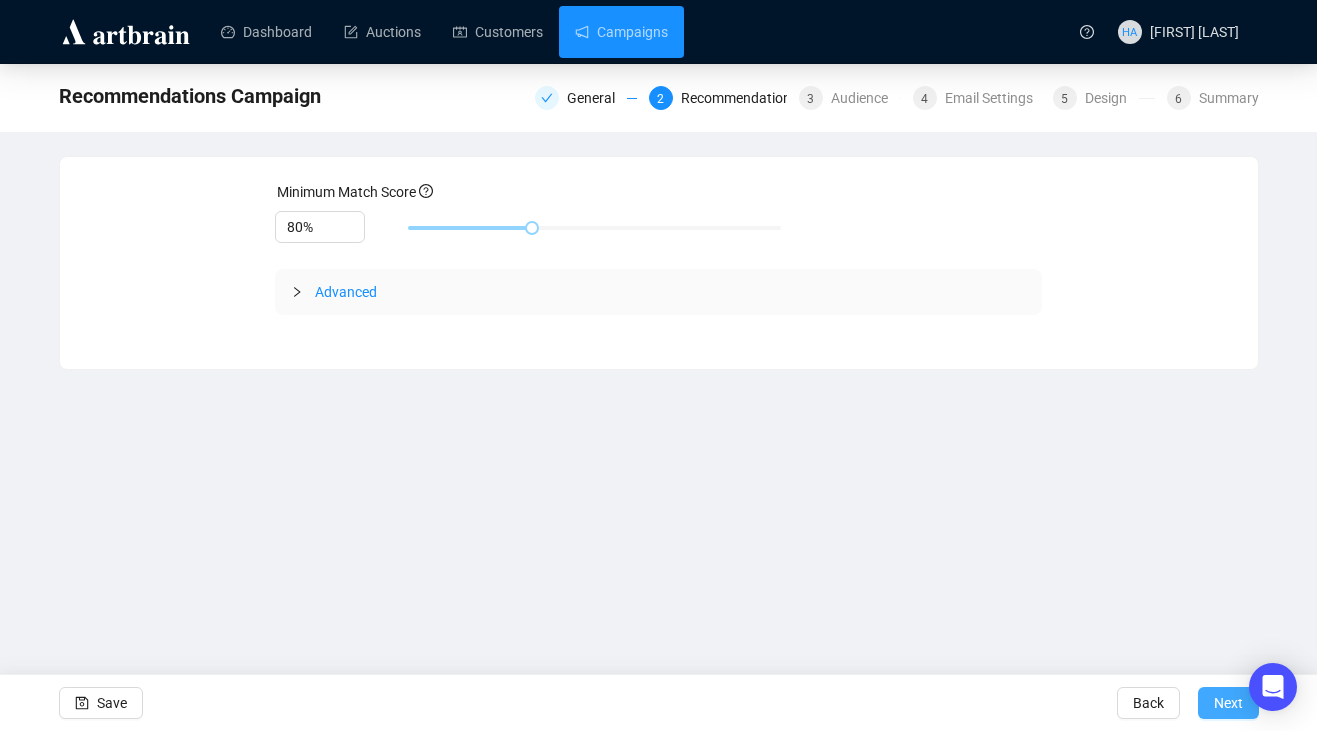 click on "Next" at bounding box center (1228, 703) 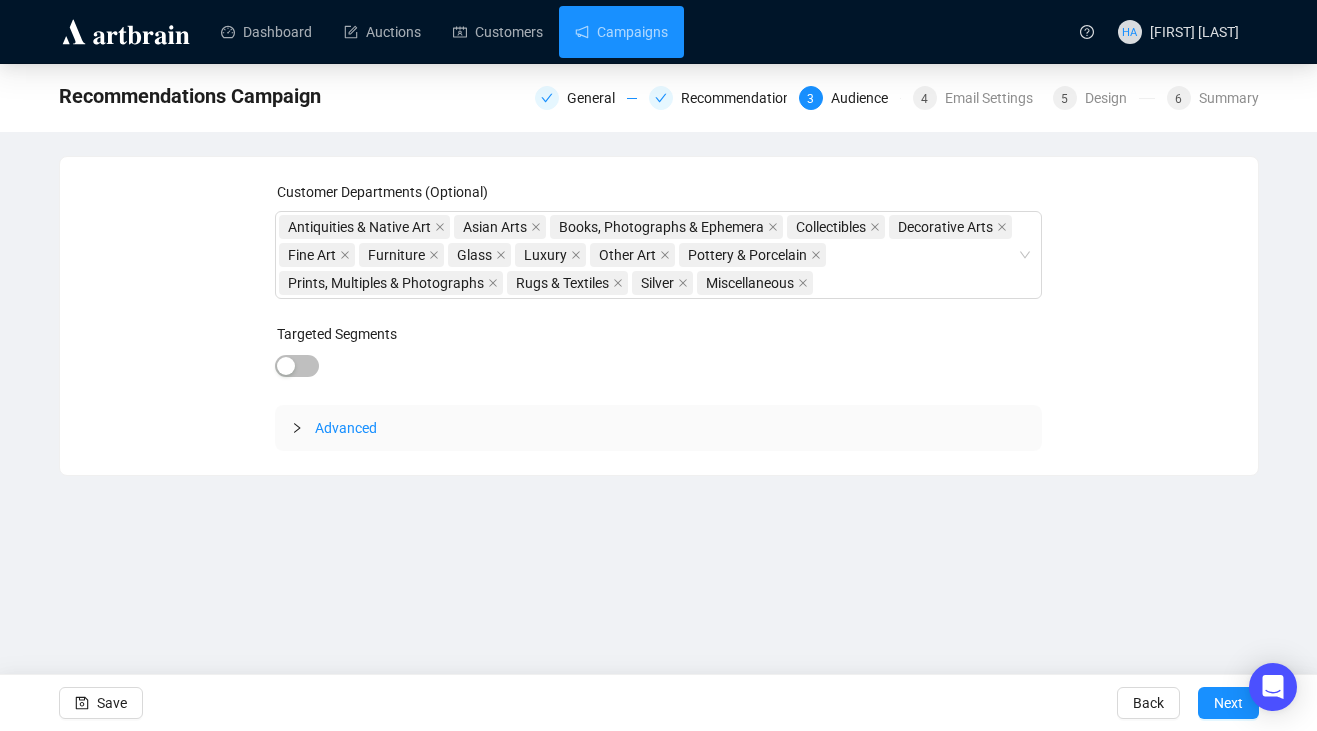 click on "Next" at bounding box center [1228, 703] 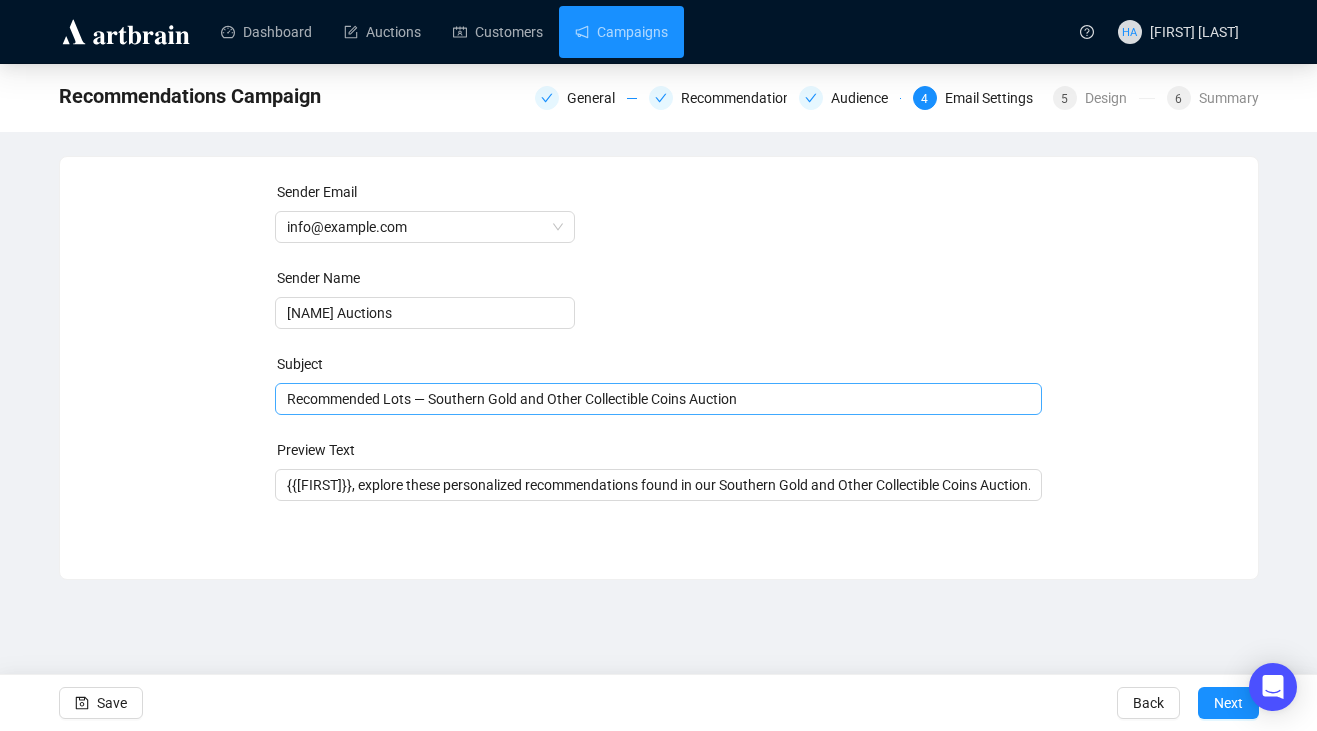 click on "Recommended Lots — Southern Gold and Other Collectible Coins Auction" at bounding box center [658, 399] 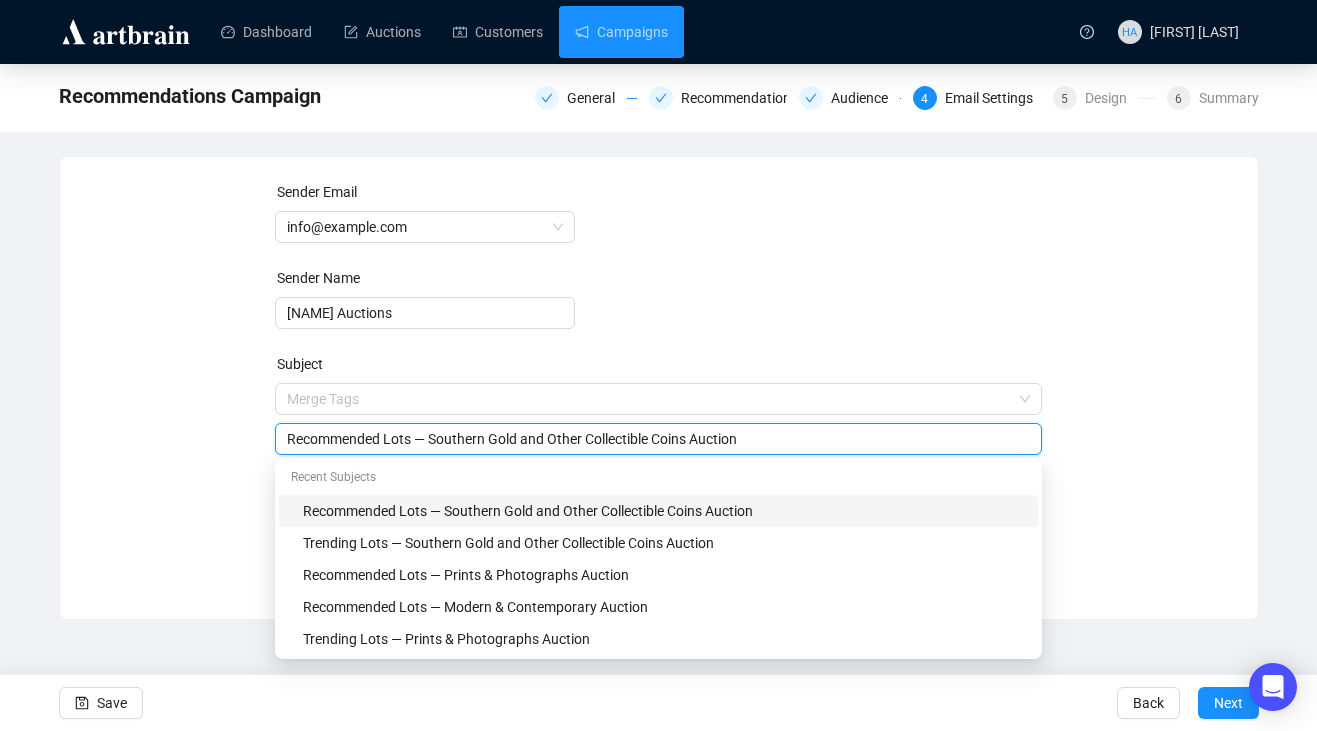 drag, startPoint x: 436, startPoint y: 446, endPoint x: 708, endPoint y: 433, distance: 272.3105 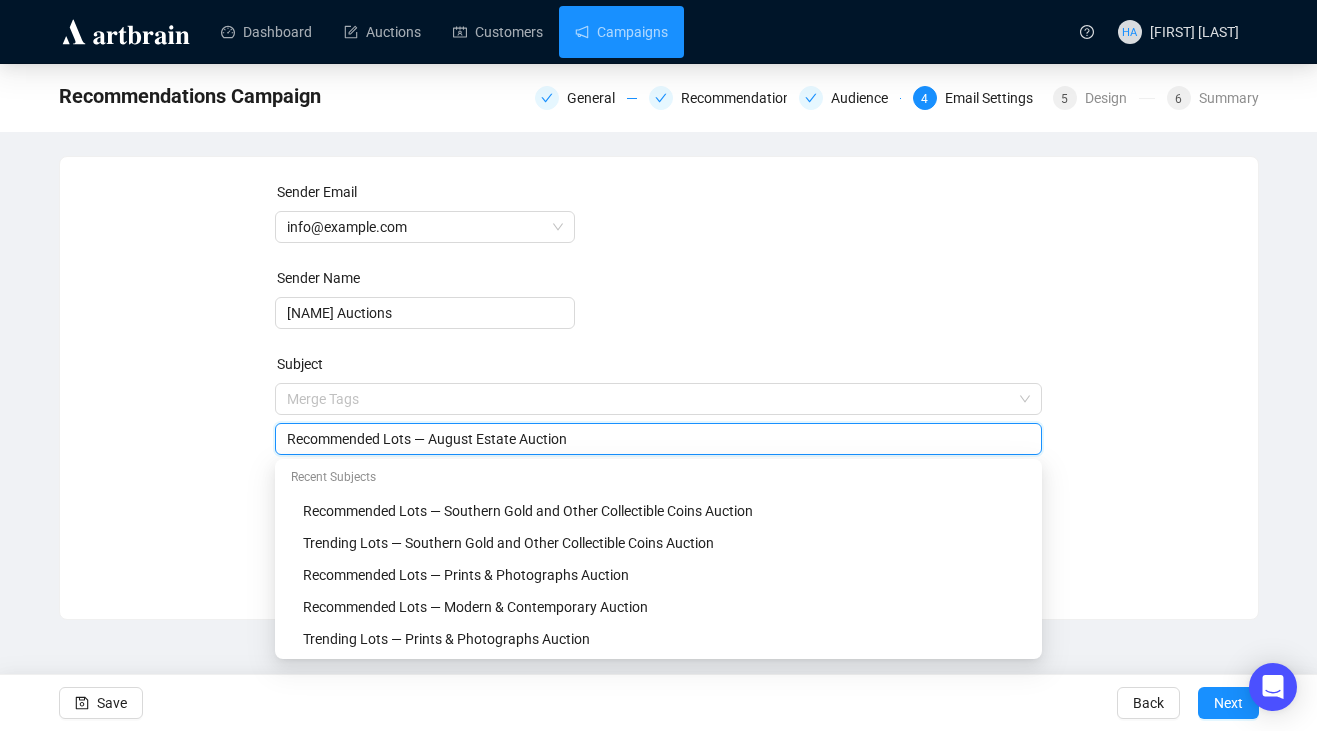 type on "Recommended Lots — August Estate Auction" 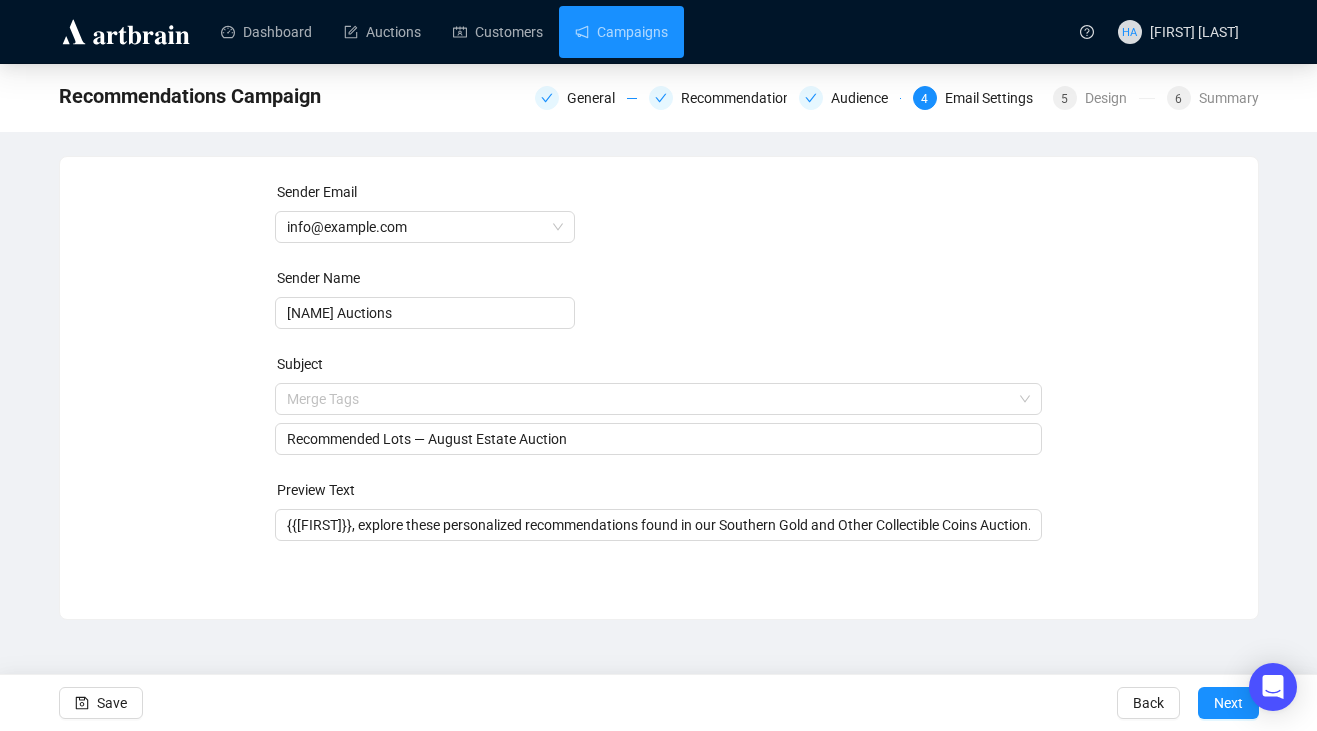 click on "Sender Email info@example.com Sender Name Leland Little Auctions Subject Merge Tags Recommended Lots — August Estate Auction Preview Text {{firstname}}, explore these personalized recommendations found in our Southern Gold and Other Collectible Coins Auction. Save Back Next" at bounding box center (659, 373) 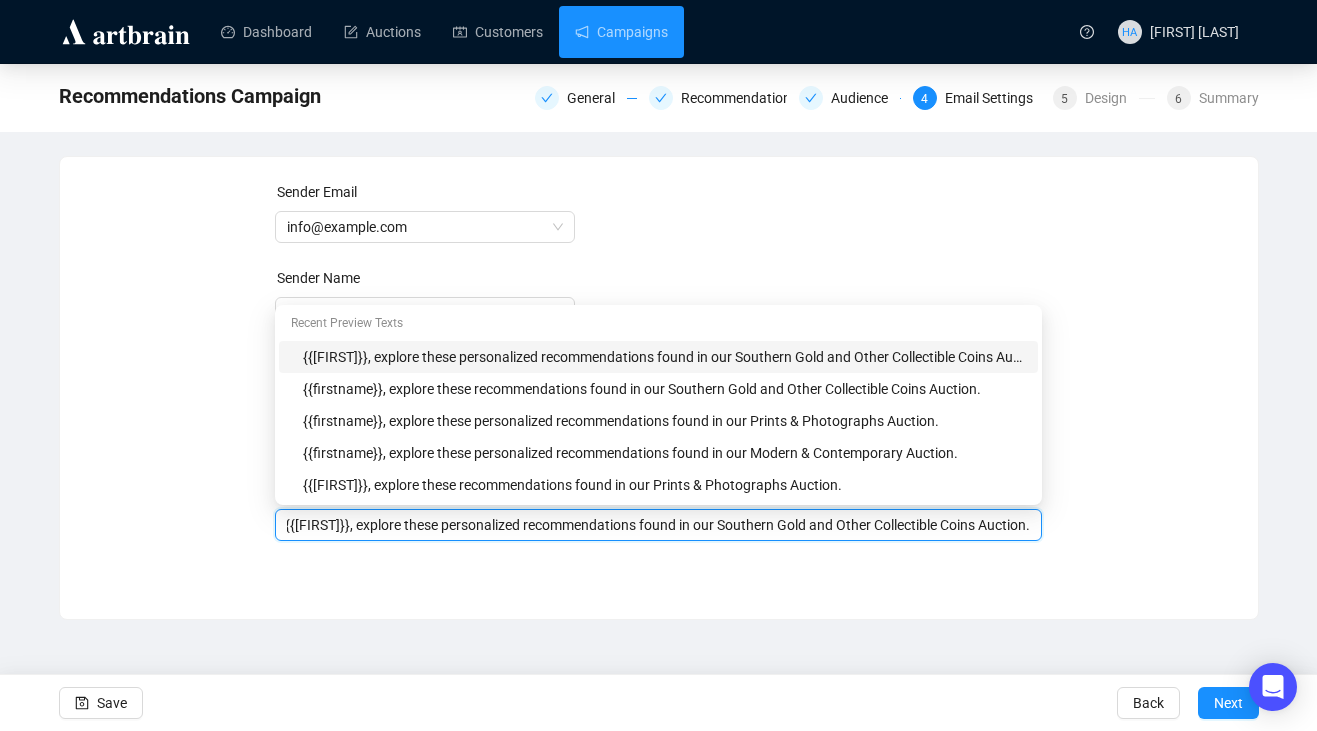 scroll, scrollTop: 0, scrollLeft: 56, axis: horizontal 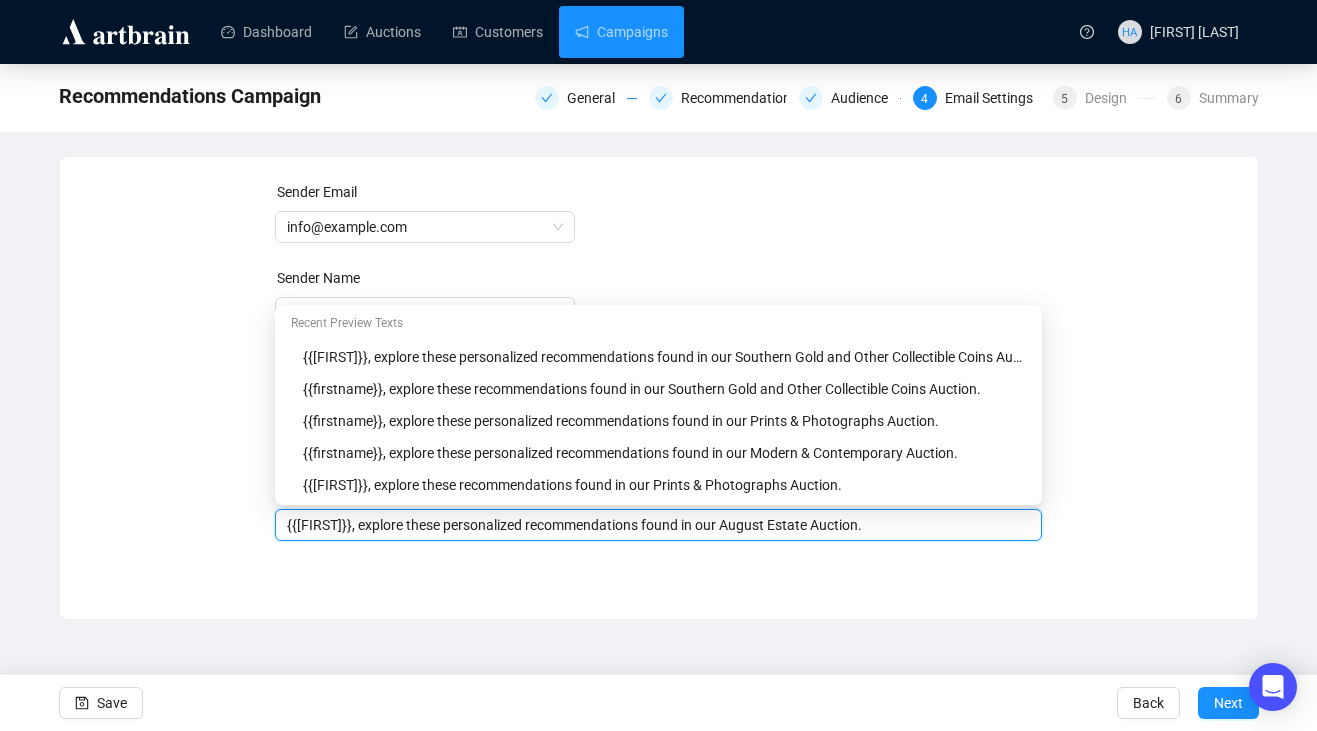 type on "{{[FIRST]}}, explore these personalized recommendations found in our August Estate Auction." 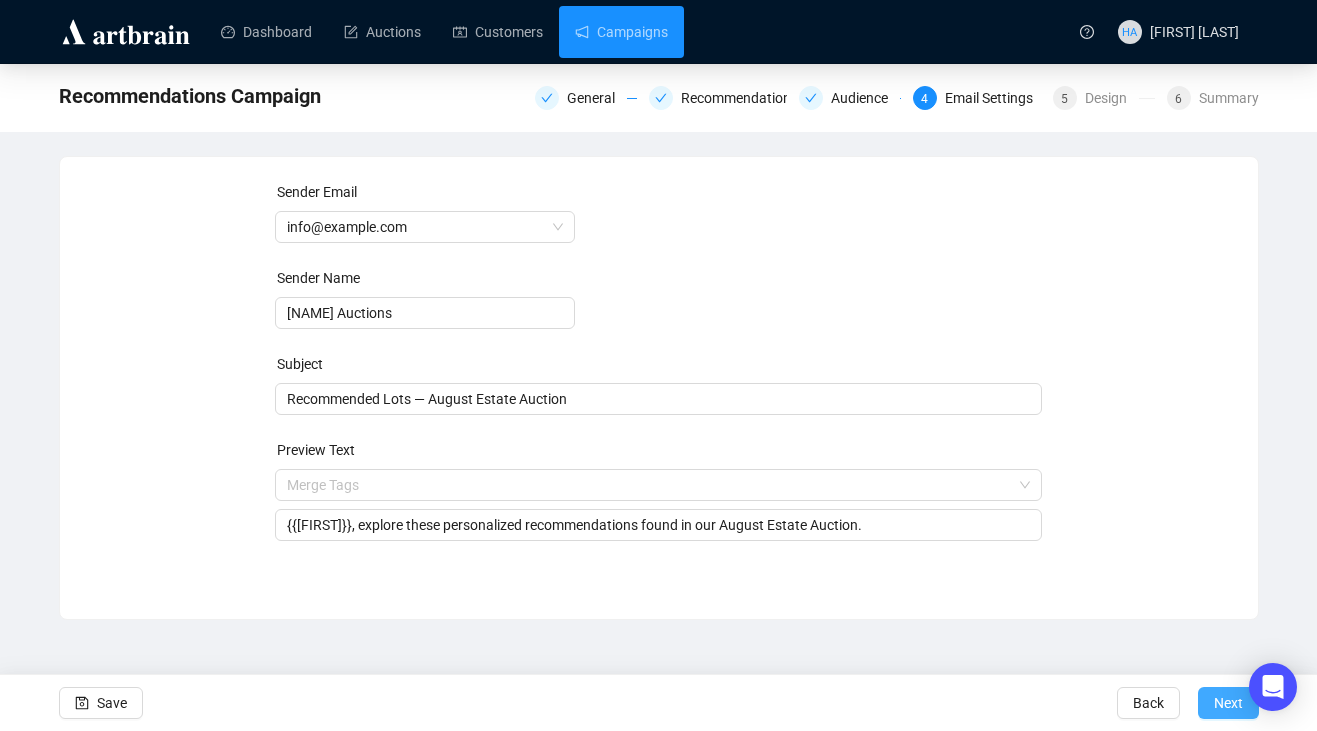 click on "Next" at bounding box center (1228, 703) 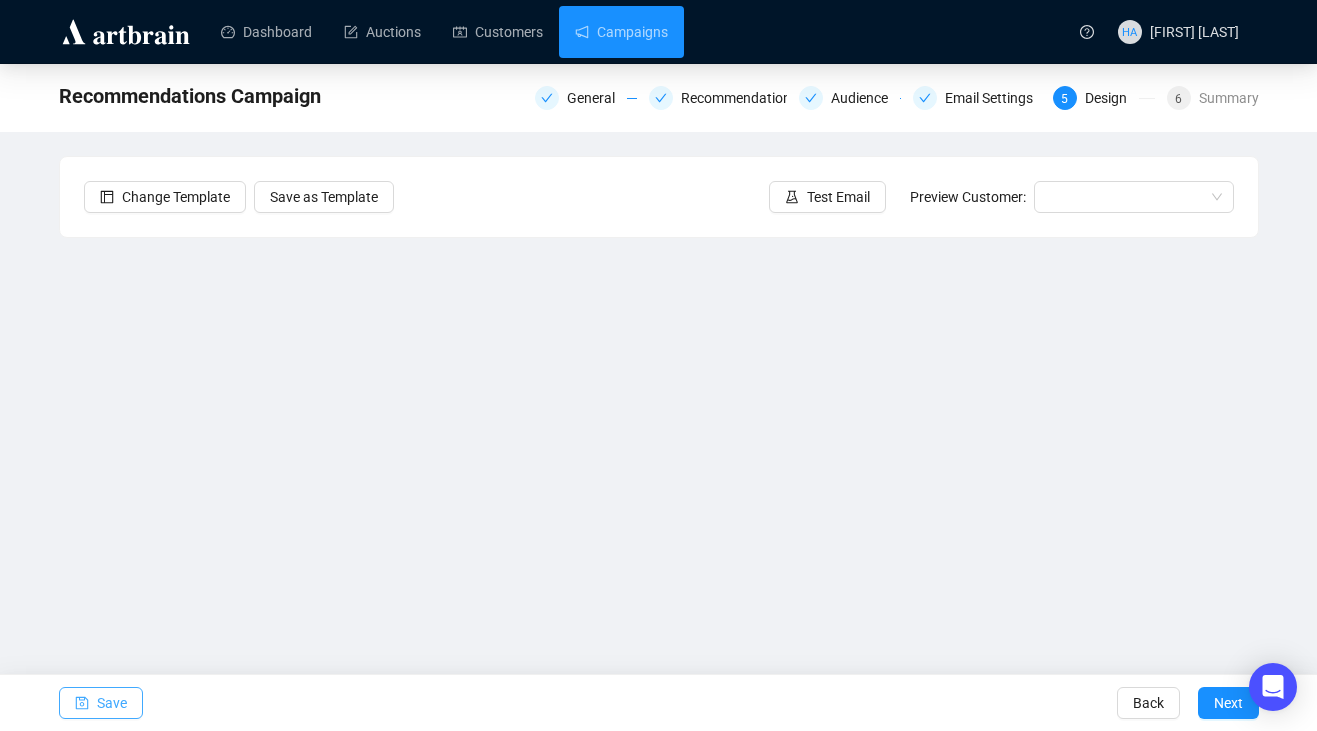 click on "Save" at bounding box center (112, 703) 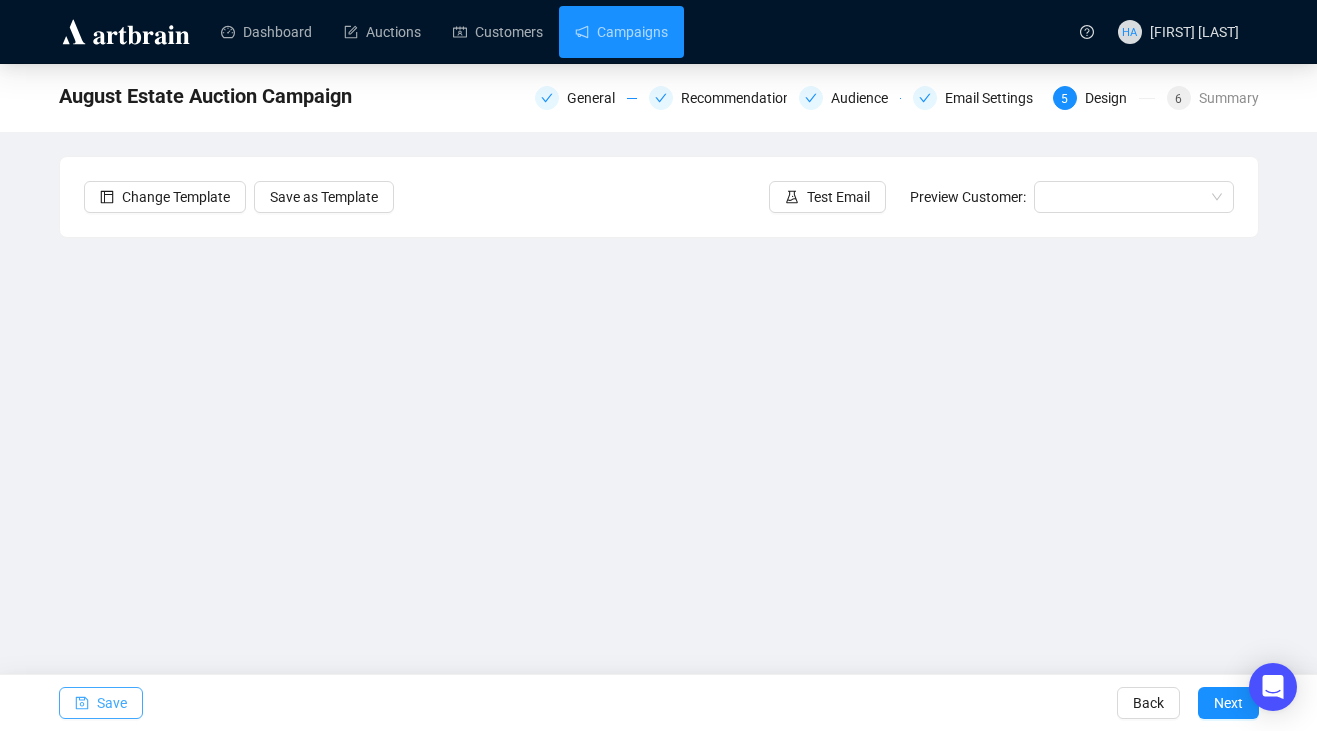 click on "Save" at bounding box center [112, 703] 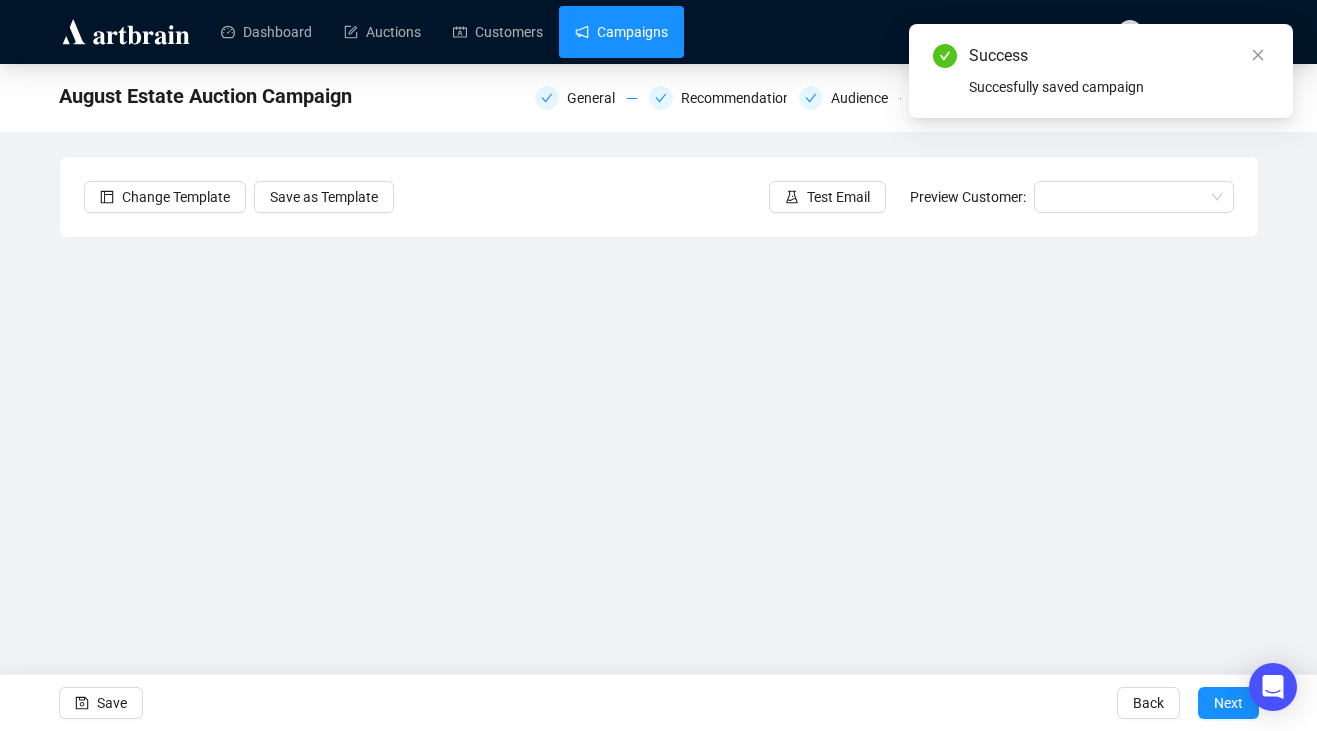 click on "Campaigns" at bounding box center (621, 32) 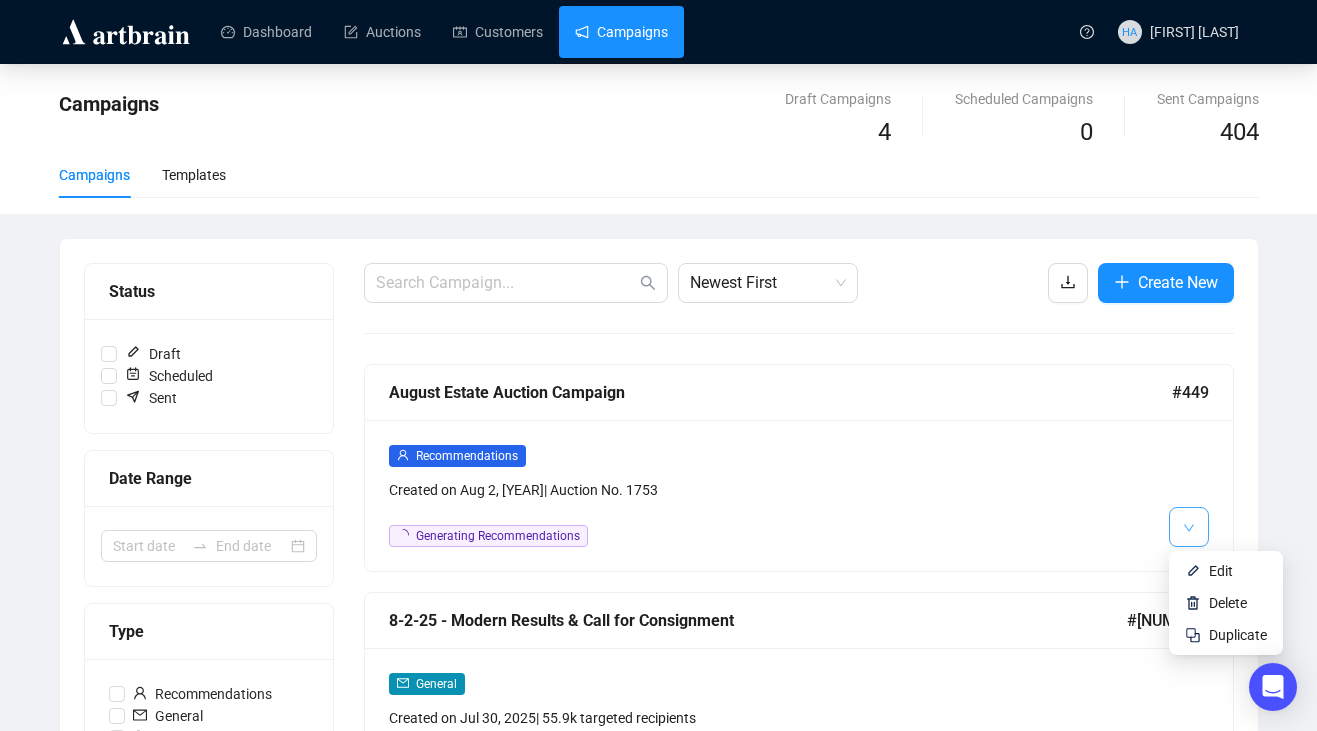 click 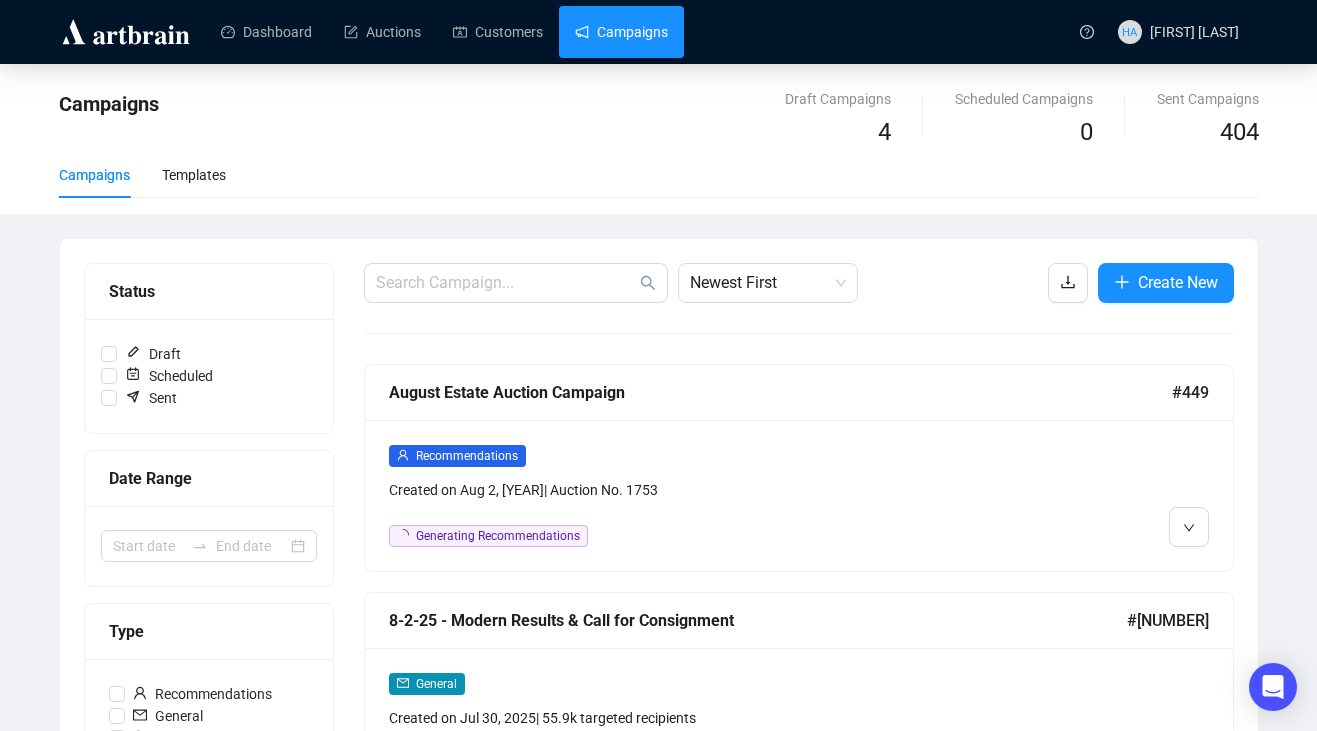 click on "Campaigns Draft Campaigns 4 Scheduled Campaigns 0 Sent Campaigns 404 Campaigns Templates Status
Draft
Scheduled
Sent Date Range Type Recommendations General Consignment Trending Booster Resend Catalog Phone Message Departments Antiquities & Native Art Asian Arts Books, Photographs & Ephemera Coins & Medals Collectibles Decorative Arts Fine Art Furniture Glass Jewelry & Watches Luxury Other Art Pottery & Porcelain Prints, Multiples & Photographs Rugs & Textiles Silver Sporting Art Wines & Spirits Miscellaneous Experiences Bids Retail Fine Wine Newest First Create New August Estate Auction  Campaign #[NUMBER] Recommendations Created on Aug 2, [YEAR]  | Auction No. 1753 Generating Recommendations [DATE] - Modern Results & Call for Consignment #[NUMBER] General Created on Jul 30, [YEAR]  | 55.9k targeted recipients Ready To Send [DATE] - Featured Saturday Story -  Testimonials #[NUMBER] General Created on Jul 28, [YEAR]  | Sent to 44.8k  recipients Sent  August 2, [YEAR] 8:15 AM (-04:00 EDT) 28.6% 7%" at bounding box center [658, 1278] 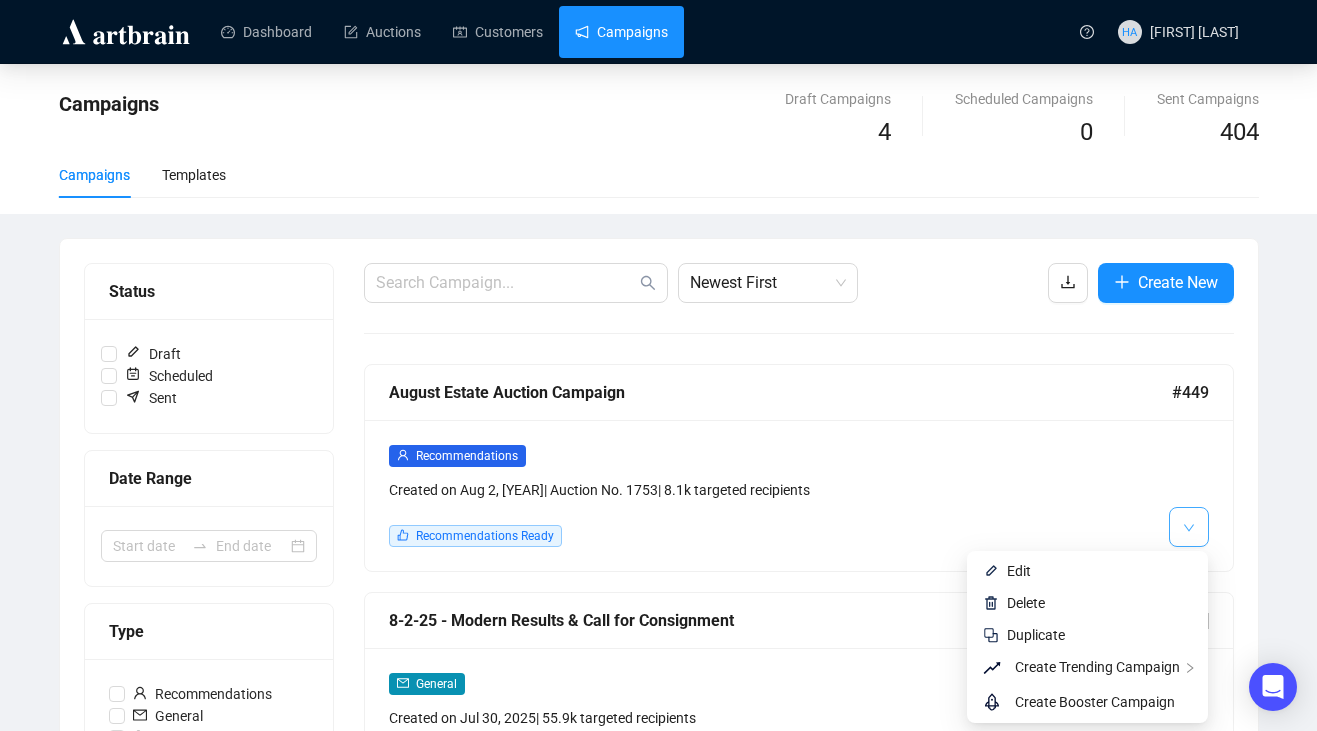 click at bounding box center [1189, 527] 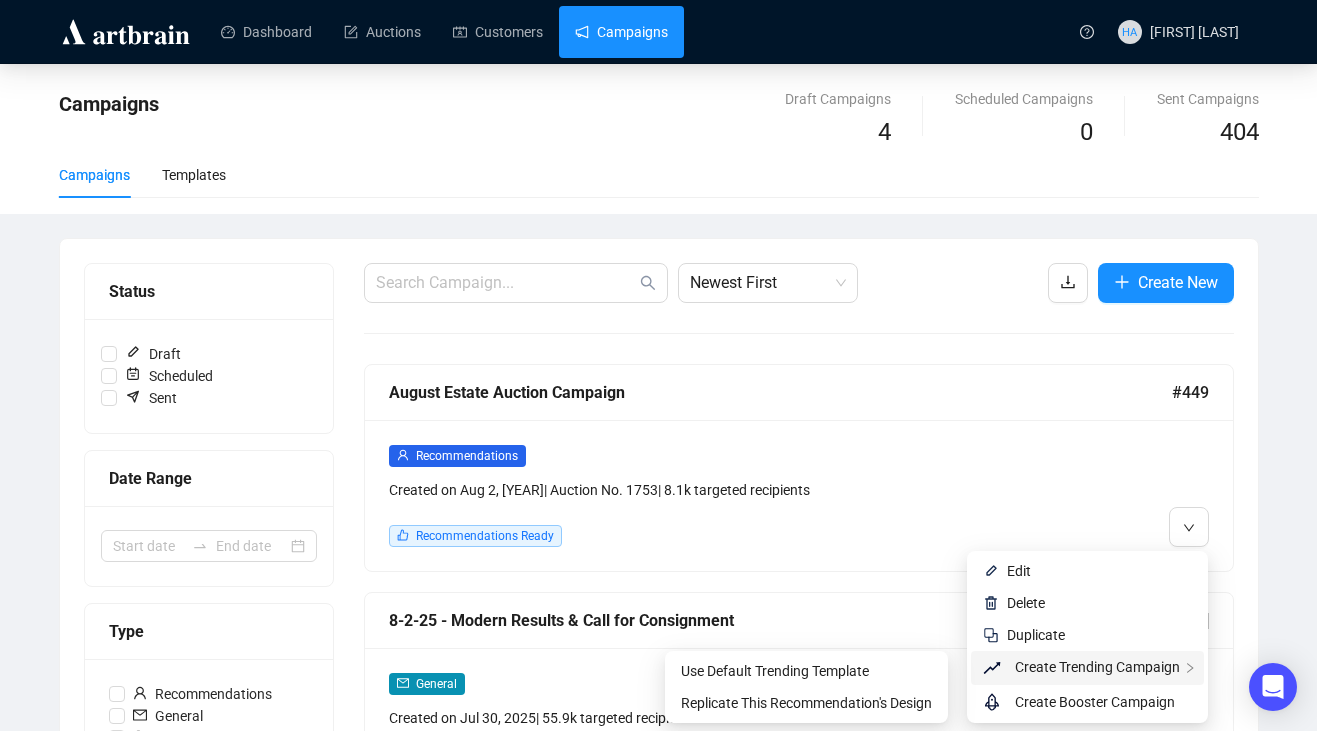 click on "Create Trending Campaign" at bounding box center (1097, 667) 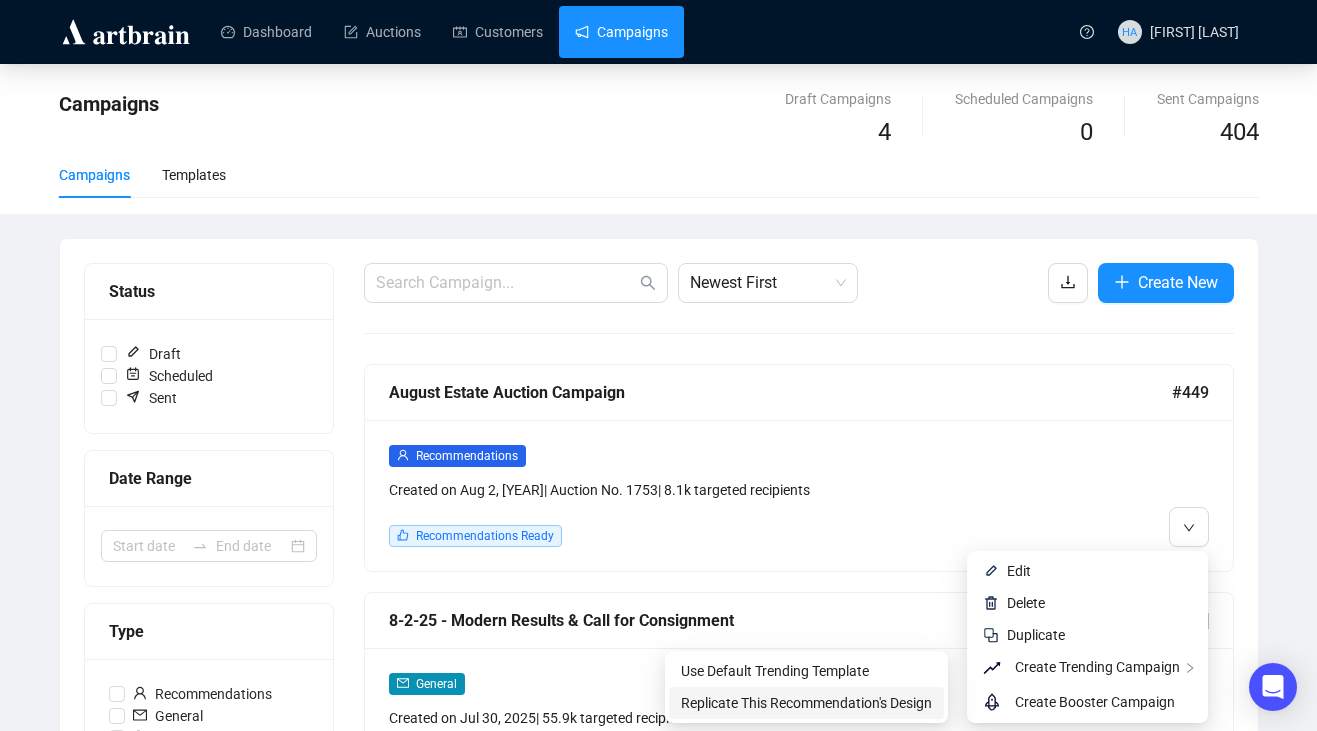 click on "Replicate This Recommendation's Design" at bounding box center [806, 703] 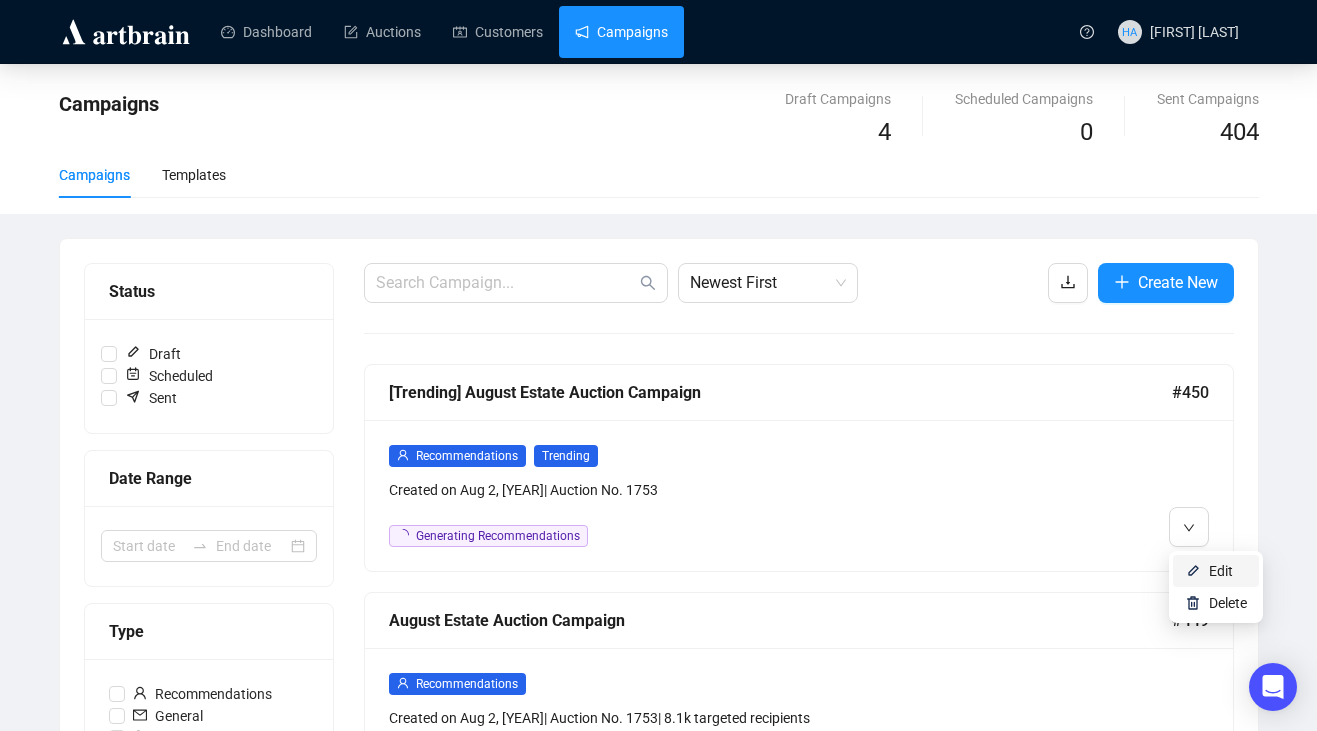 click at bounding box center (1193, 571) 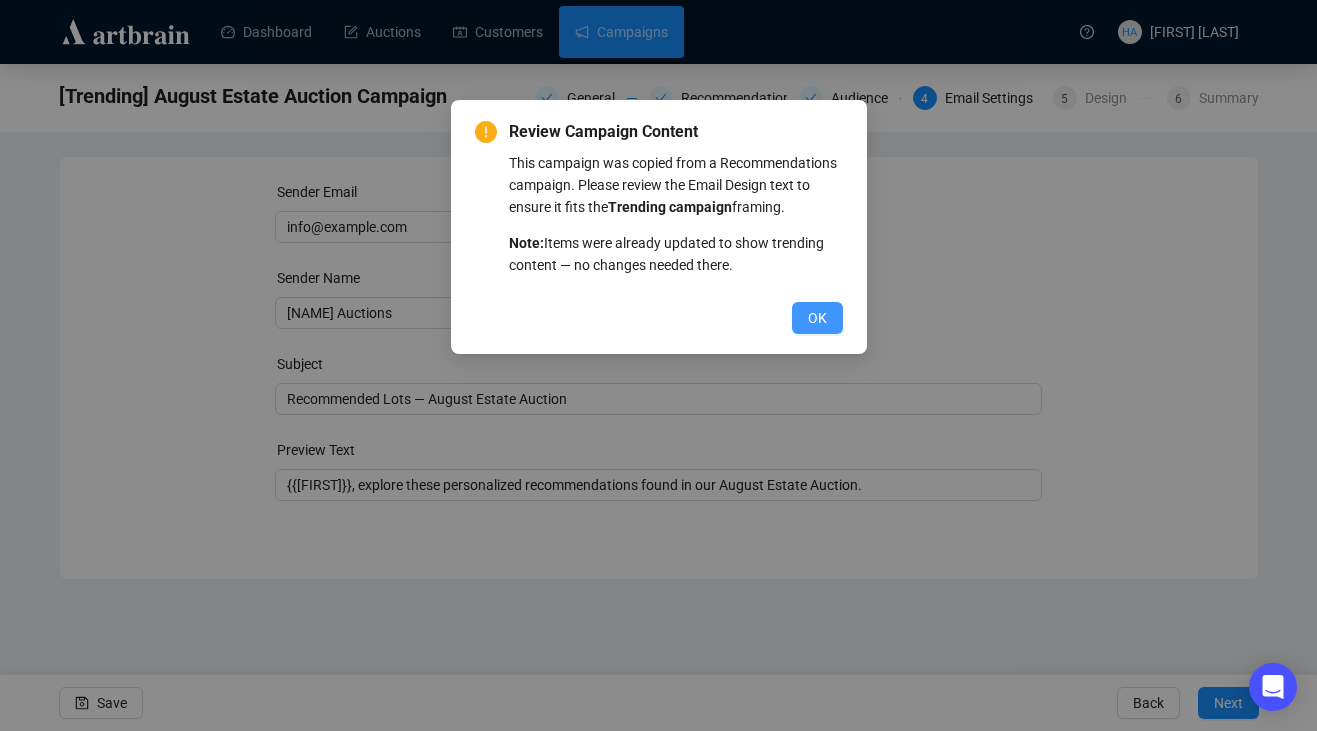 click on "OK" at bounding box center [817, 318] 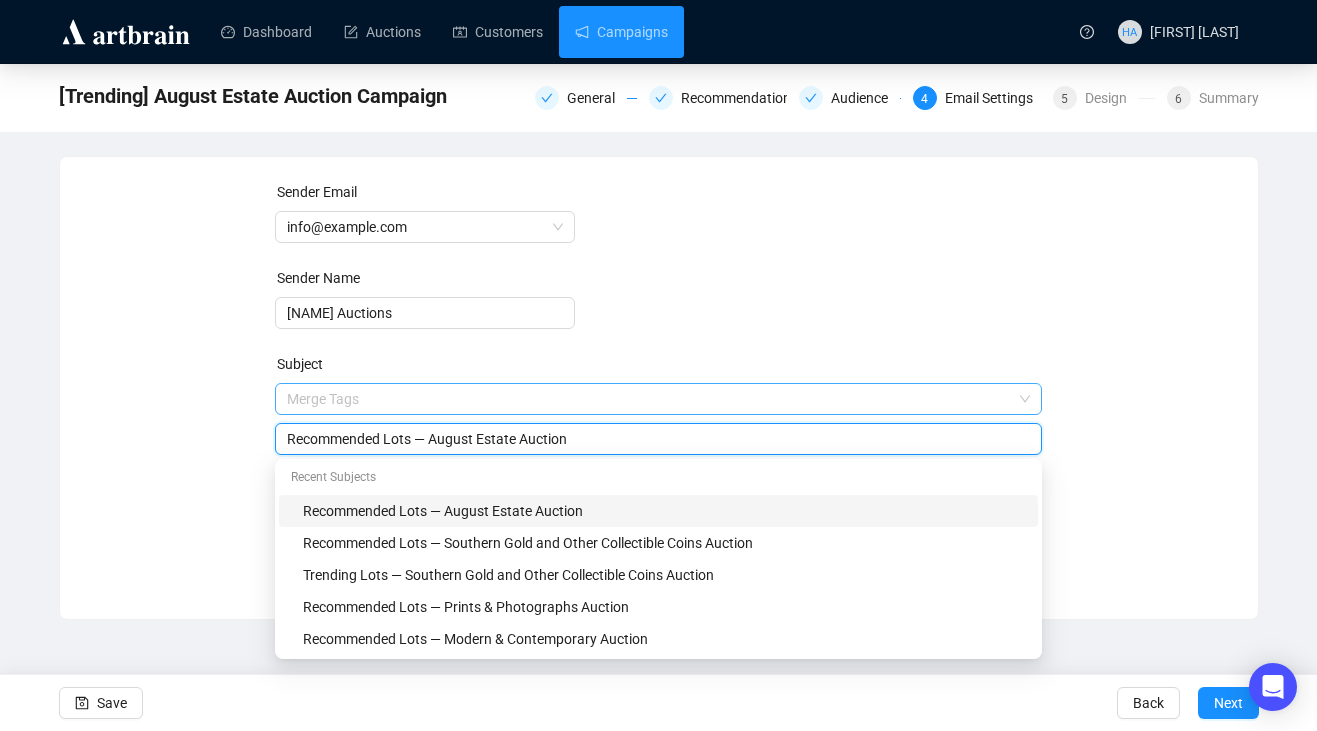 drag, startPoint x: 382, startPoint y: 403, endPoint x: 362, endPoint y: 405, distance: 20.09975 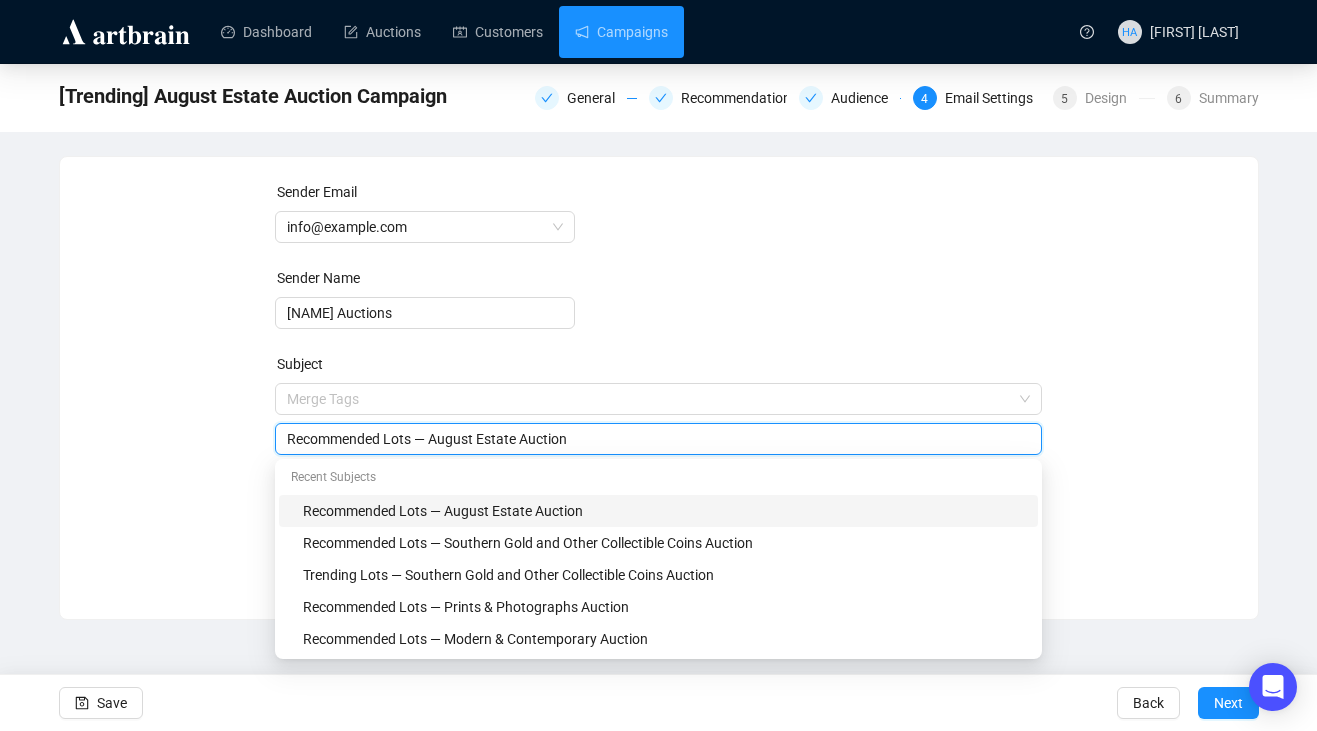 click on "Recommended Lots — August Estate Auction" at bounding box center (658, 439) 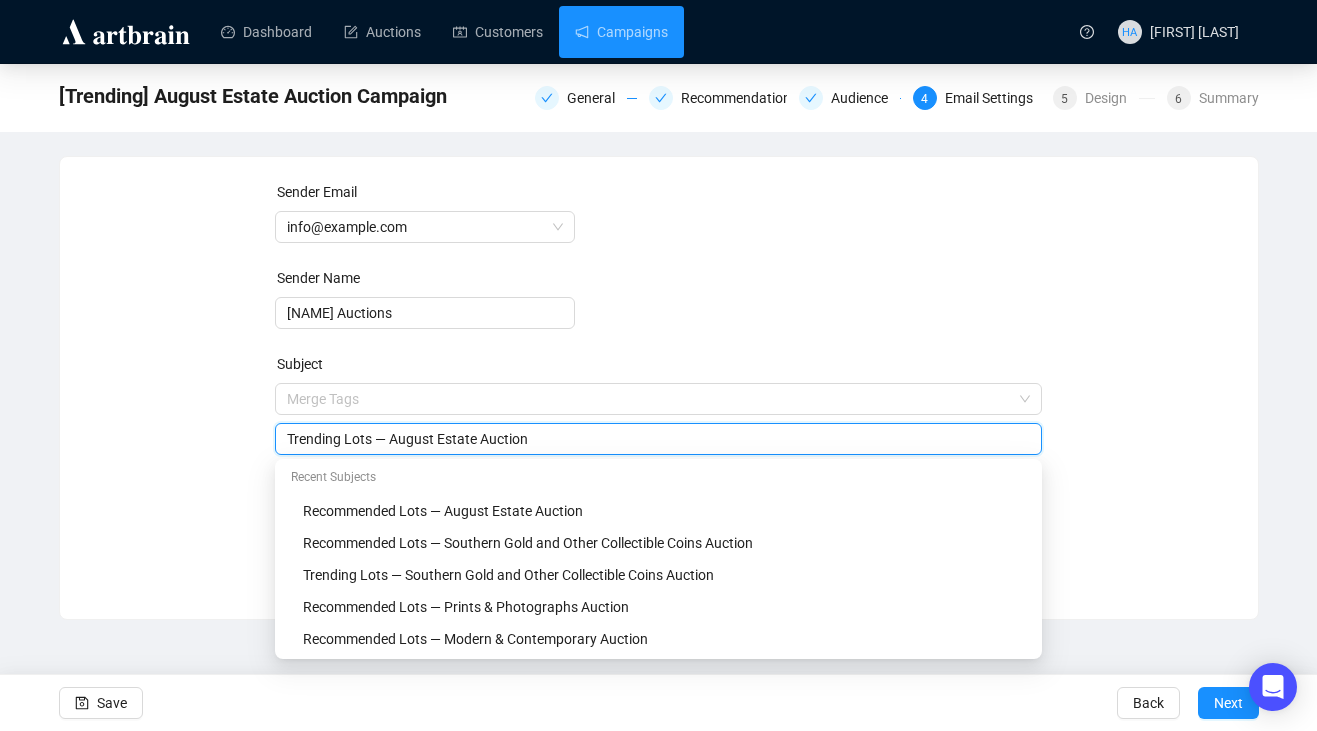 type on "Trending Lots — August Estate Auction" 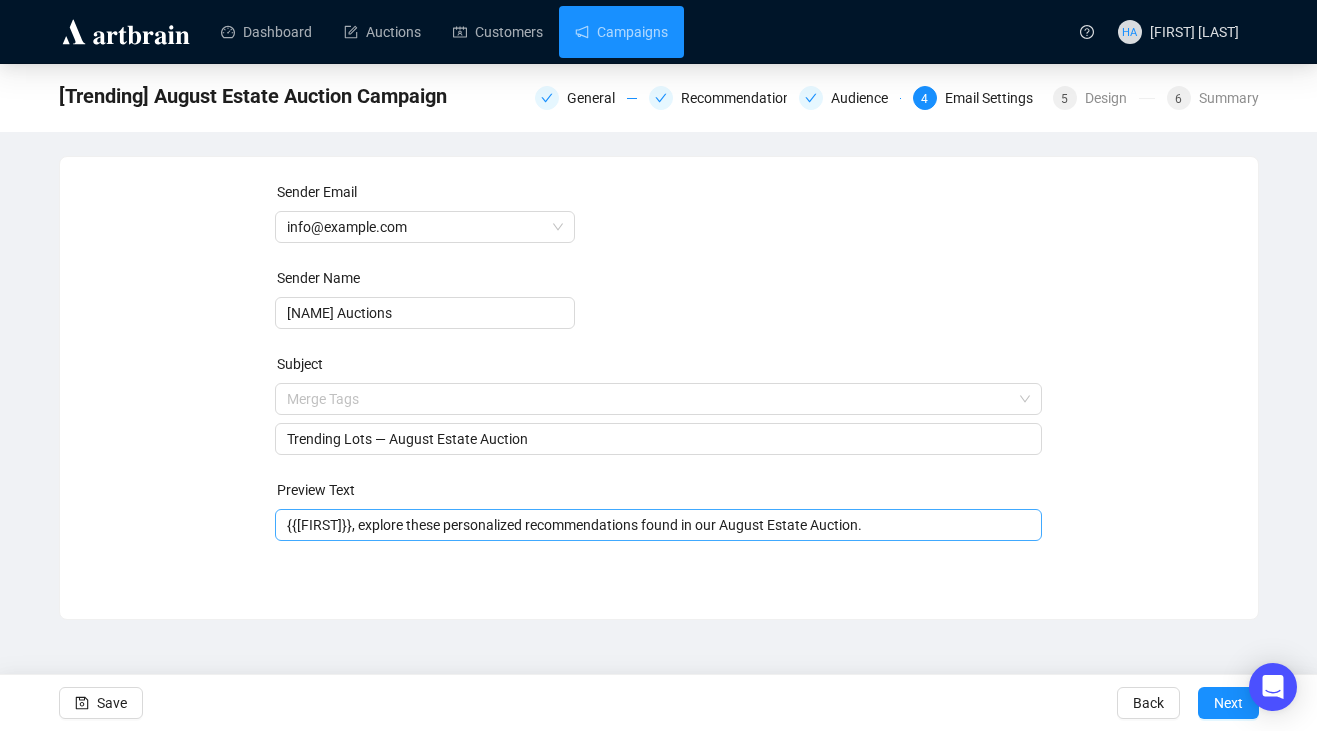 click on "{{[FIRST]}}, explore these personalized recommendations found in our August Estate Auction." at bounding box center [658, 525] 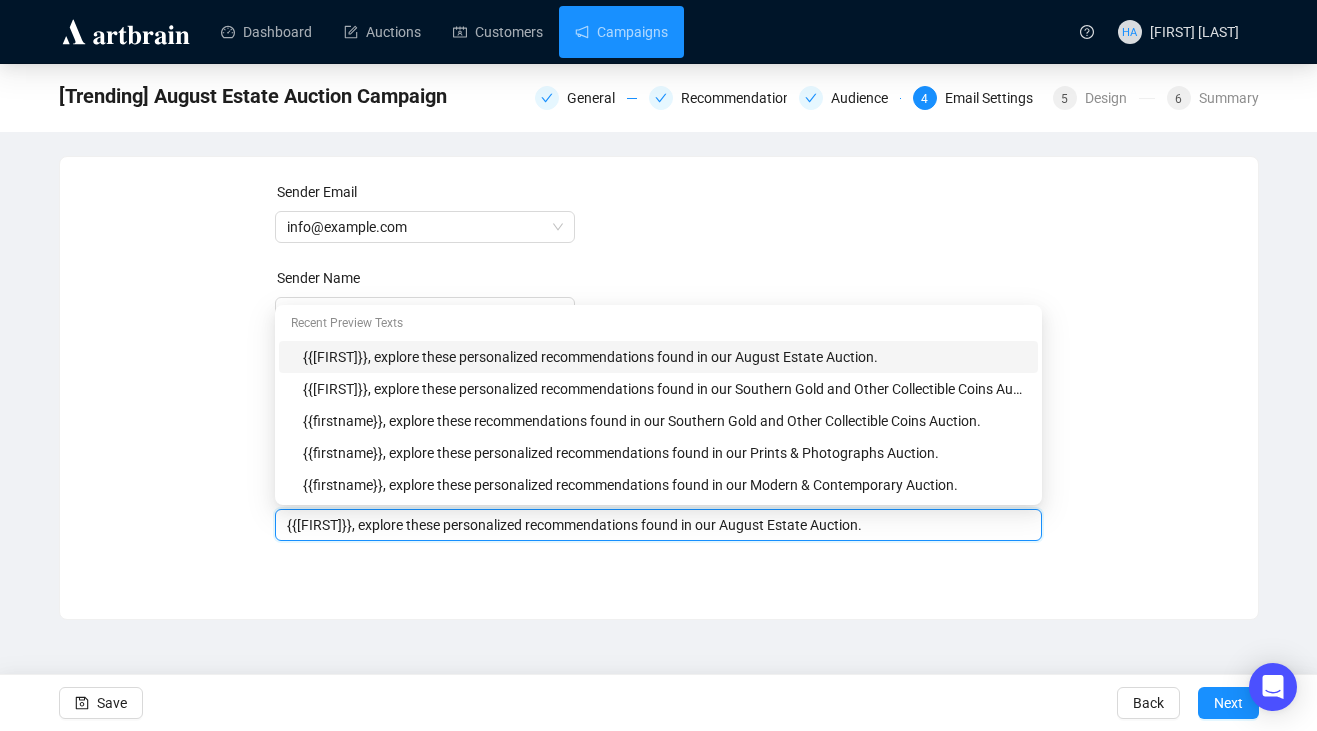 click on "{{[FIRST]}}, explore these personalized recommendations found in our August Estate Auction." at bounding box center [658, 525] 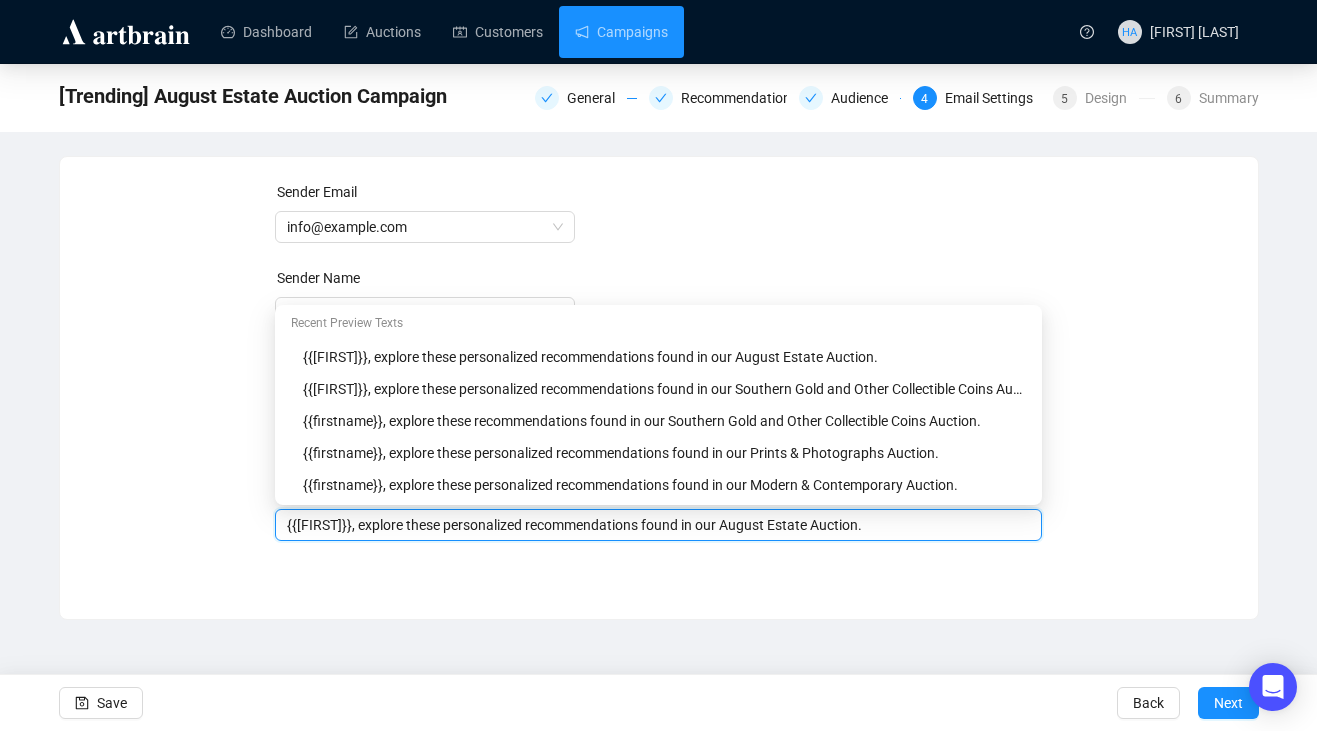 type on "{{[FIRST]}}, explore these personalized recommendations found in our August Estate Auction." 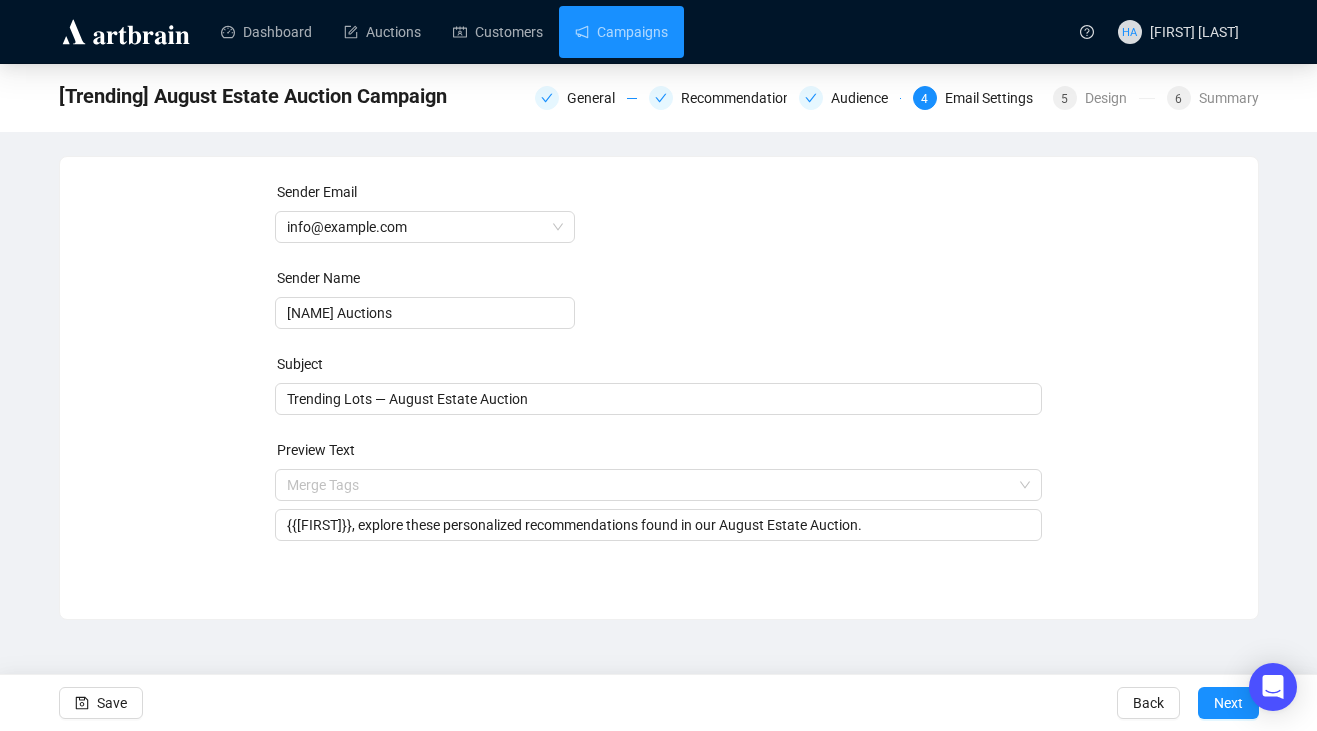 click on "Sender Email [EMAIL] Sender Name [NAME] Auctions Subject Trending Lots — August Estate Auction Preview Text Merge Tags {{[FIRST]}}, explore these recommendations found in our August Estate Auction. Save Back Next" at bounding box center [659, 373] 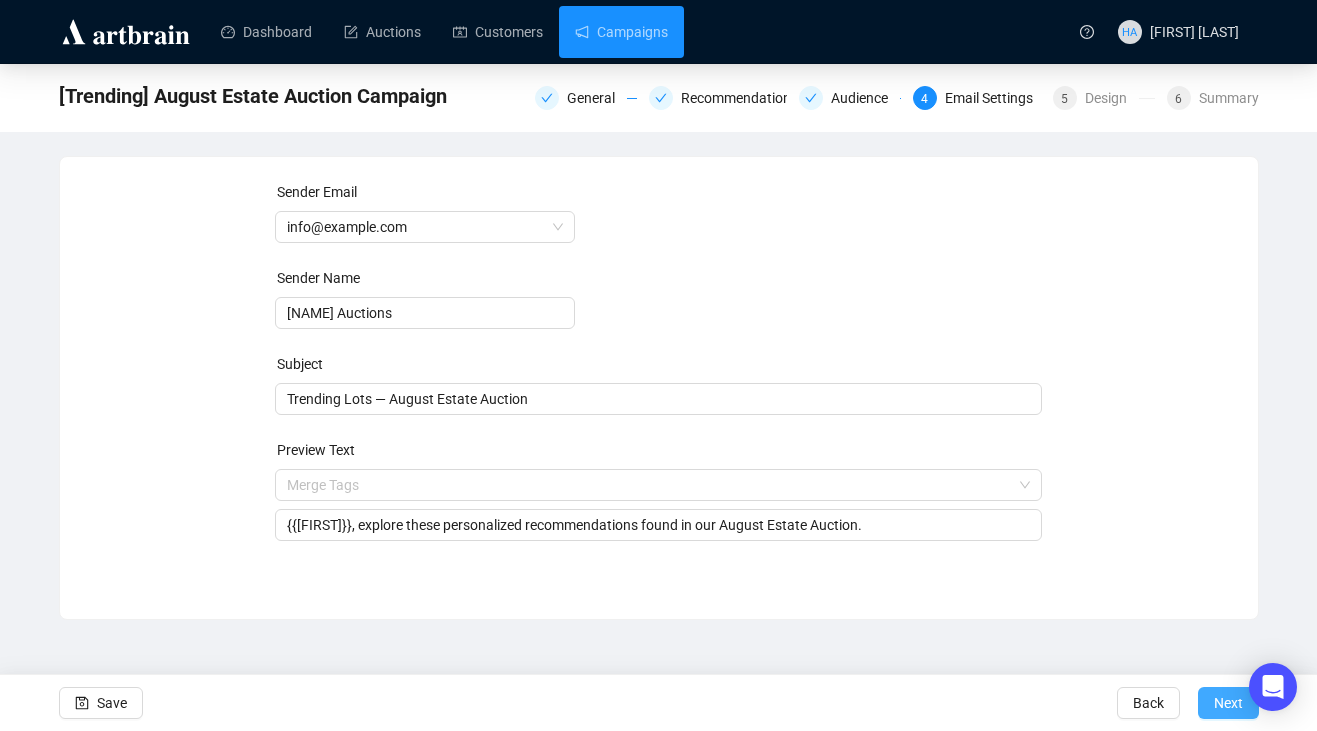 click on "Next" at bounding box center (1228, 703) 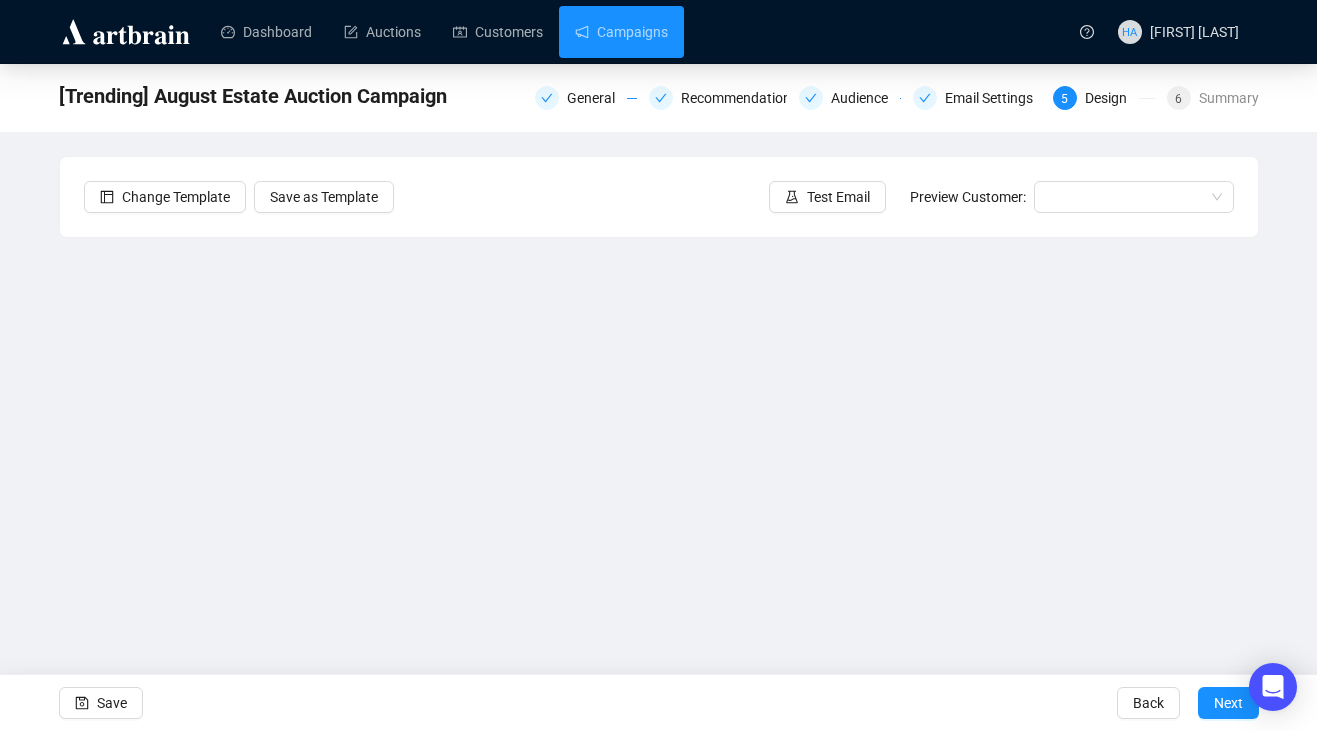 scroll, scrollTop: 13, scrollLeft: 0, axis: vertical 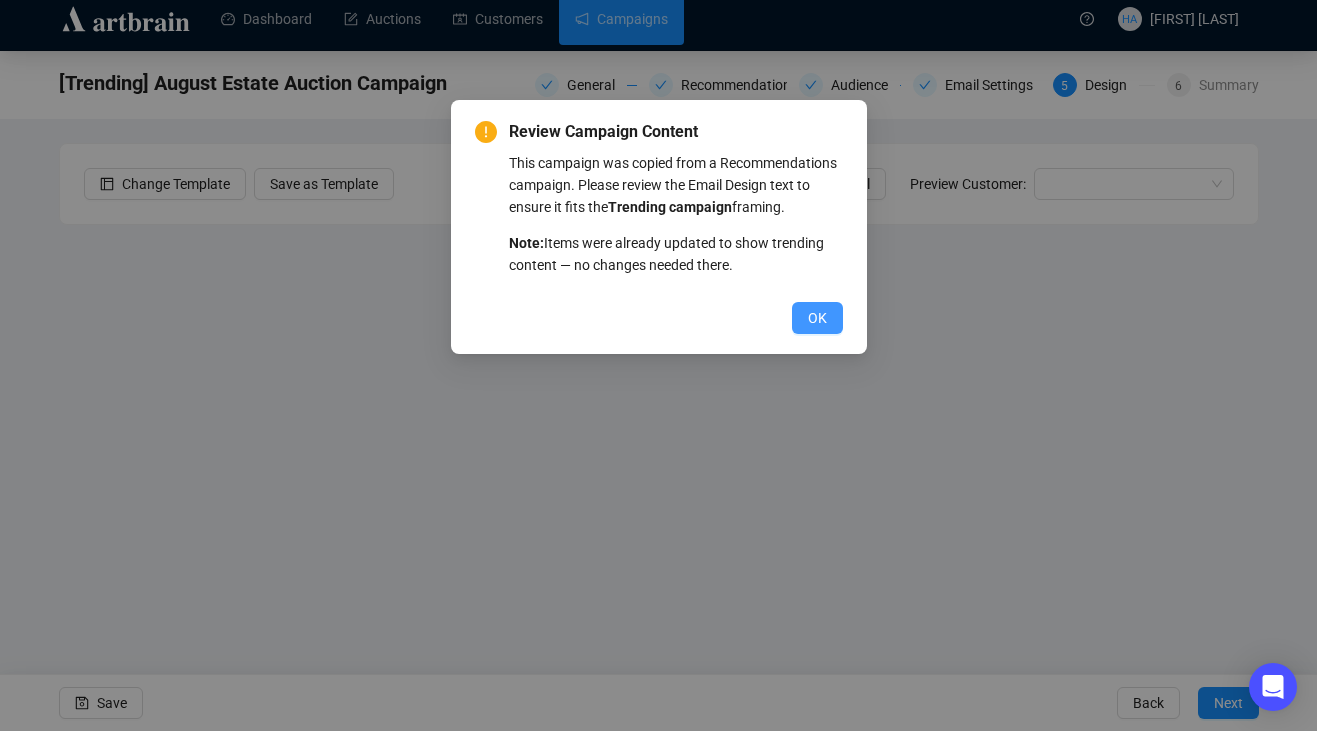 click on "OK" at bounding box center (817, 318) 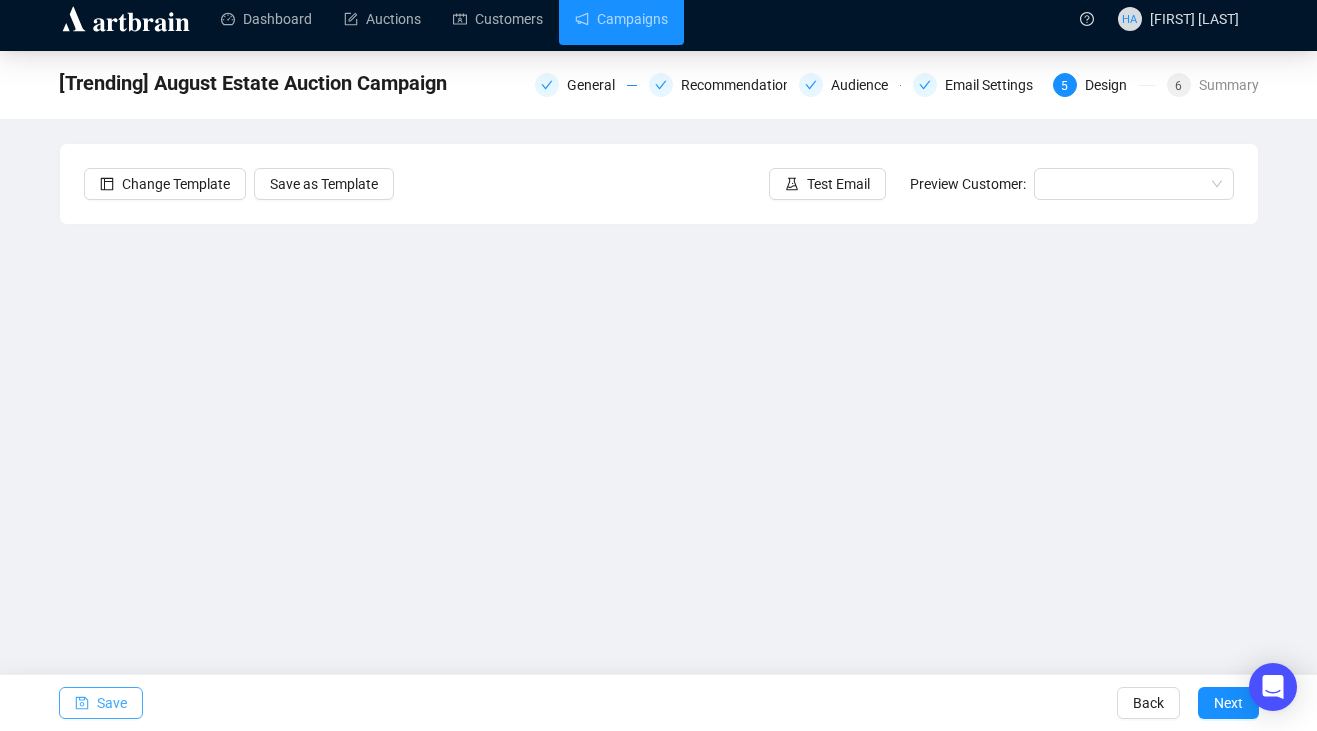 click on "Save" at bounding box center (112, 703) 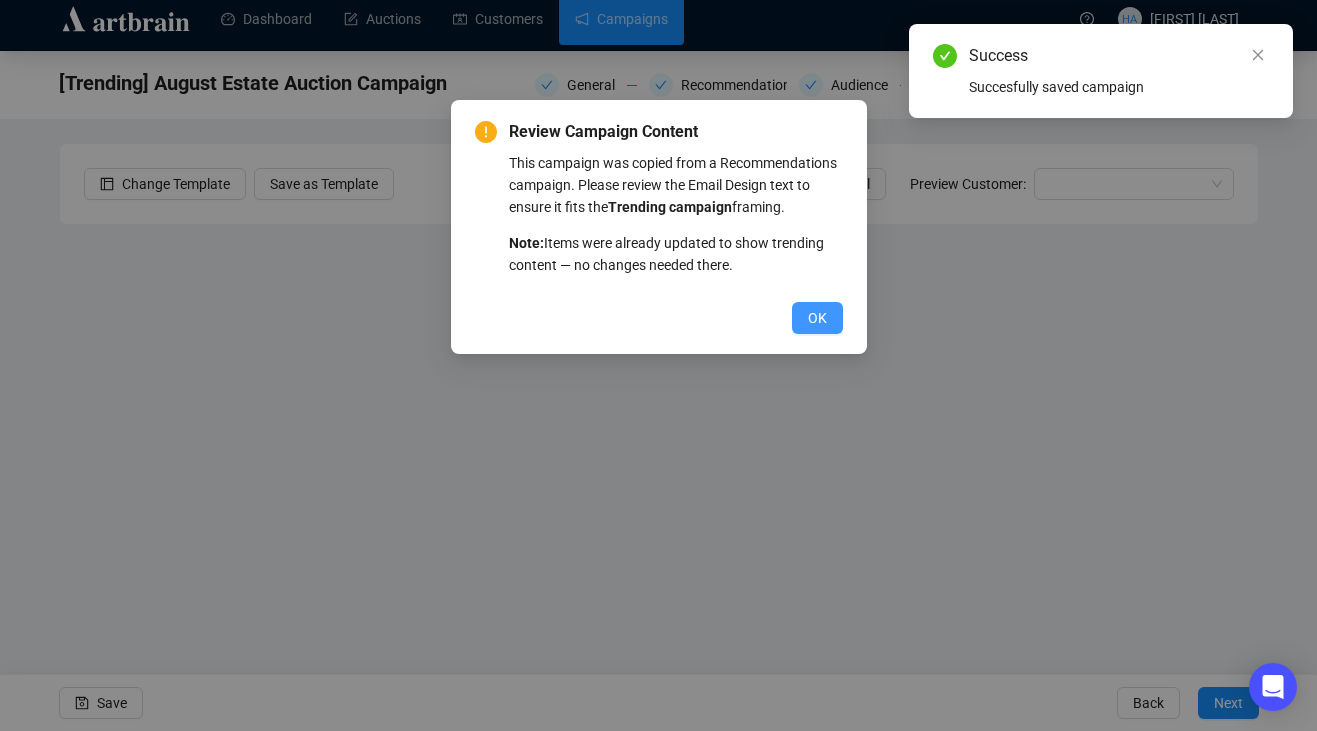 click on "OK" at bounding box center (817, 318) 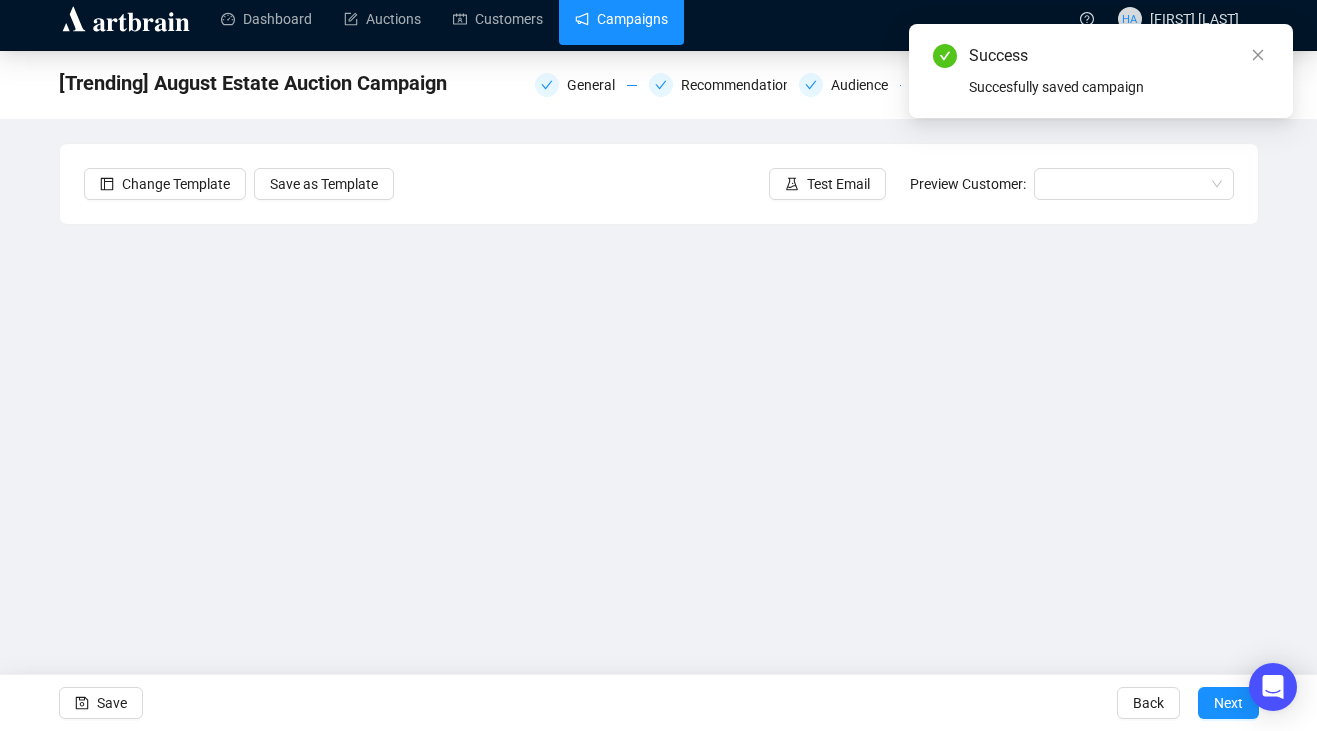 click on "Campaigns" at bounding box center (621, 19) 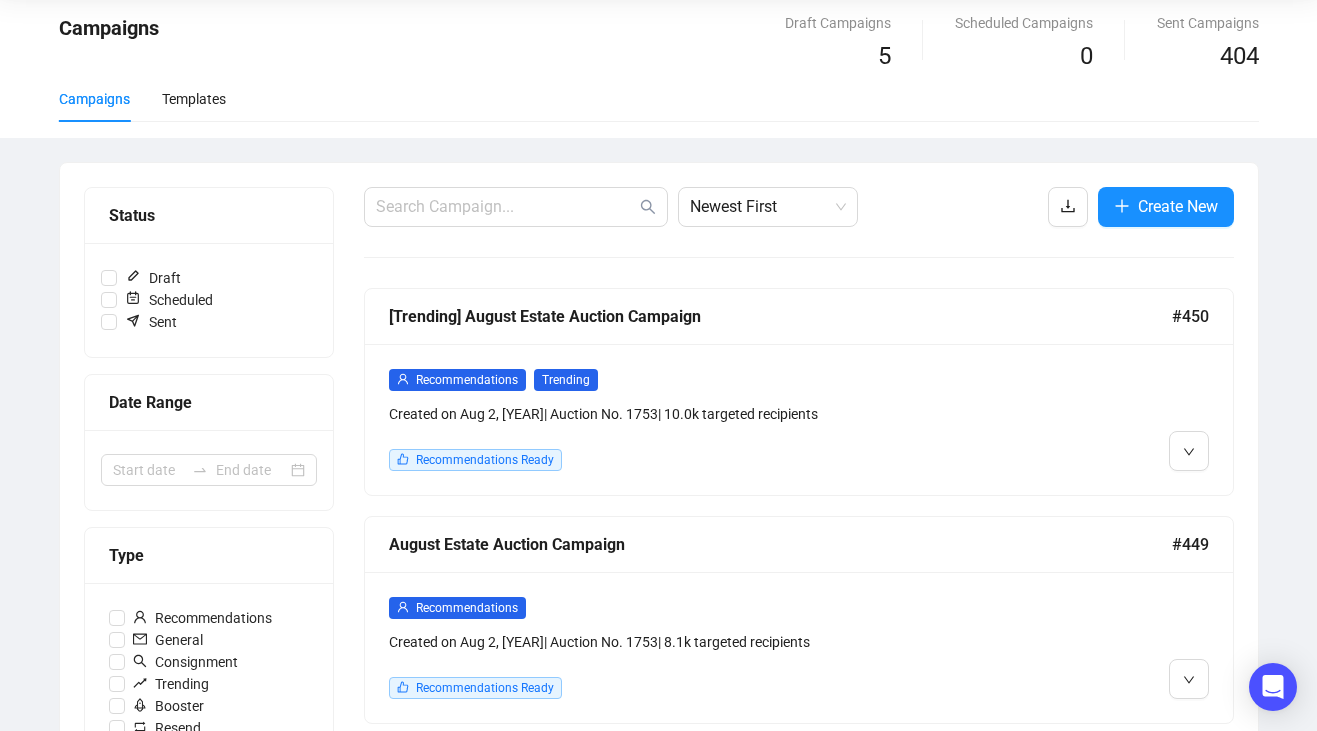 scroll, scrollTop: 0, scrollLeft: 0, axis: both 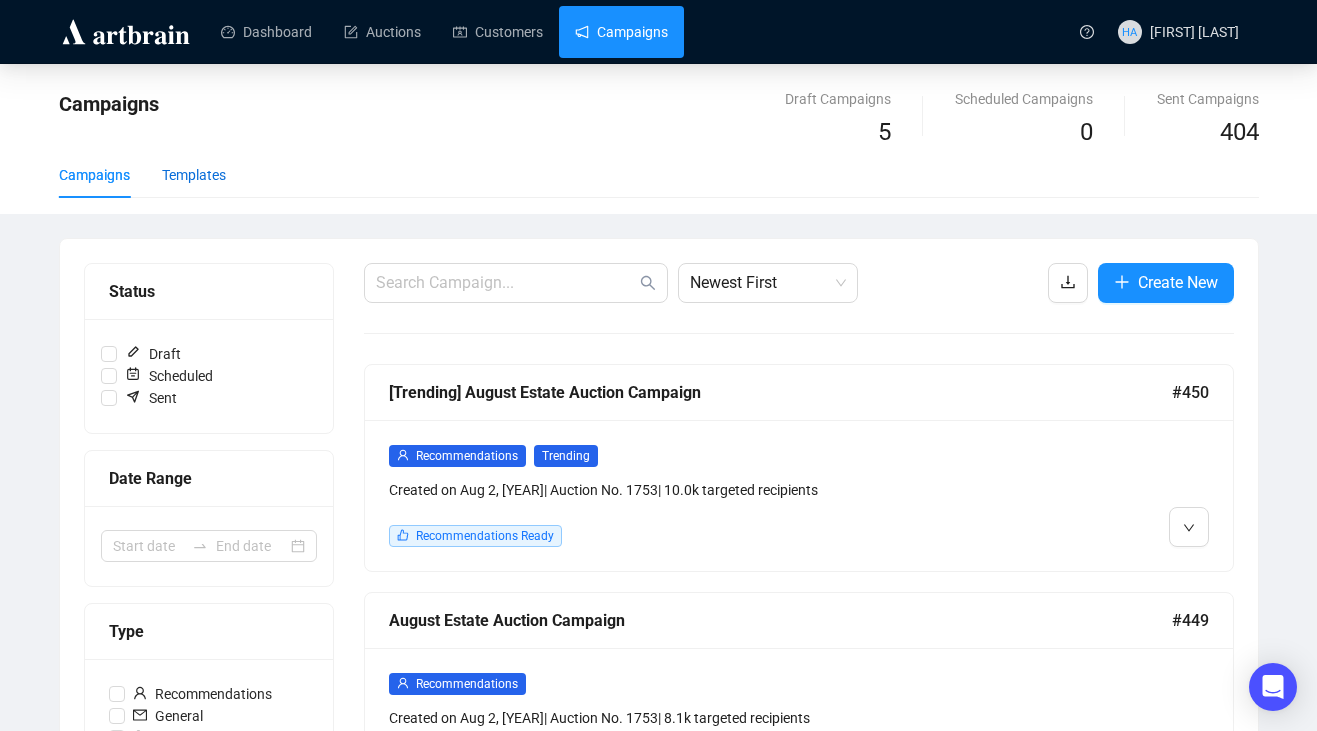click on "Templates" at bounding box center [194, 175] 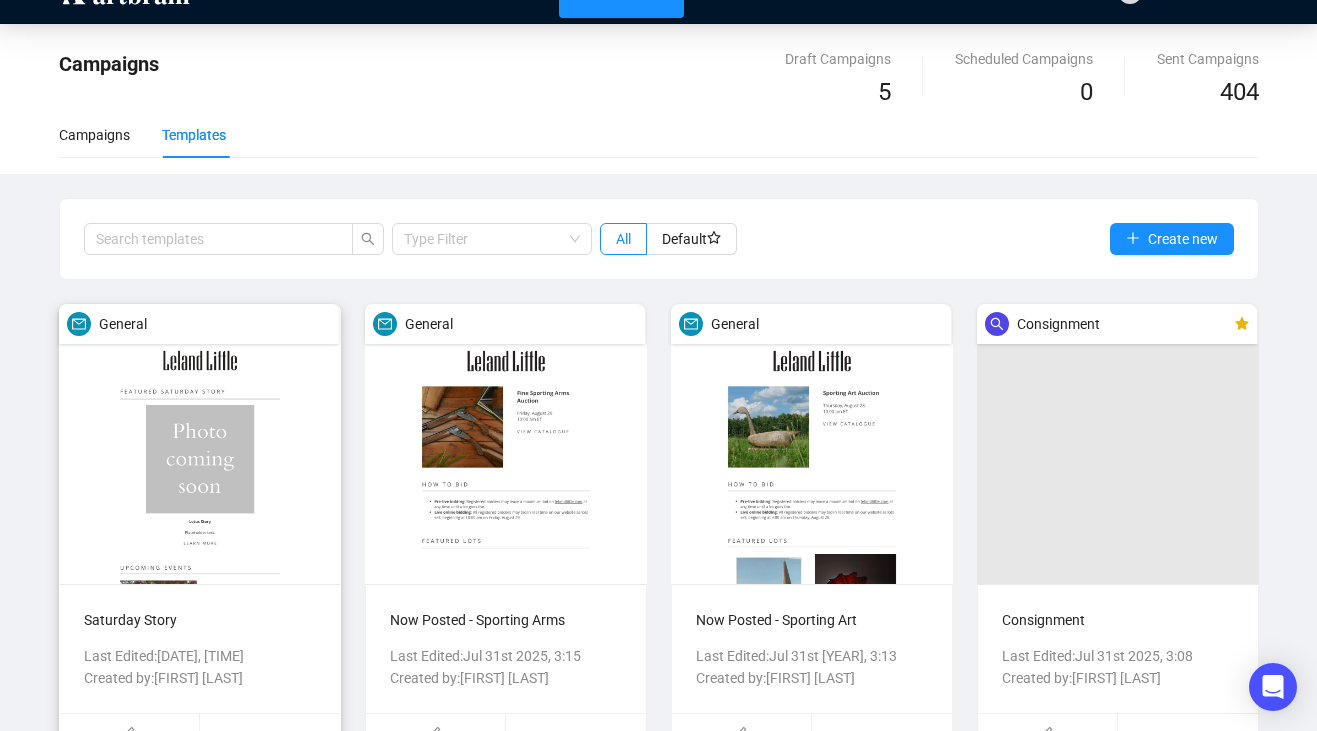 scroll, scrollTop: 0, scrollLeft: 0, axis: both 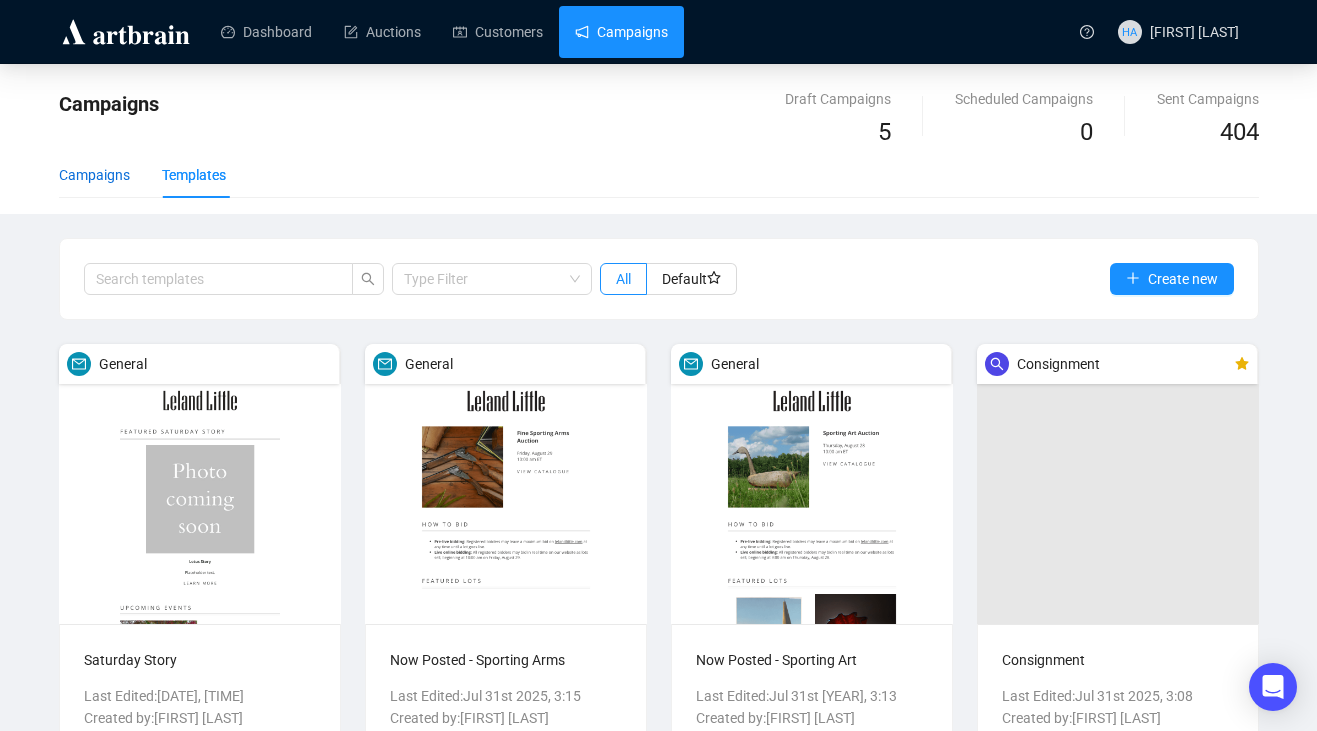 click on "Campaigns" at bounding box center (94, 175) 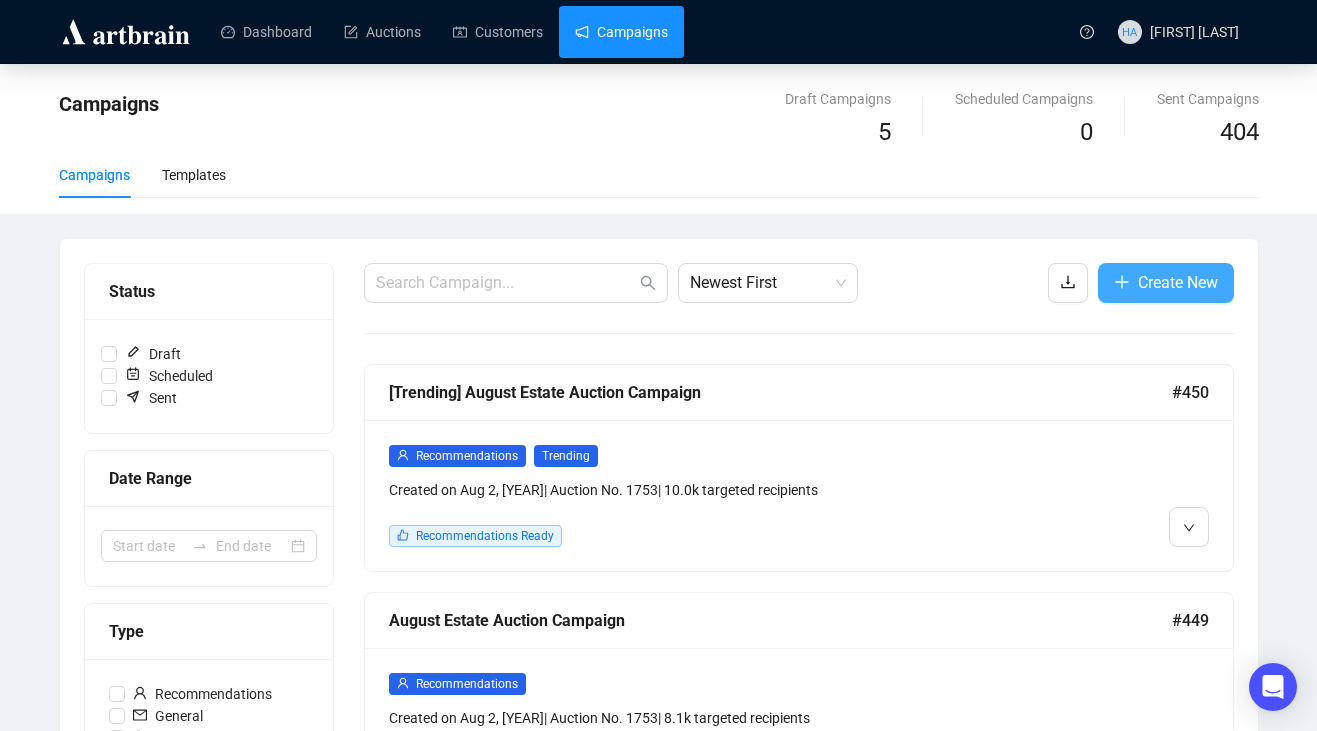 click on "Create New" at bounding box center [1178, 282] 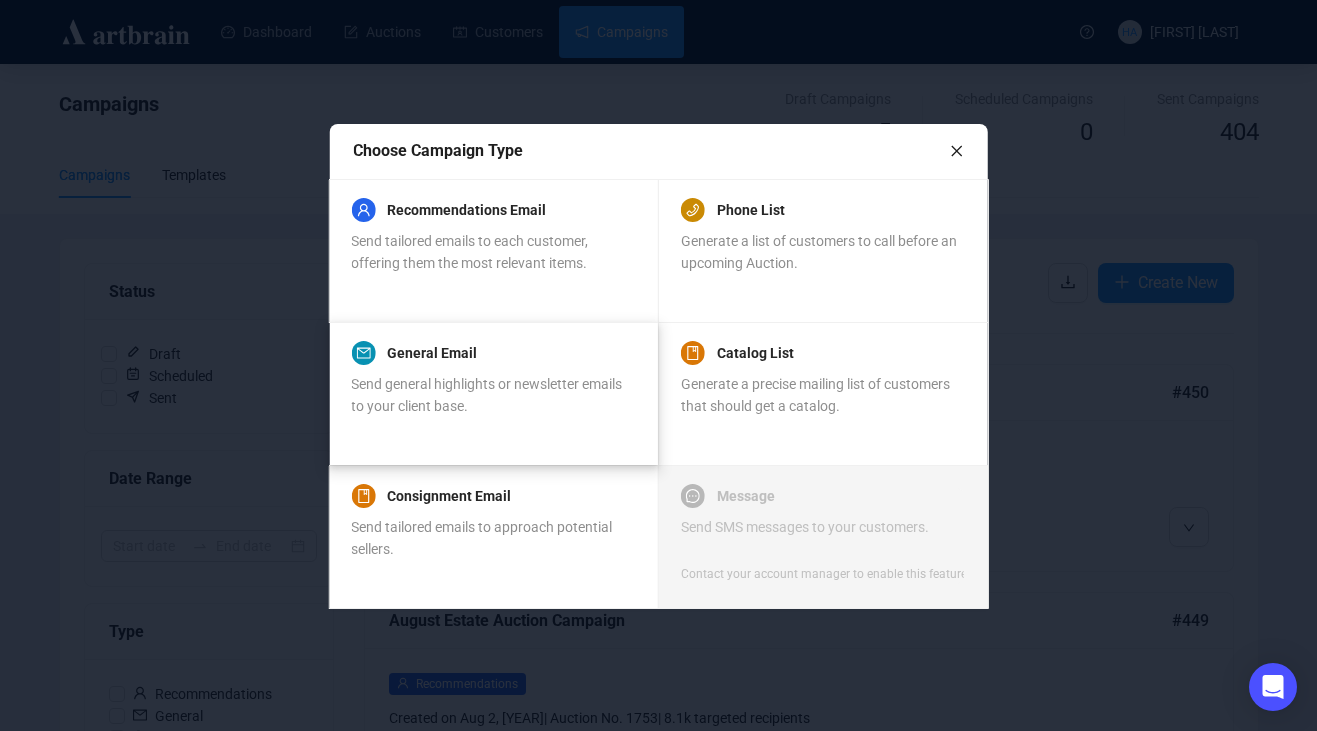 click on "Send general highlights or newsletter emails to your client base." at bounding box center (486, 395) 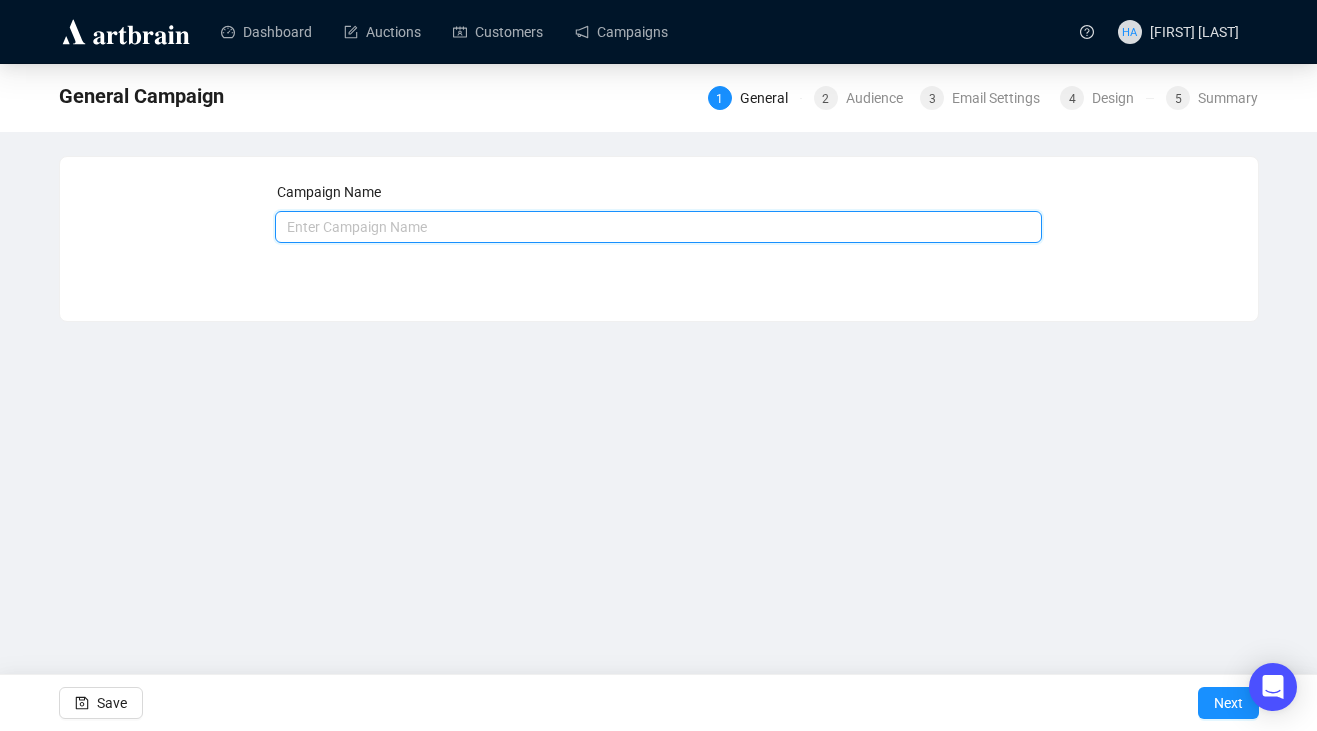 click at bounding box center [658, 227] 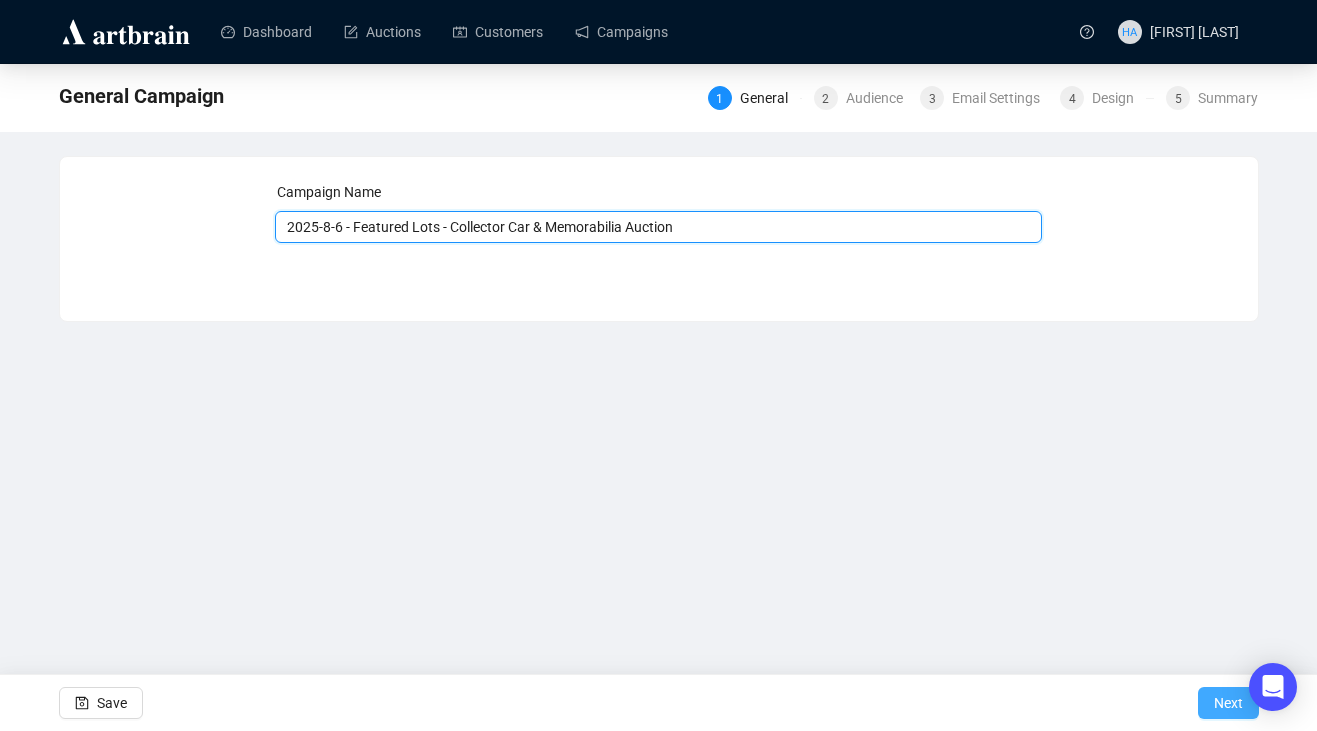 type on "2025-8-6 - Featured Lots - Collector Car & Memorabilia Auction" 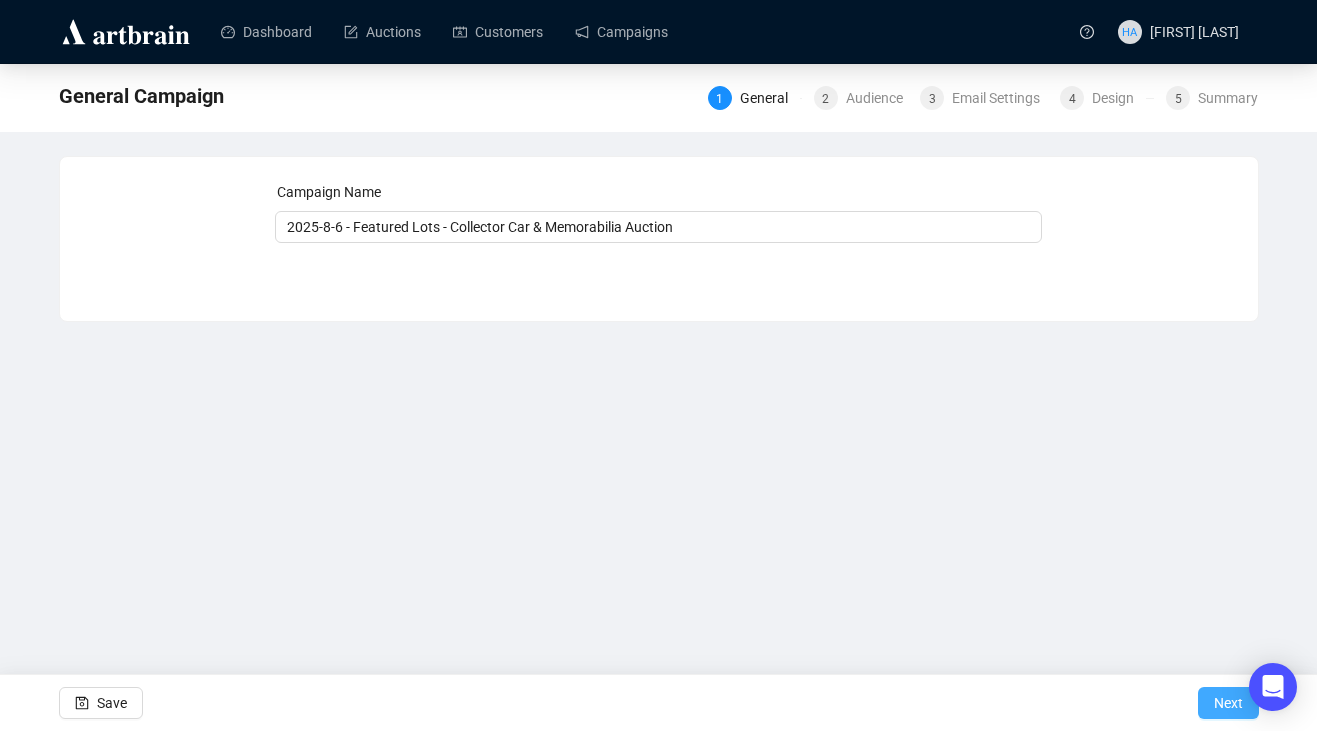 click on "Next" at bounding box center [1228, 703] 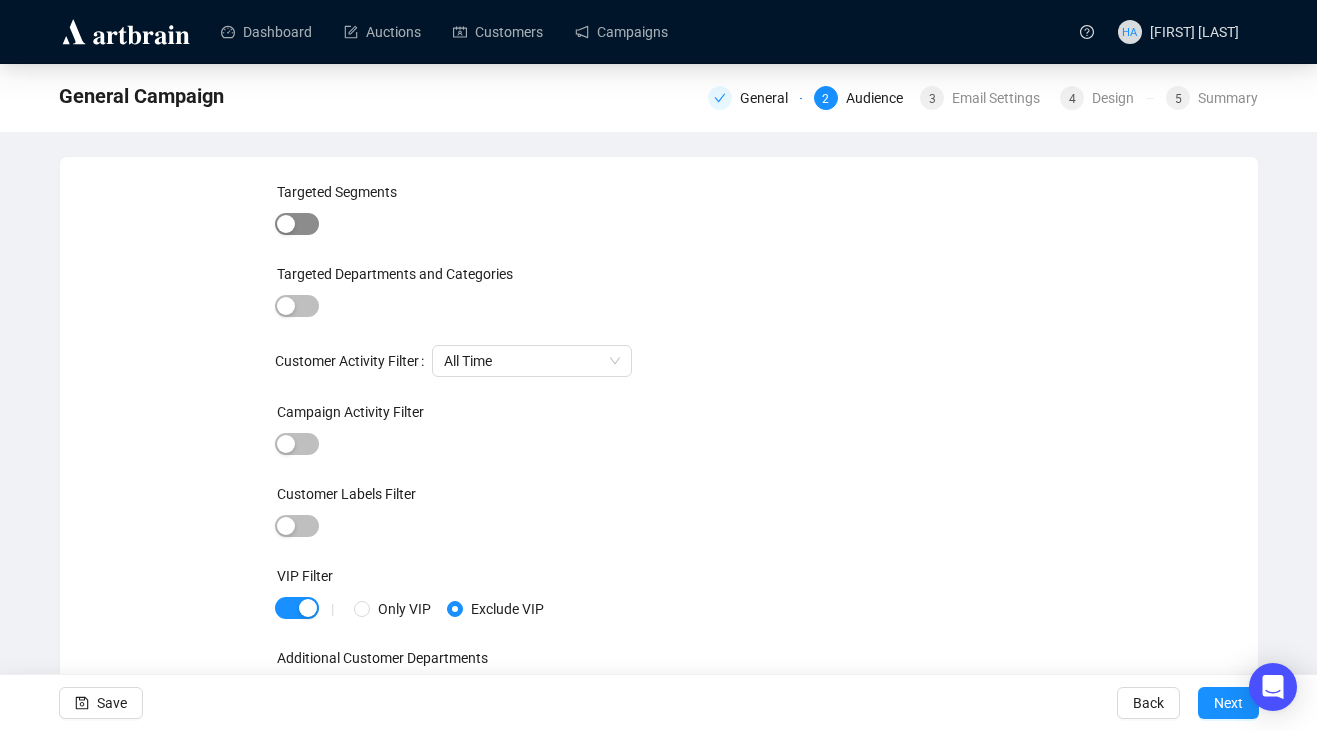 click at bounding box center (286, 224) 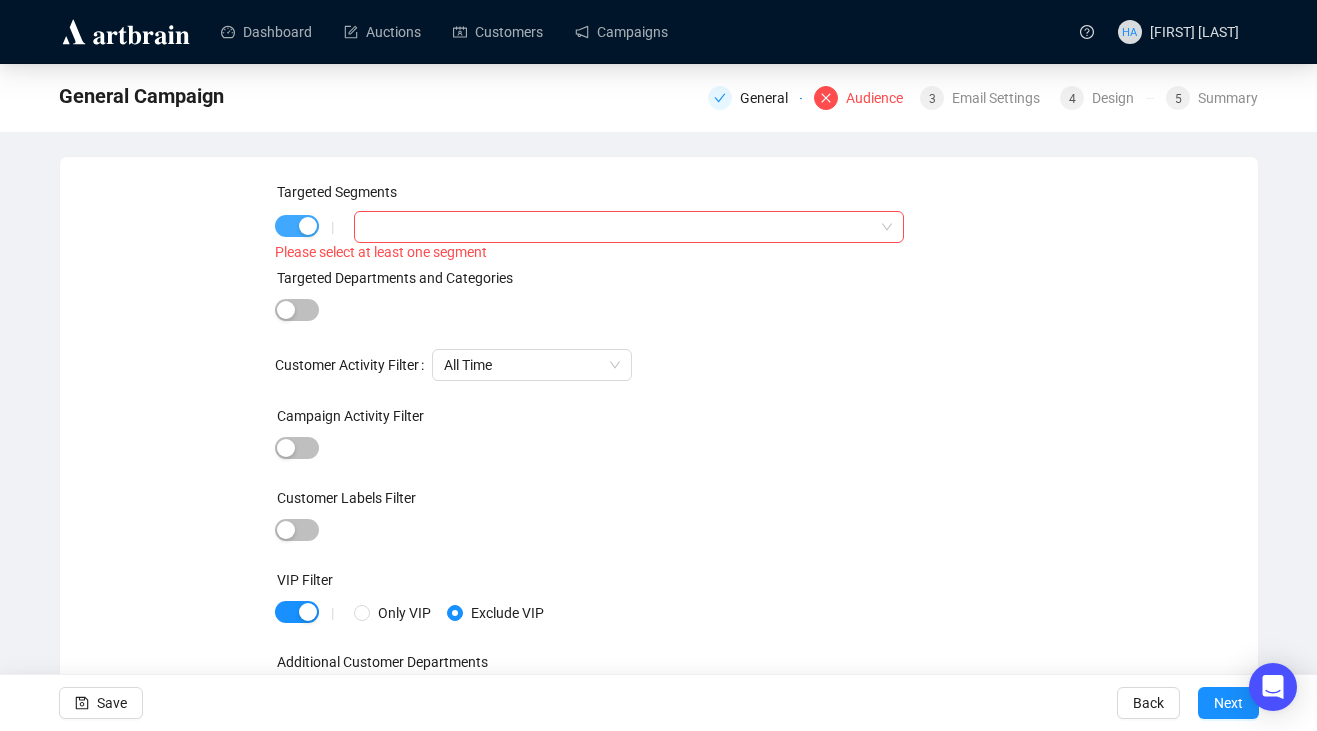 click at bounding box center (308, 226) 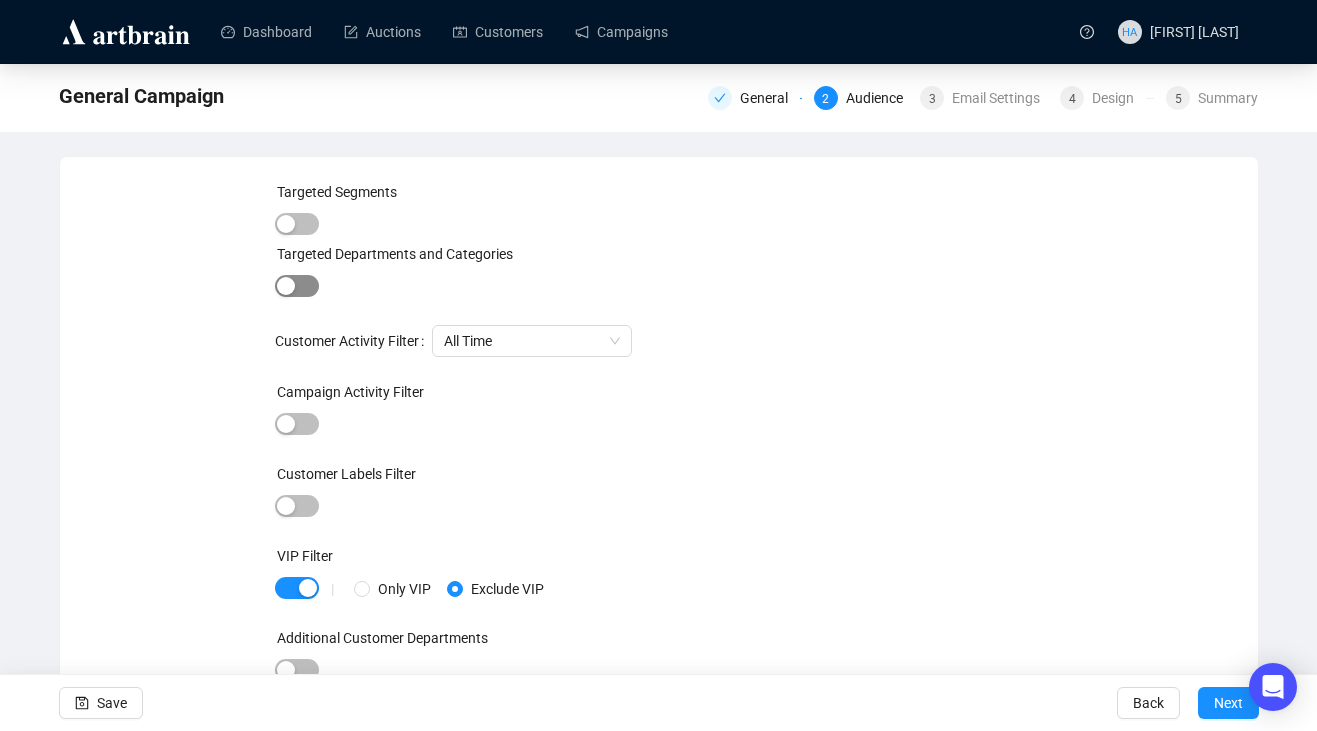 click at bounding box center [286, 286] 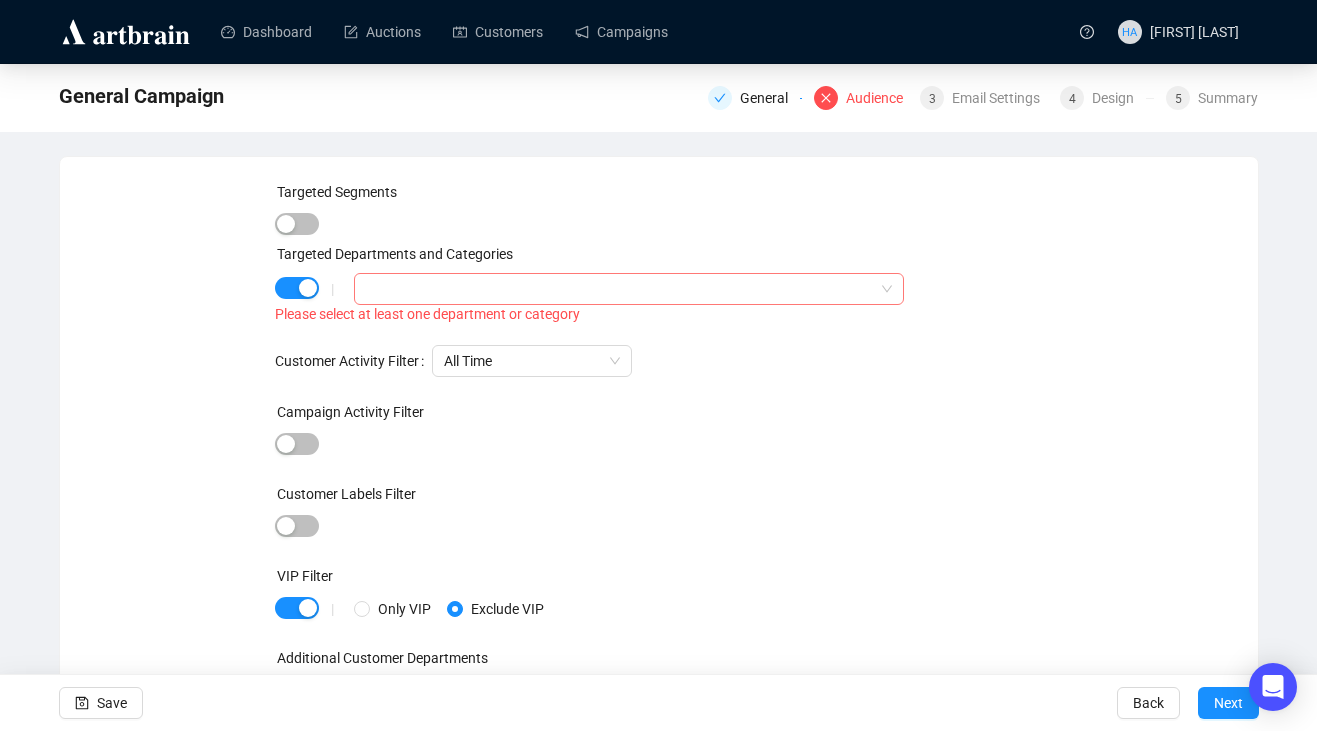 click at bounding box center [618, 289] 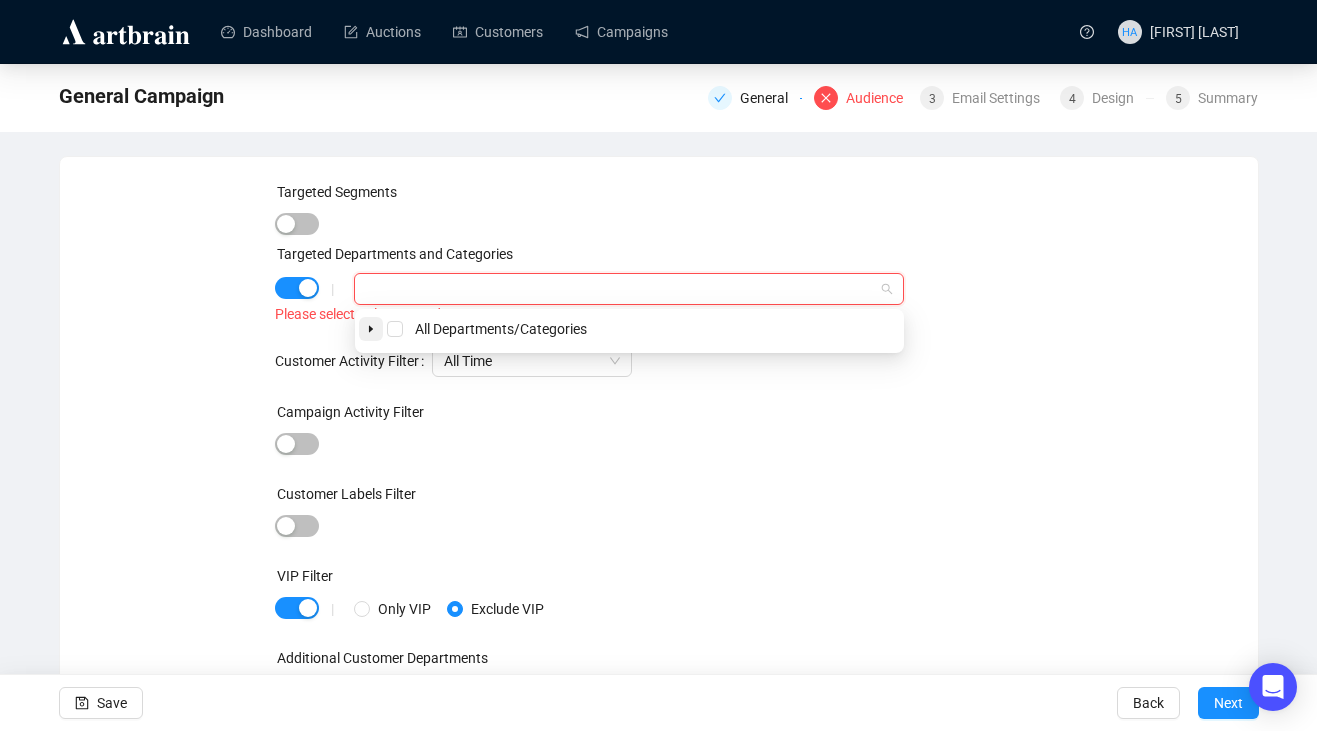 click 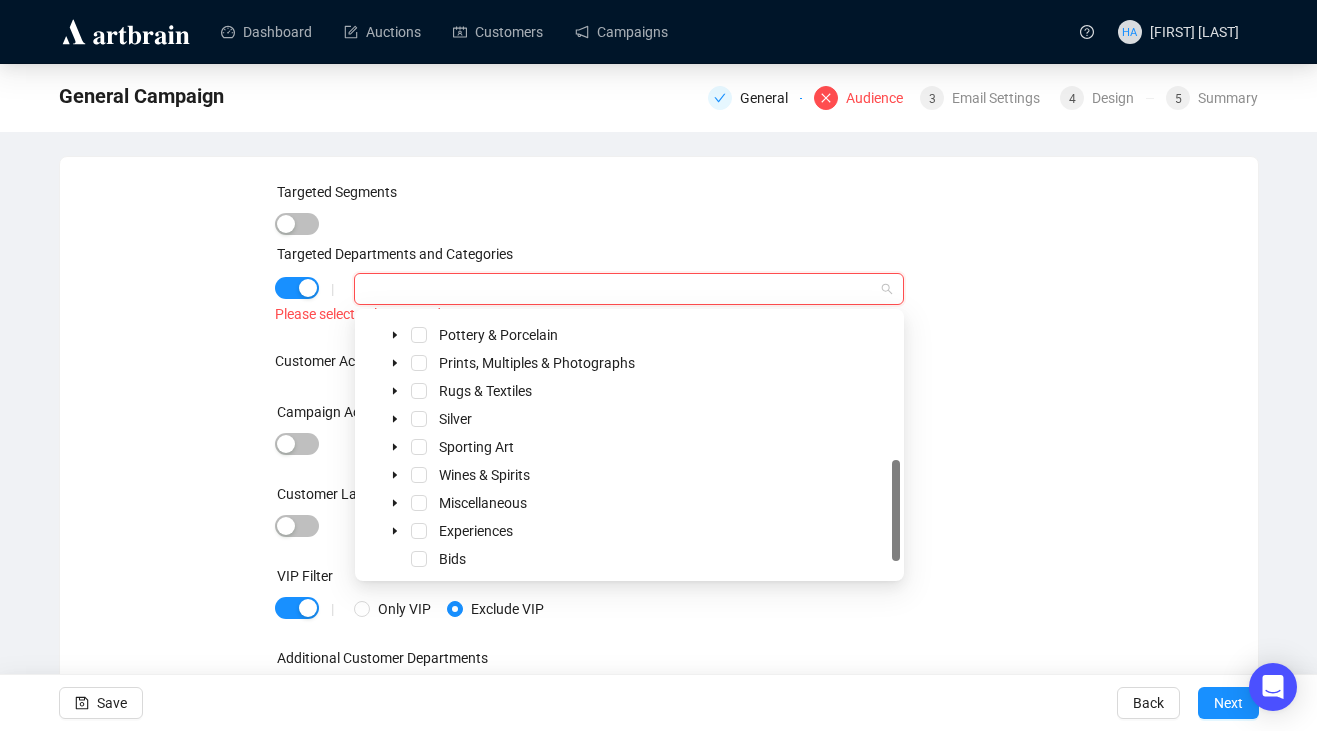 scroll, scrollTop: 388, scrollLeft: 0, axis: vertical 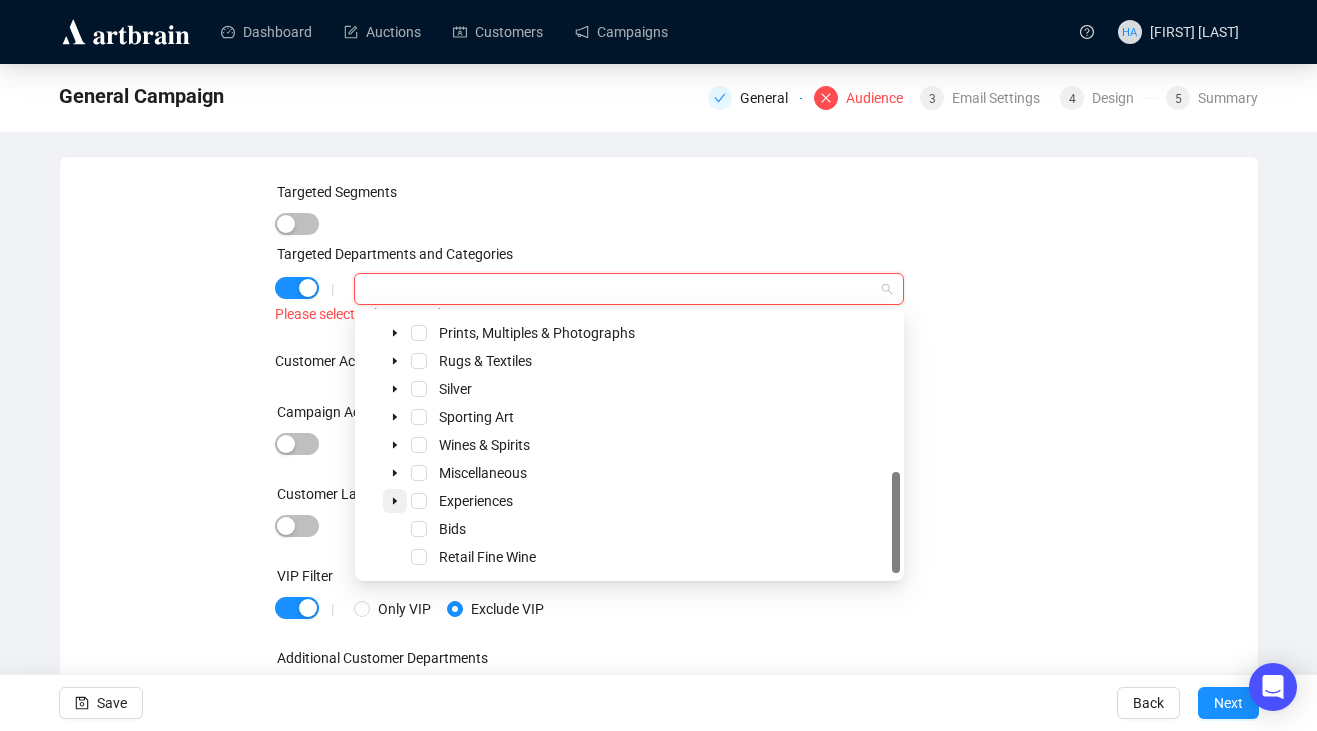 click 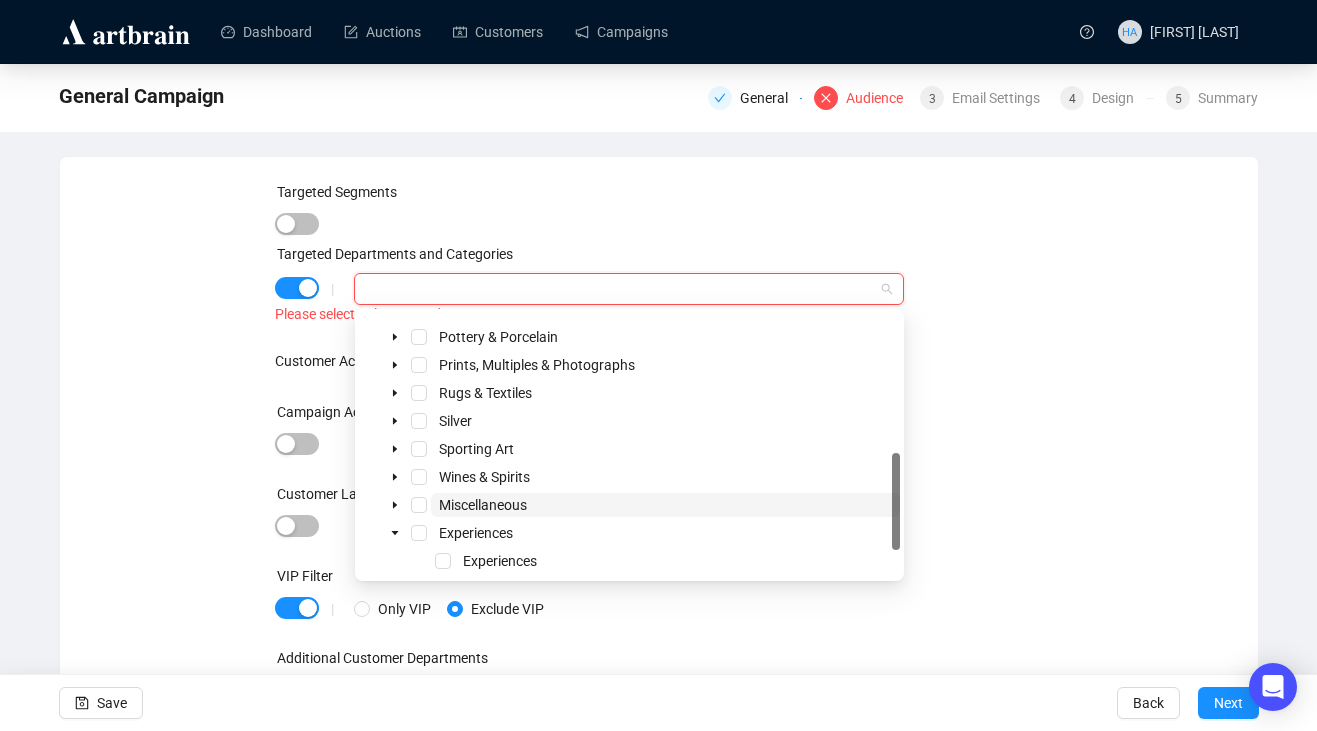 scroll, scrollTop: 365, scrollLeft: 0, axis: vertical 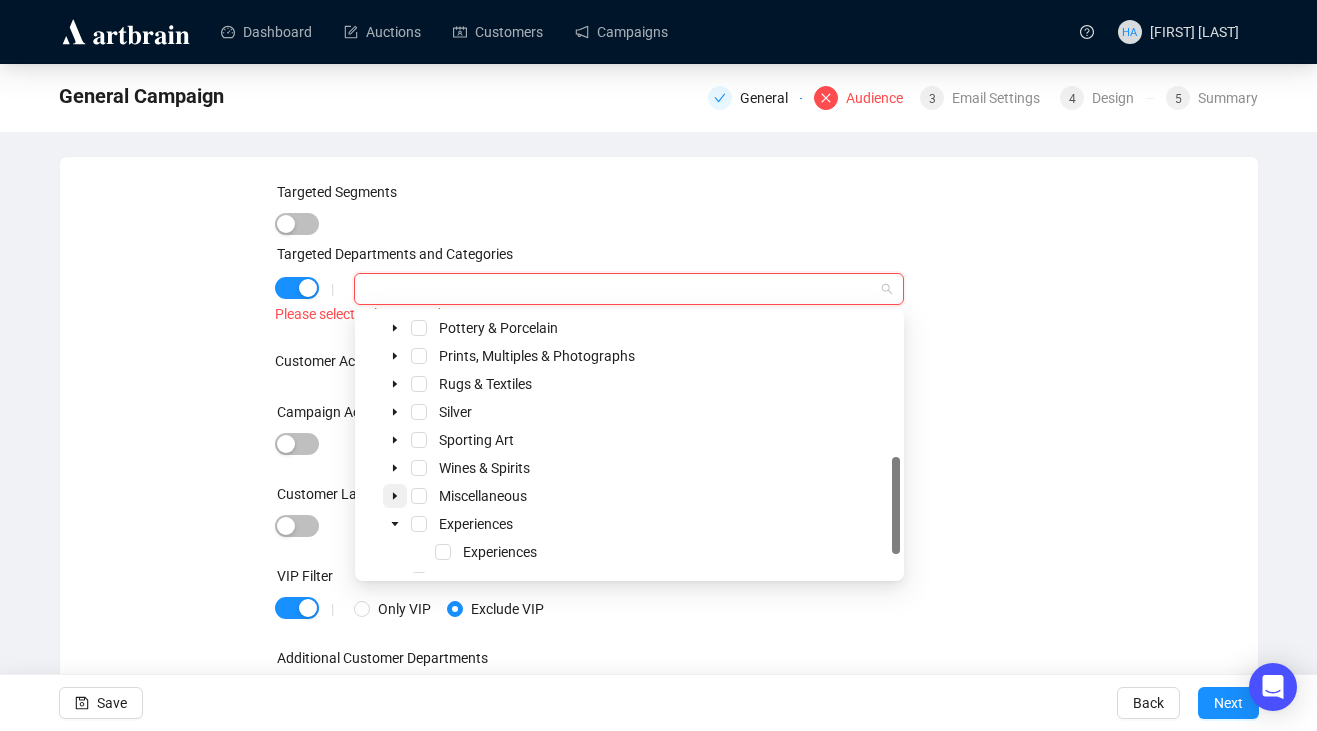 click at bounding box center [395, 496] 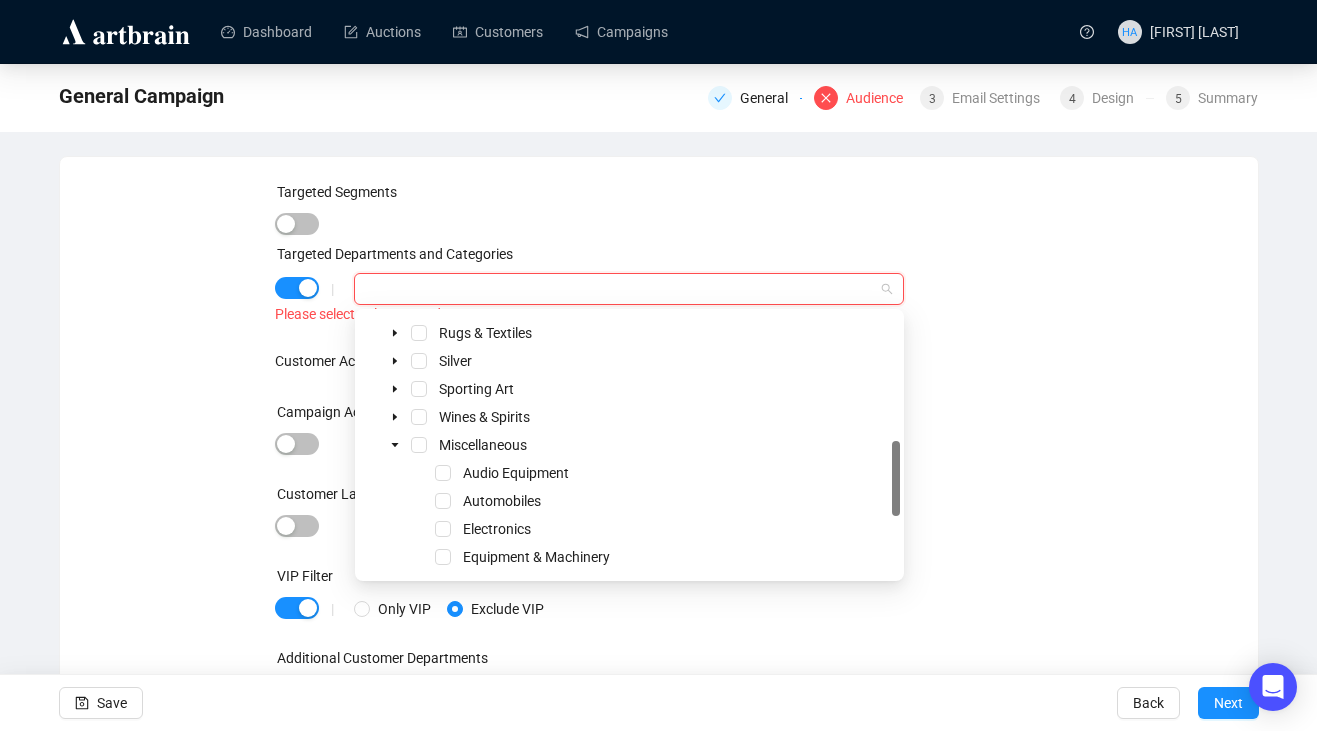 scroll, scrollTop: 431, scrollLeft: 0, axis: vertical 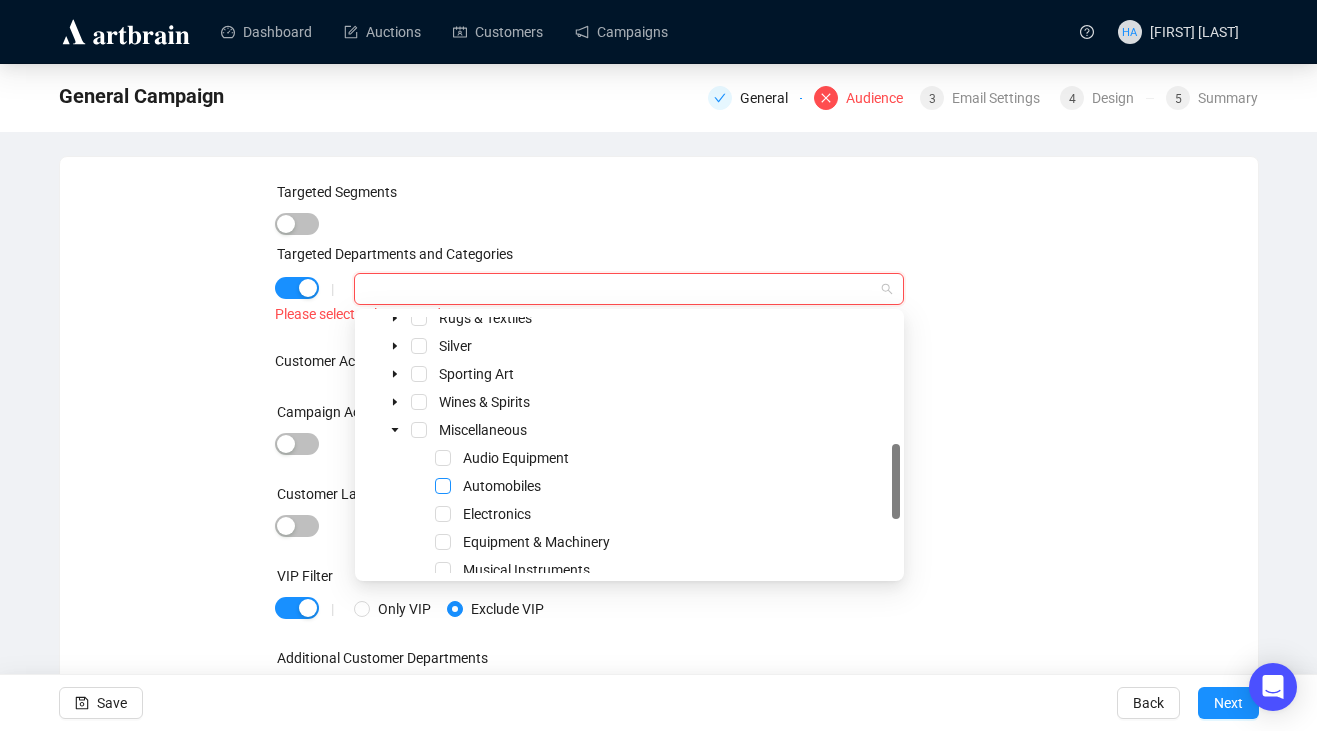 click at bounding box center [443, 486] 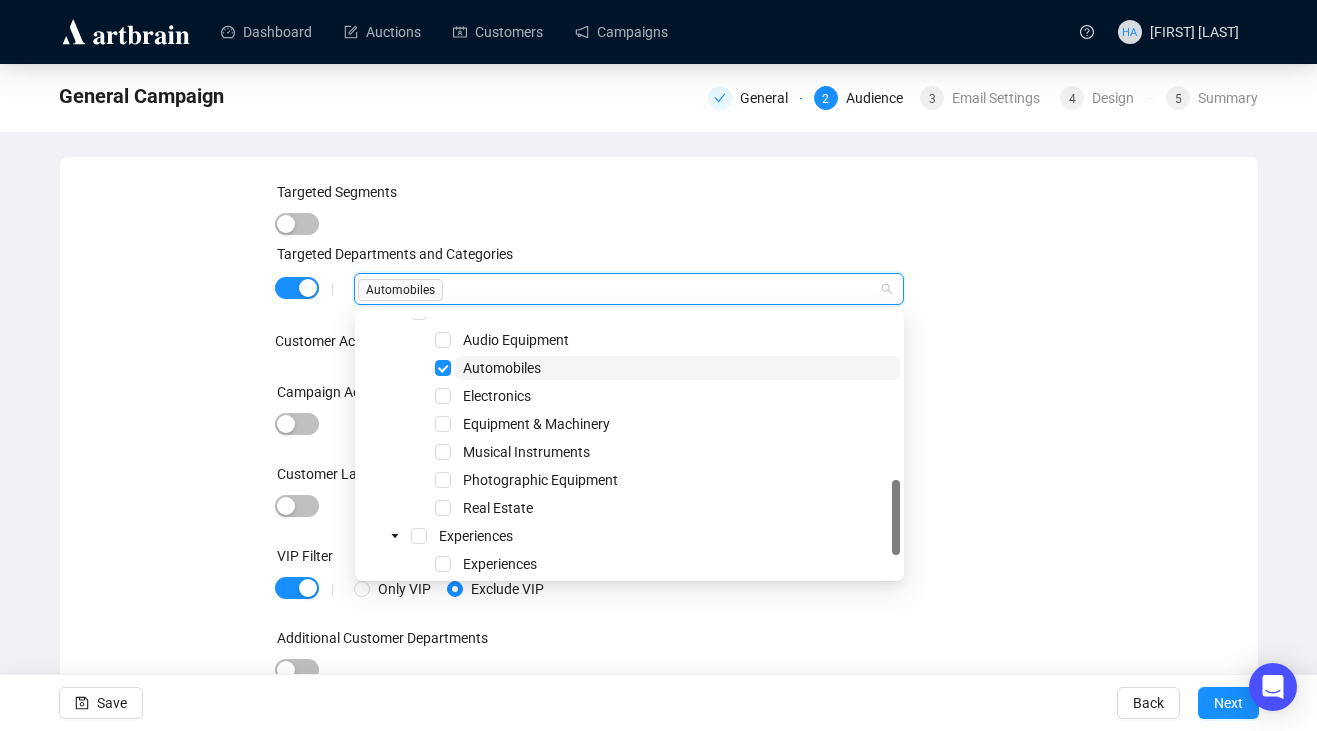 scroll, scrollTop: 557, scrollLeft: 0, axis: vertical 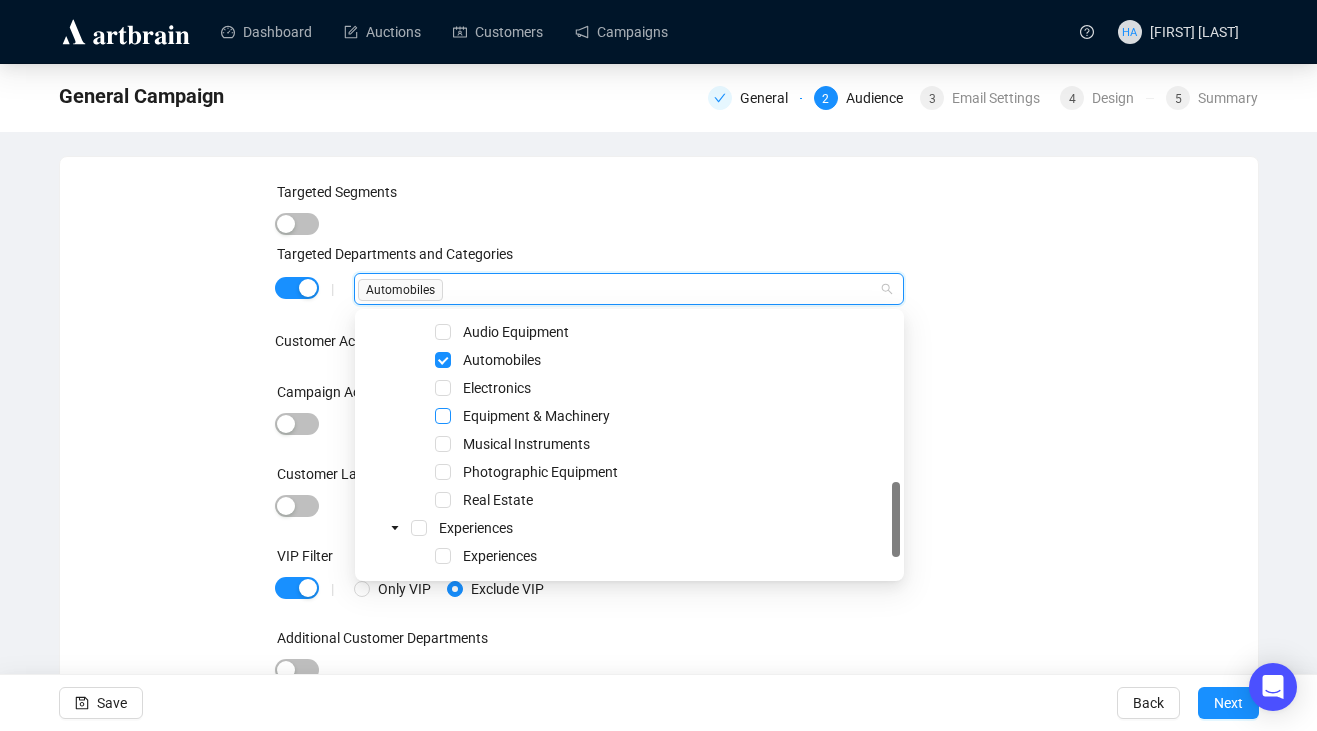 click at bounding box center [443, 416] 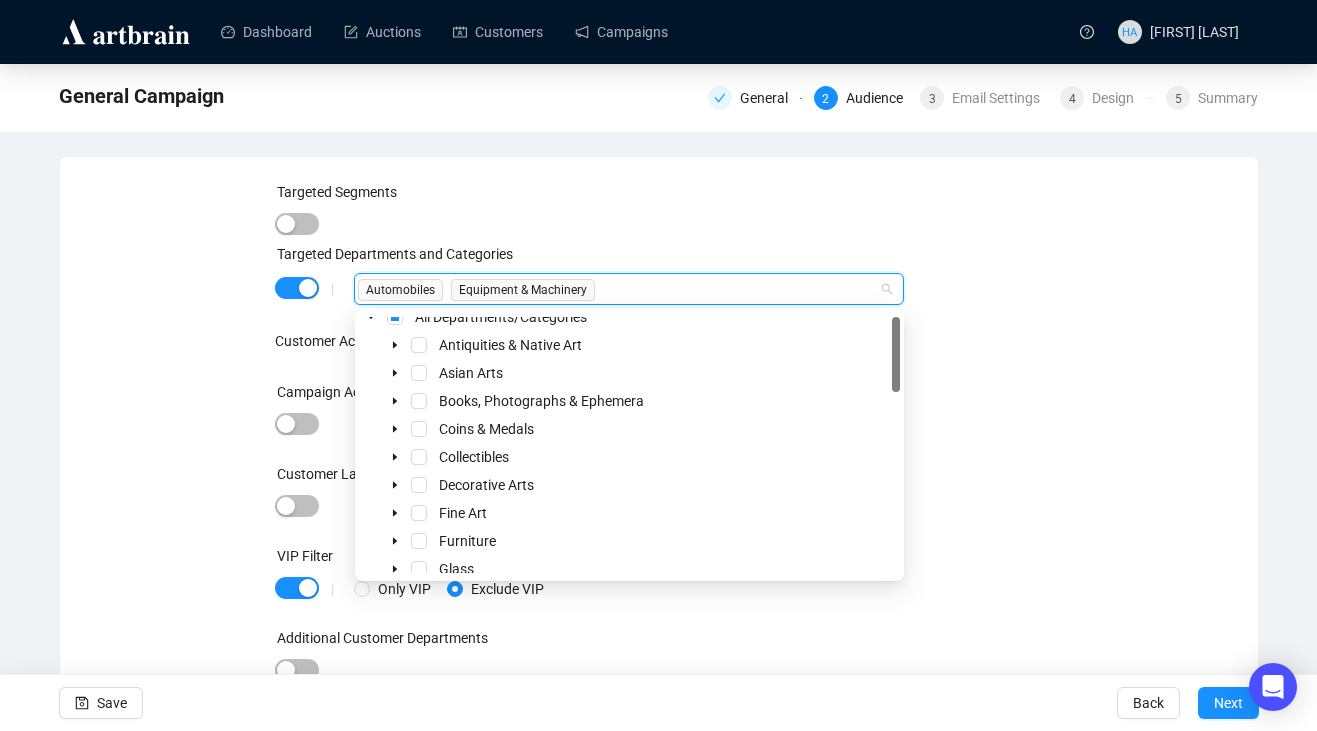 scroll, scrollTop: 0, scrollLeft: 0, axis: both 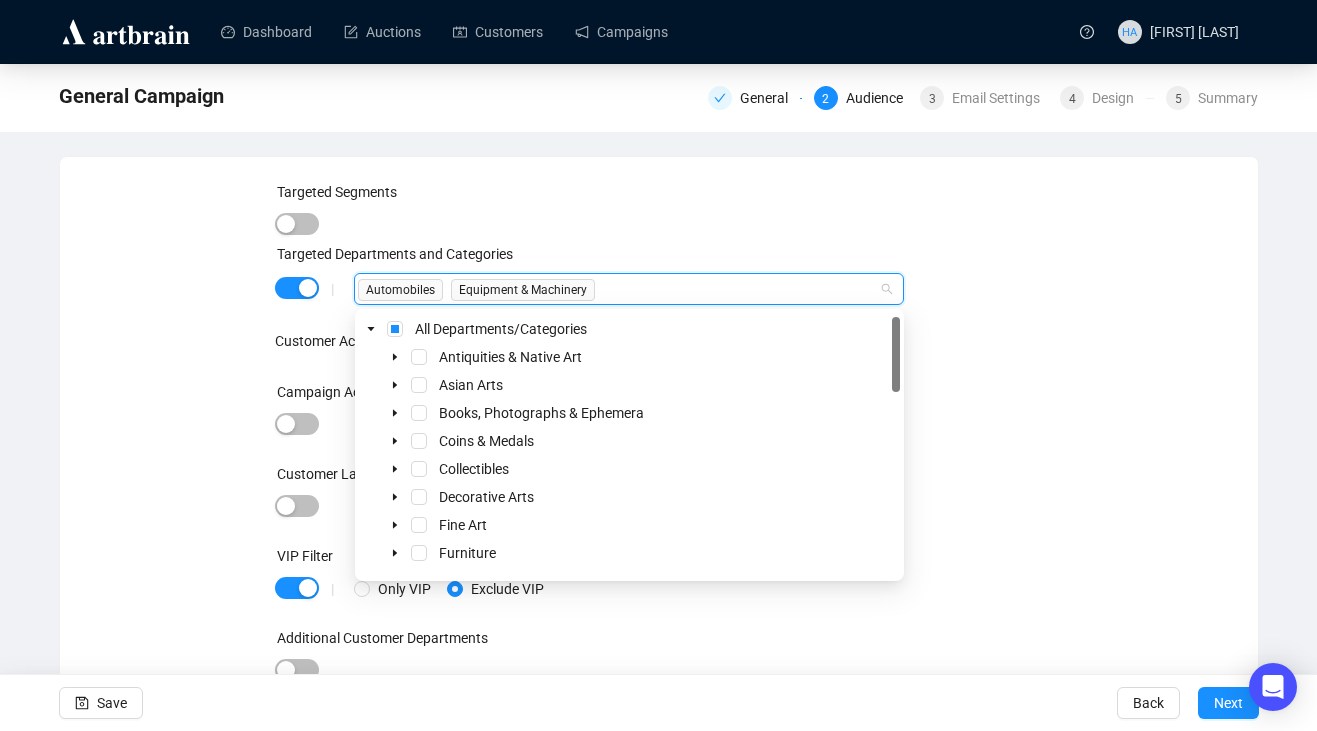 click on "Customer Labels Filter" at bounding box center [658, 478] 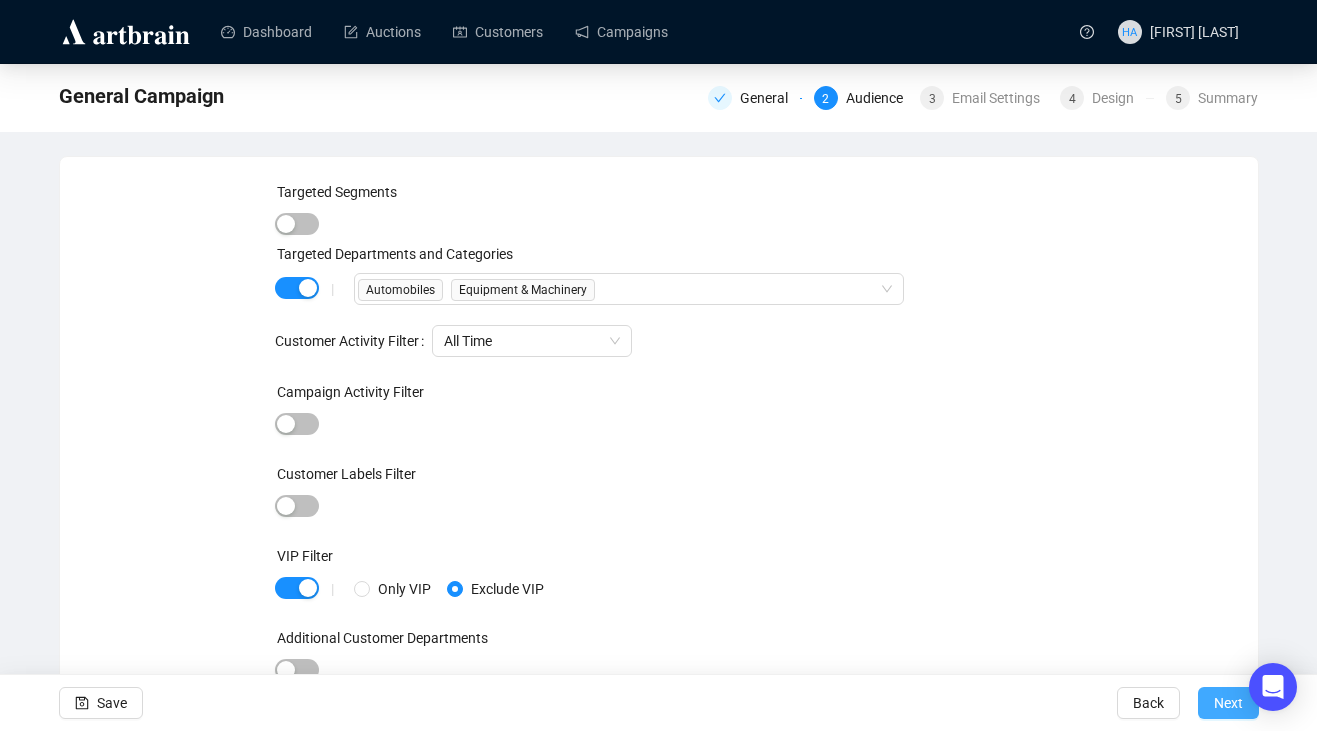 click on "Next" at bounding box center (1228, 703) 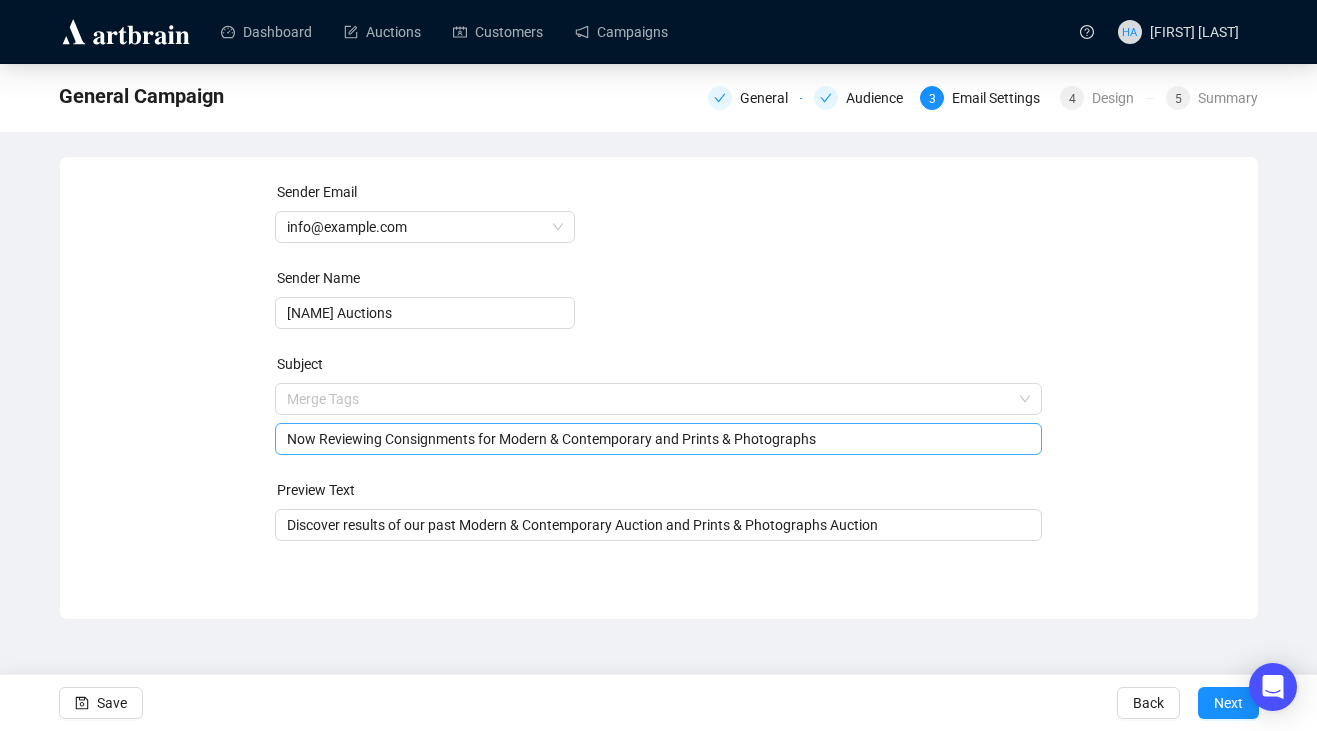 click on "Merge Tags Now Reviewing Consignments for Modern & Contemporary and Prints & Photographs" at bounding box center (658, 419) 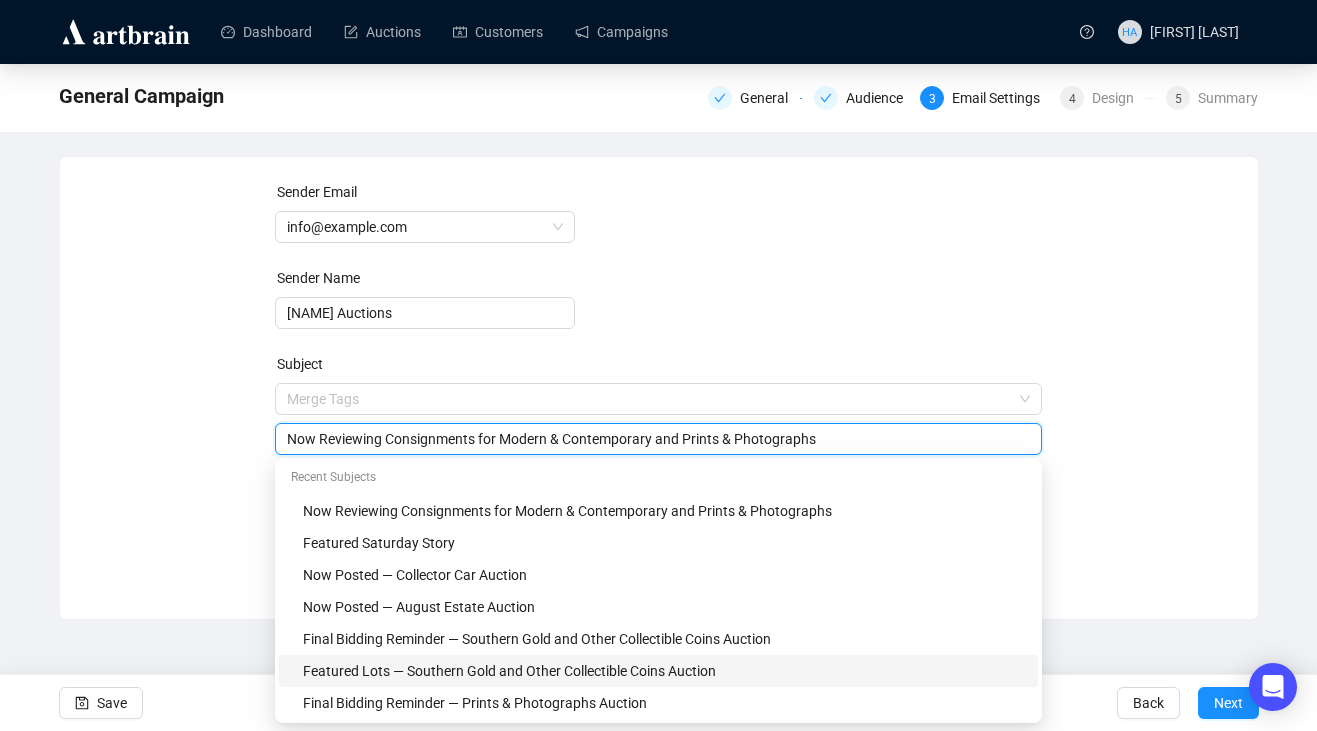 click on "Featured Lots — Southern Gold and Other Collectible Coins Auction" at bounding box center (664, 671) 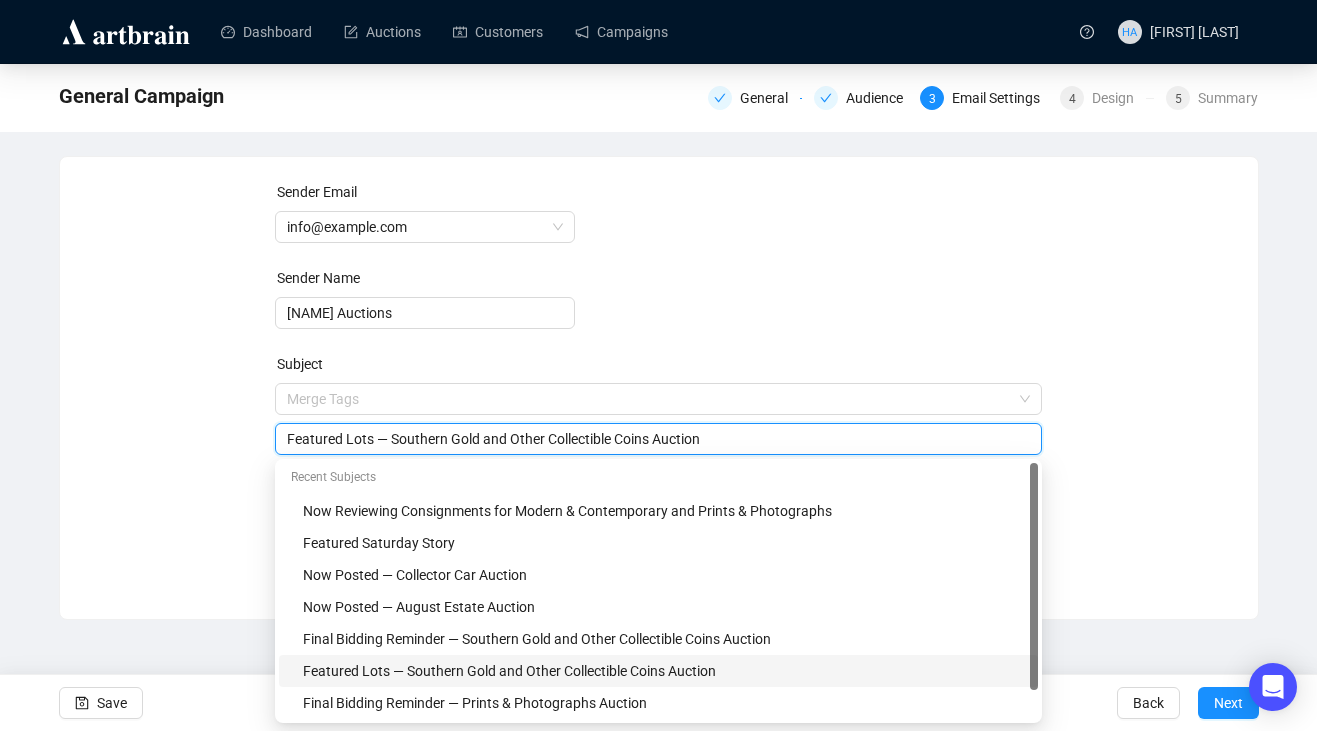 drag, startPoint x: 396, startPoint y: 445, endPoint x: 668, endPoint y: 438, distance: 272.09006 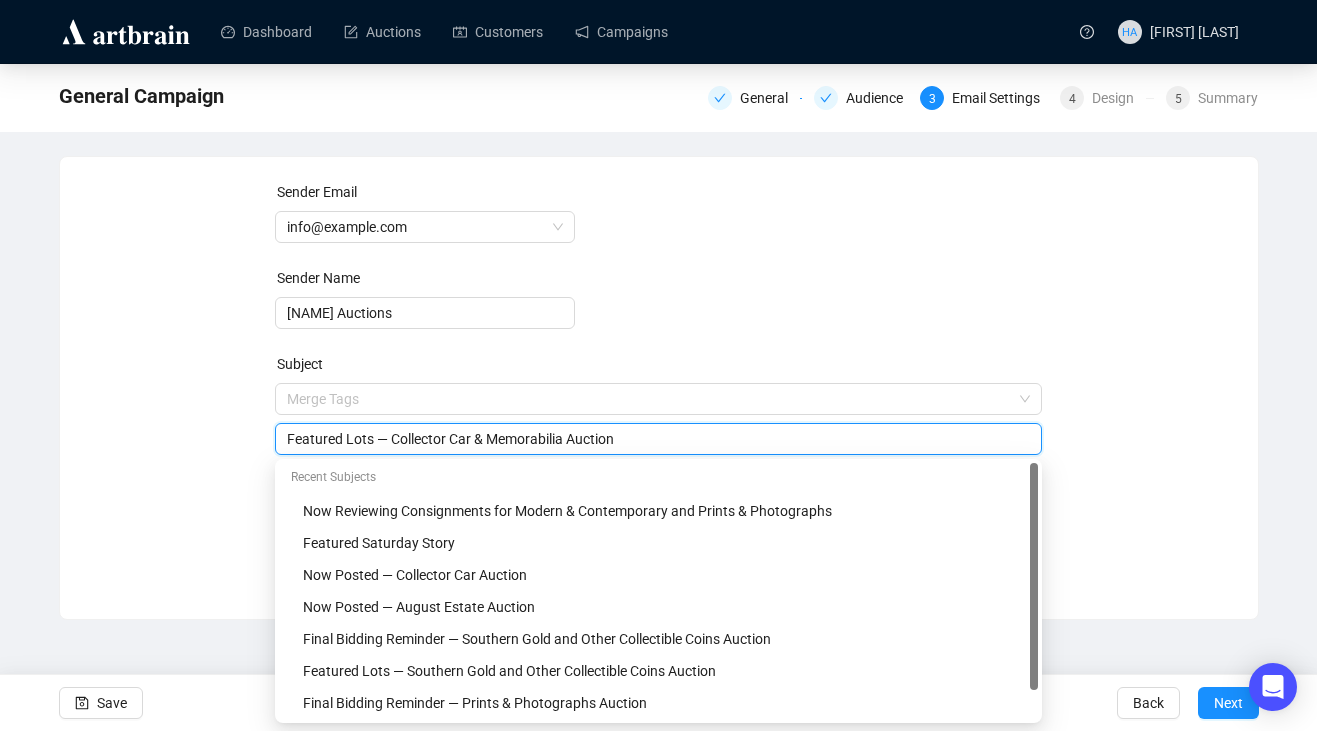 type on "Featured Lots — Collector Car & Memorabilia Auction" 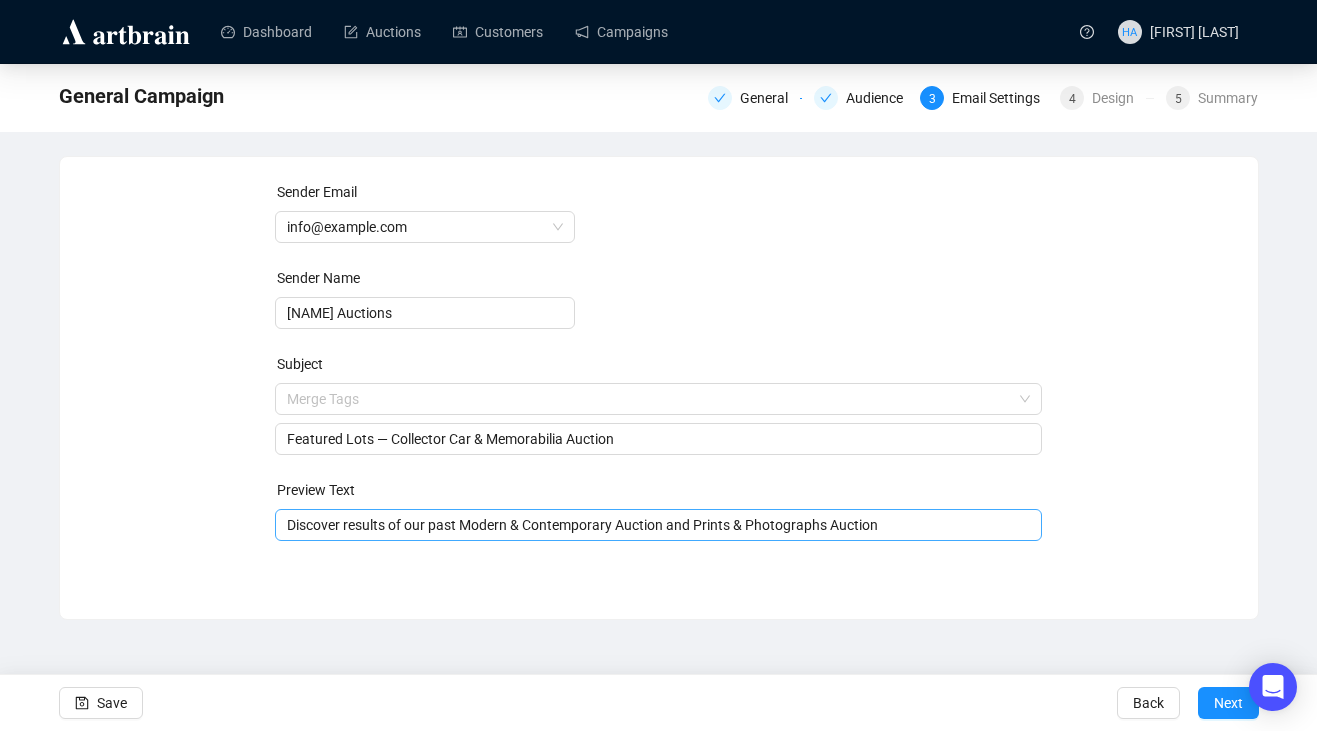 click on "Discover results of our past Modern & Contemporary Auction and Prints & Photographs Auction" at bounding box center [658, 525] 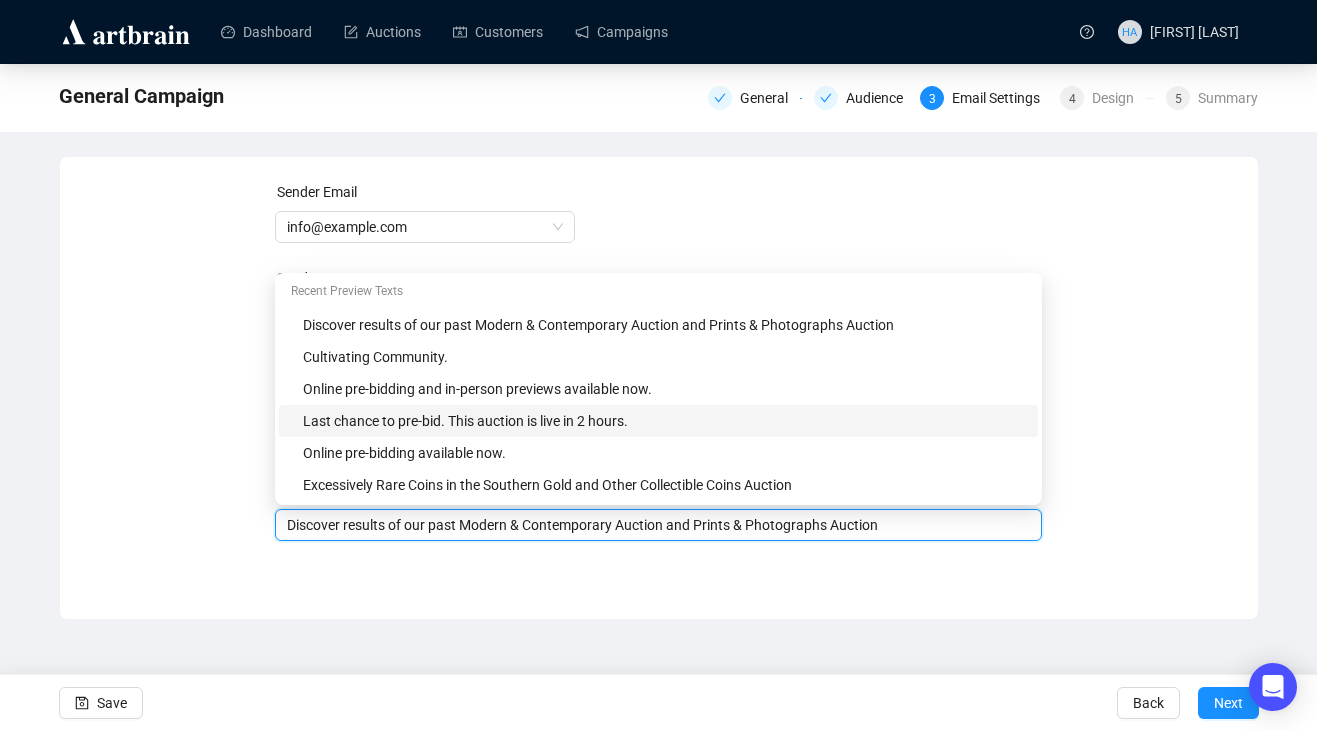 click on "Sender Email info@example.com Sender Name Leland Little Auctions Subject Featured Lots — Collector Car & Memorabilia Auction Preview Text Merge Tags Discover results of our past Modern & Contemporary Auction and Prints & Photographs Auction Save Back Next" at bounding box center (659, 373) 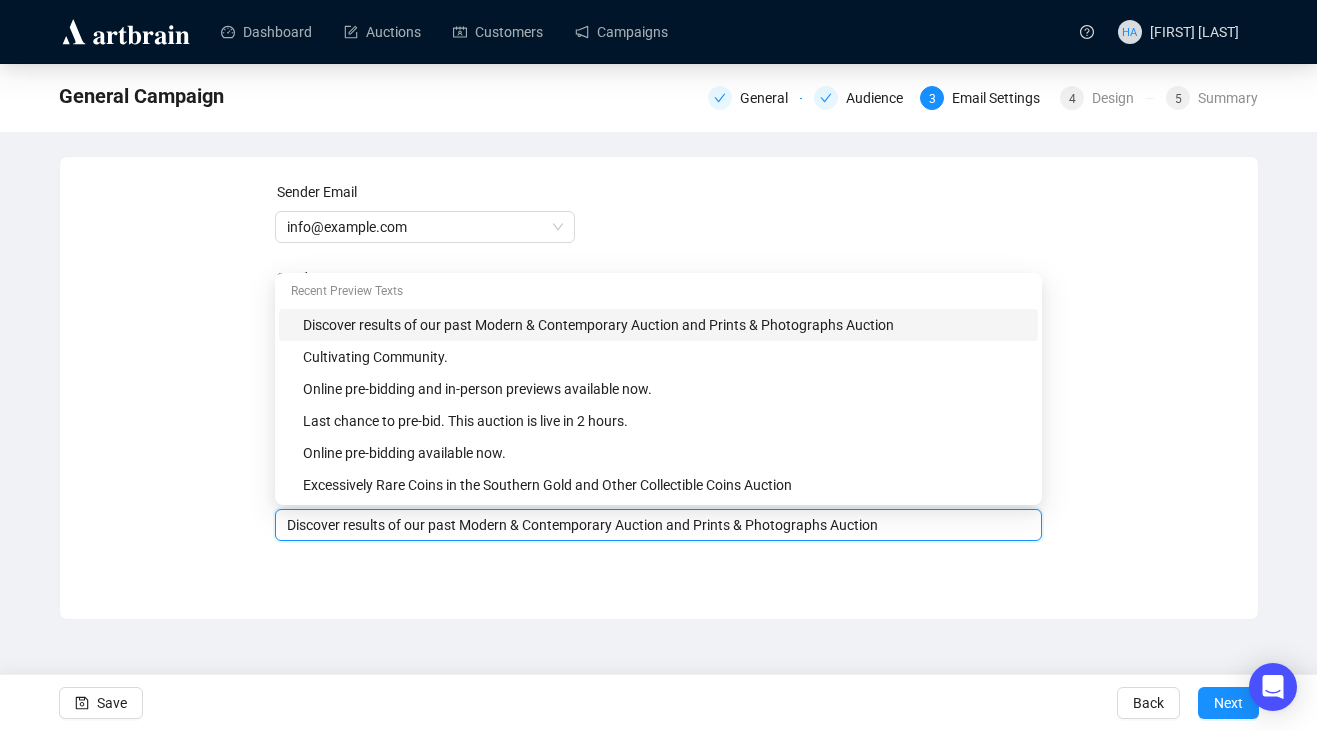 click on "Discover results of our past Modern & Contemporary Auction and Prints & Photographs Auction" at bounding box center (658, 525) 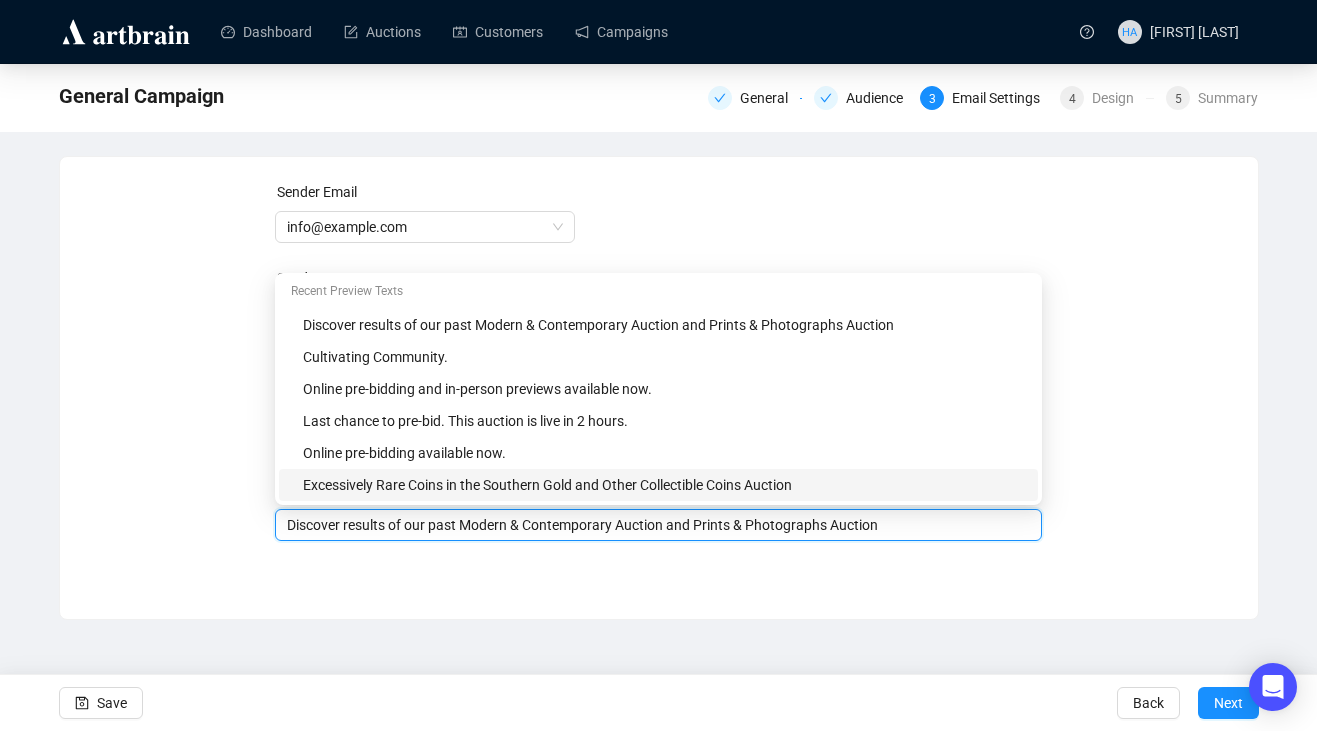 click on "Discover results of our past Modern & Contemporary Auction and Prints & Photographs Auction" at bounding box center [658, 525] 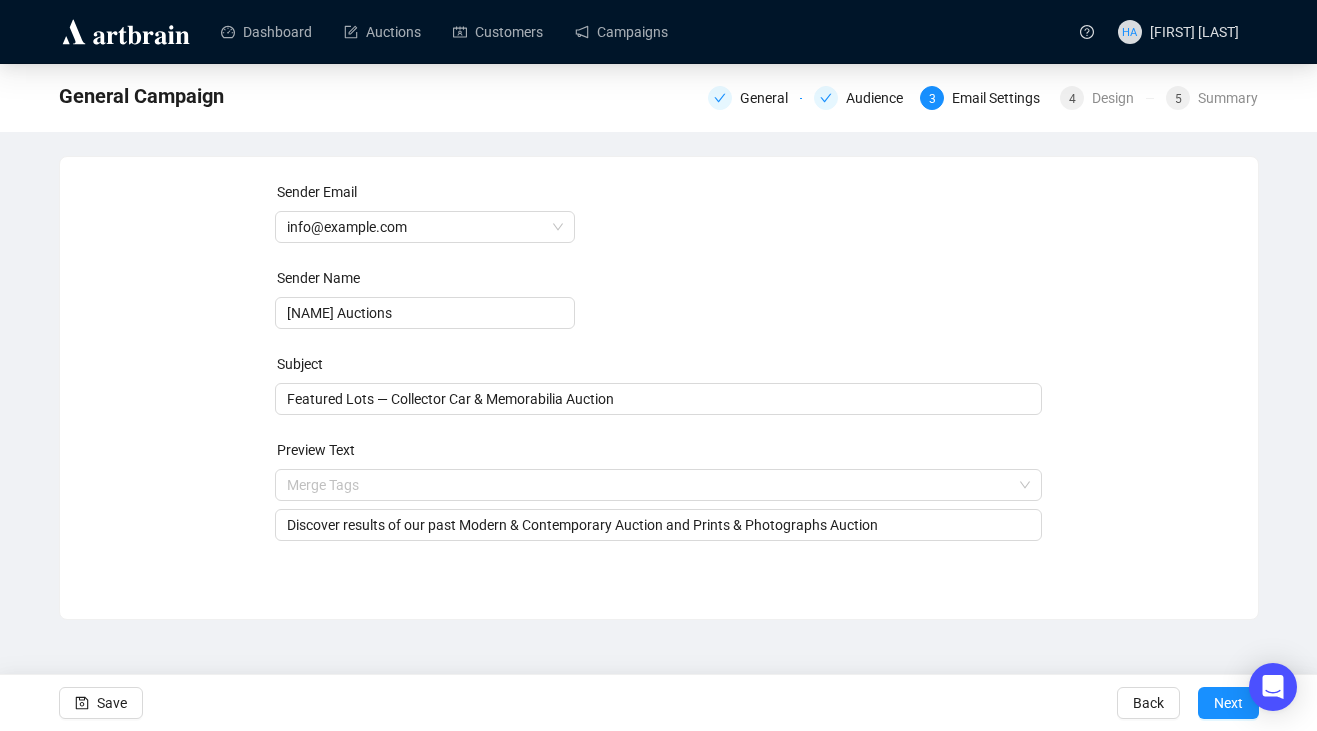 click on "Sender Email info@example.com Sender Name Leland Little Auctions Subject Featured Lots — Collector Car & Memorabilia Auction Preview Text Merge Tags Discover results of our past Modern & Contemporary Auction and Prints & Photographs Auction Save Back Next" at bounding box center [659, 373] 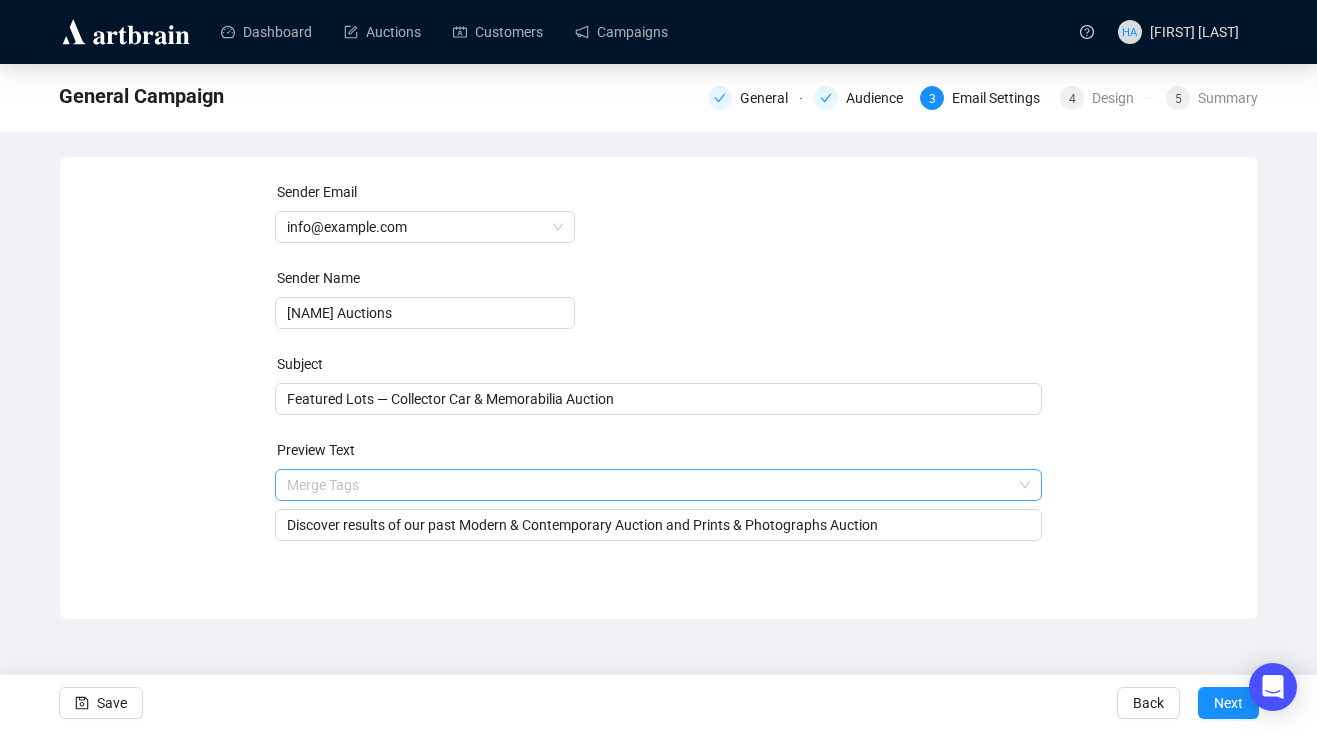 click at bounding box center (649, 485) 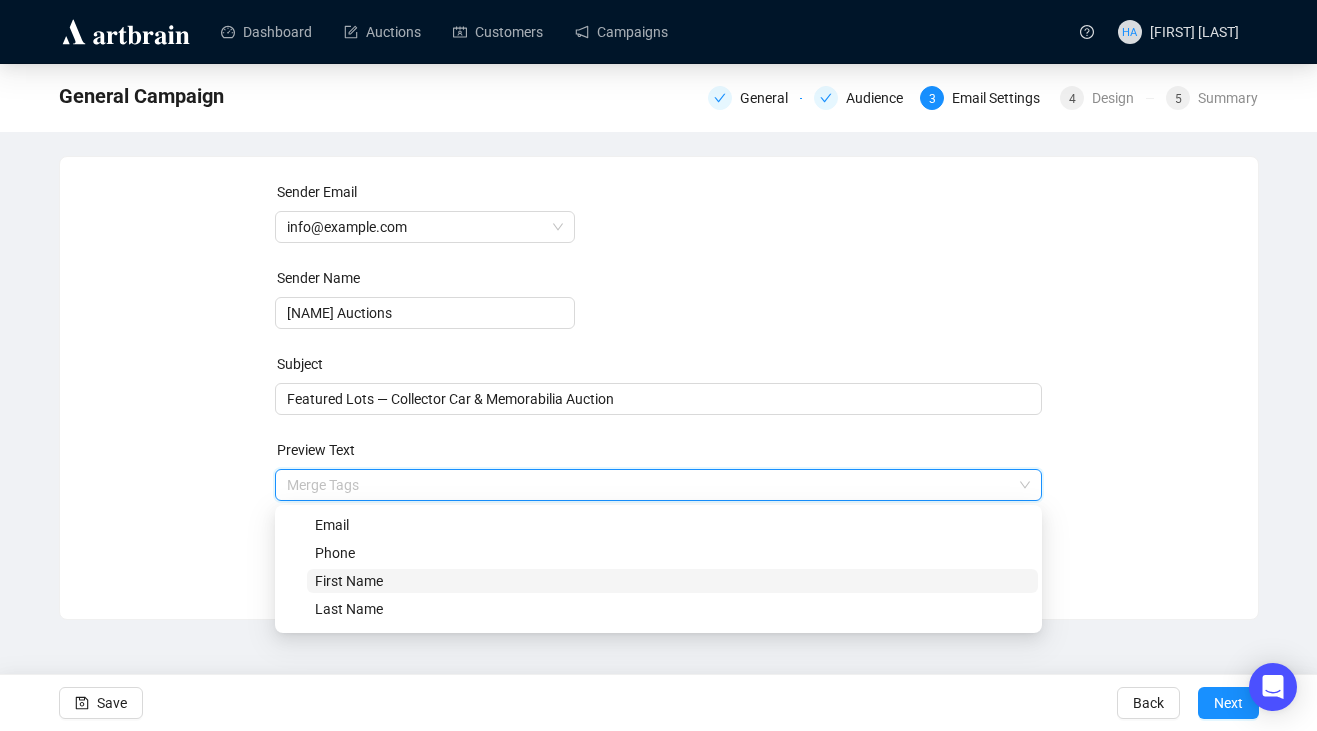 click on "First Name" at bounding box center [349, 581] 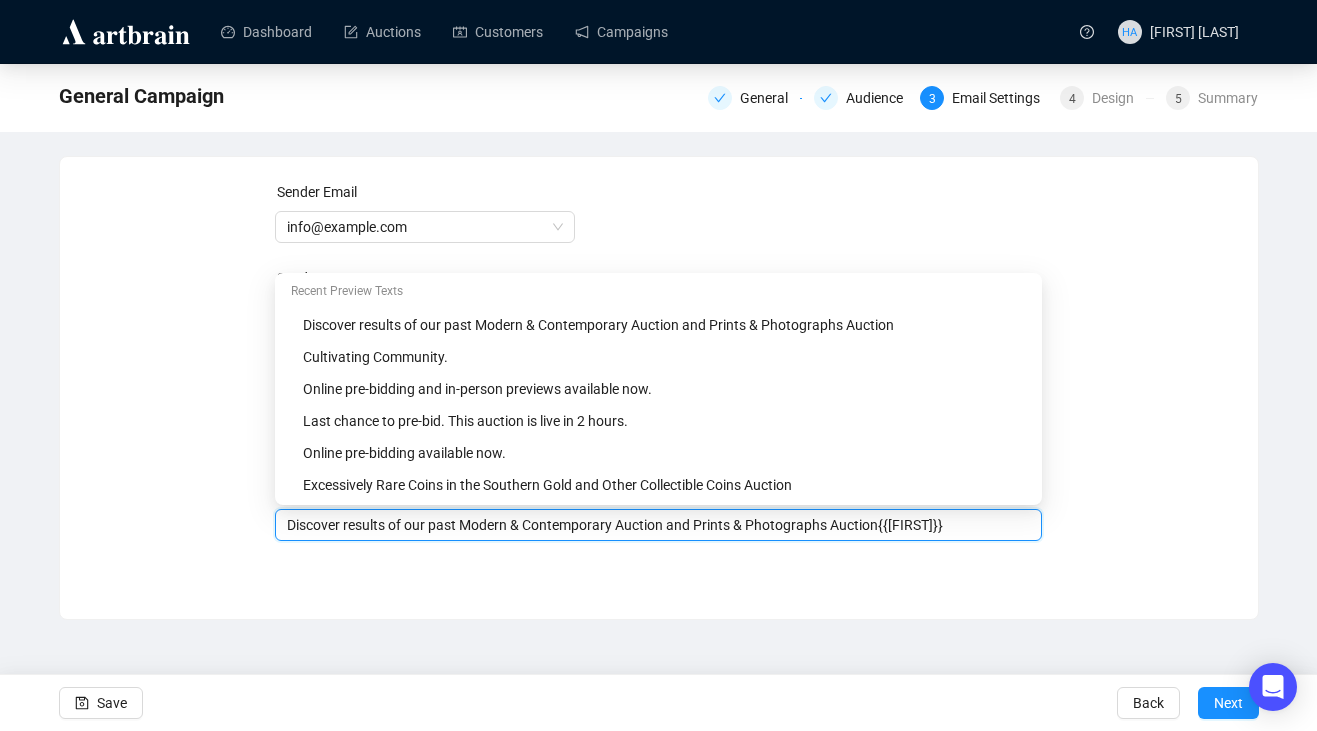 click on "Discover results of our past Modern & Contemporary Auction and Prints & Photographs Auction{{[FIRST]}}" at bounding box center (658, 525) 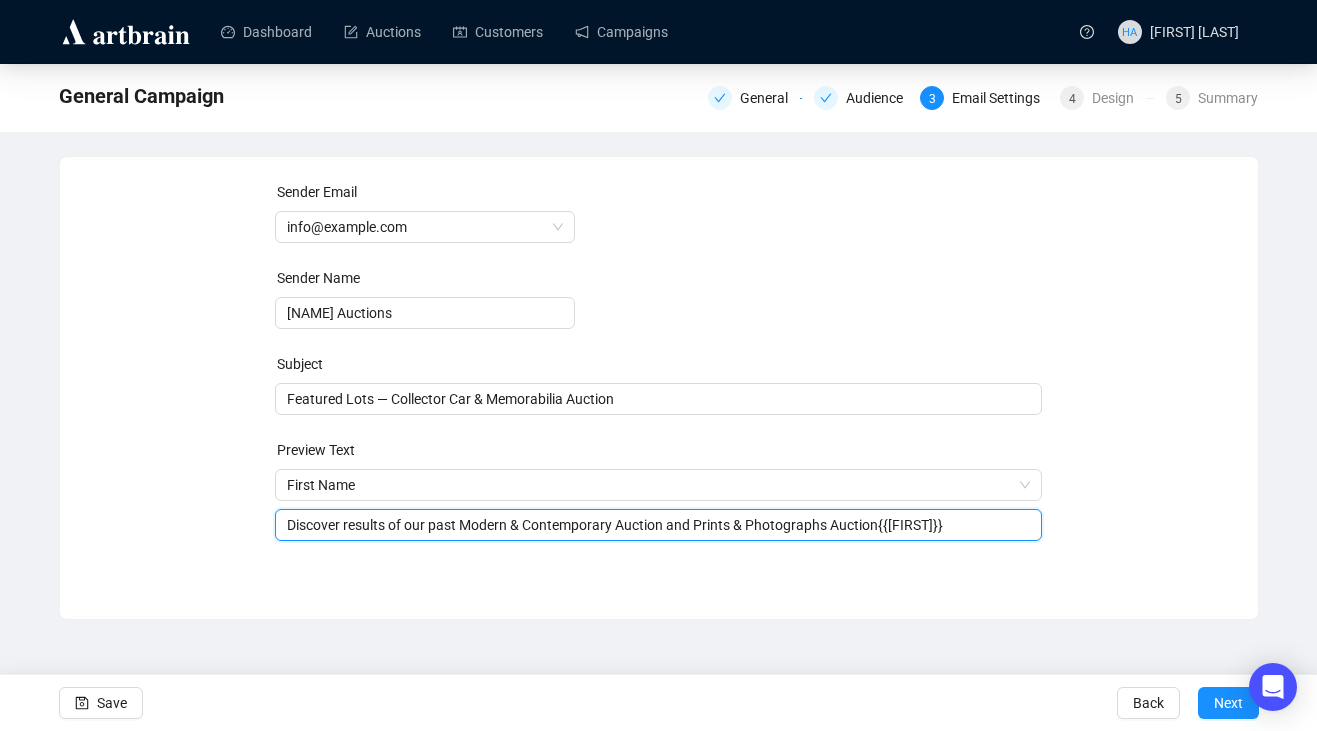click on "Sender Email [EMAIL] Sender Name [NAME] Auctions Subject Featured Lots — Collector Car & Memorabilia Auction Preview Text First Name Discover results of our past Modern & Contemporary Auction and Prints & Photographs Auction{{[FIRST]}} Discover results of our past Modern & Contemporary Auction and Prints & Photographs Auction{{[FIRST]}} Save Back Next" at bounding box center [659, 373] 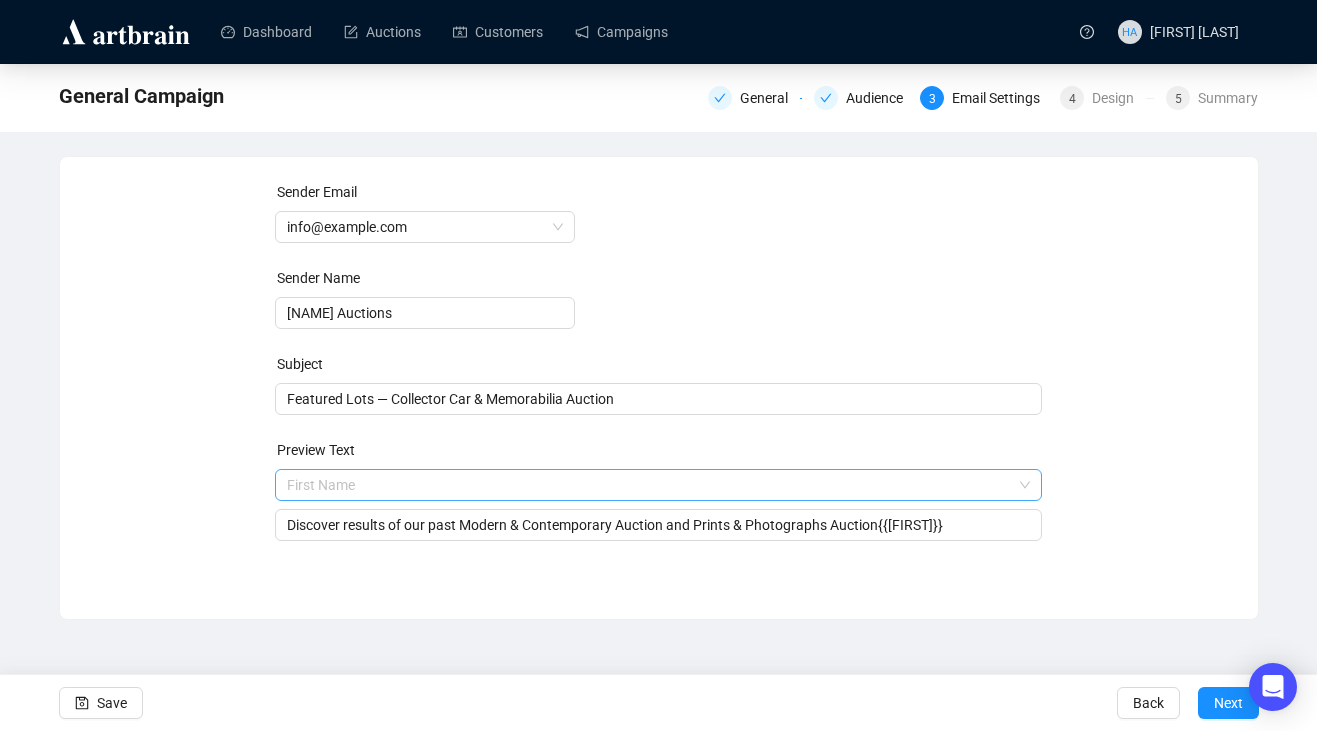 click on "First Name" at bounding box center (658, 485) 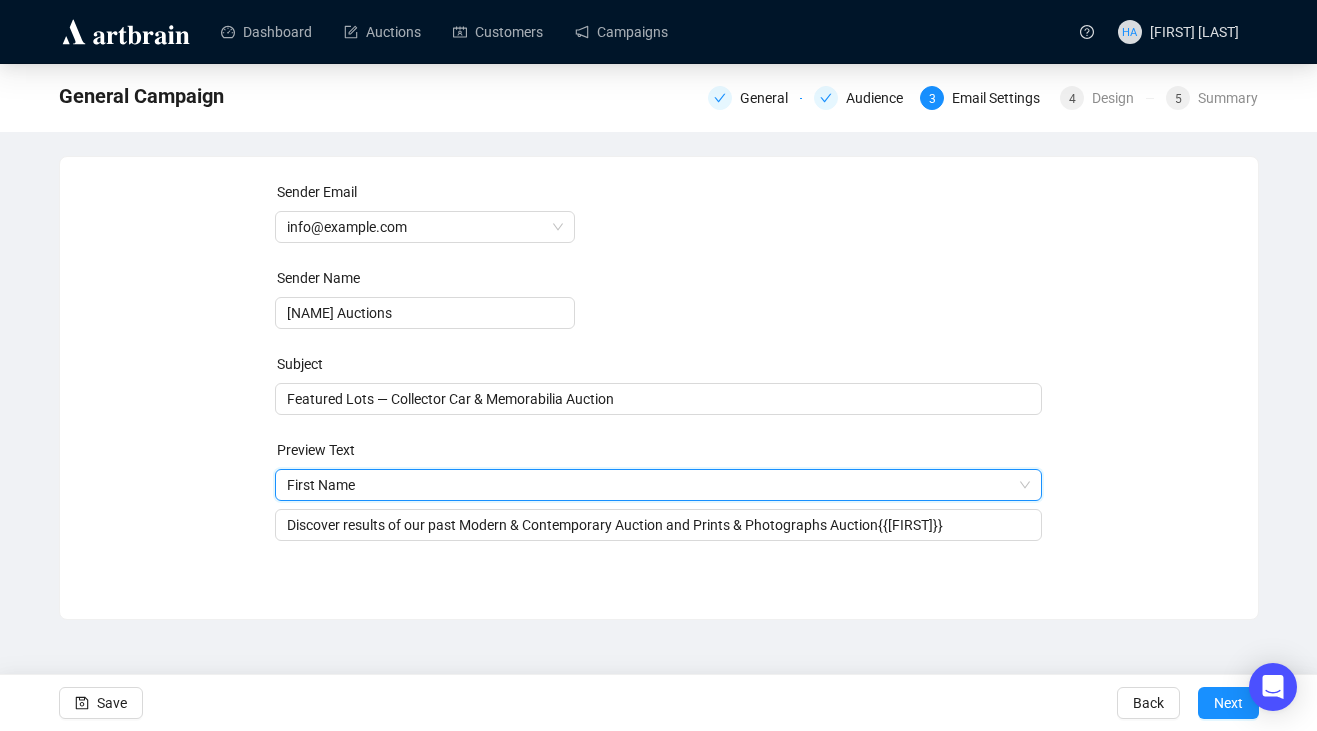 click on "First Name" at bounding box center [658, 485] 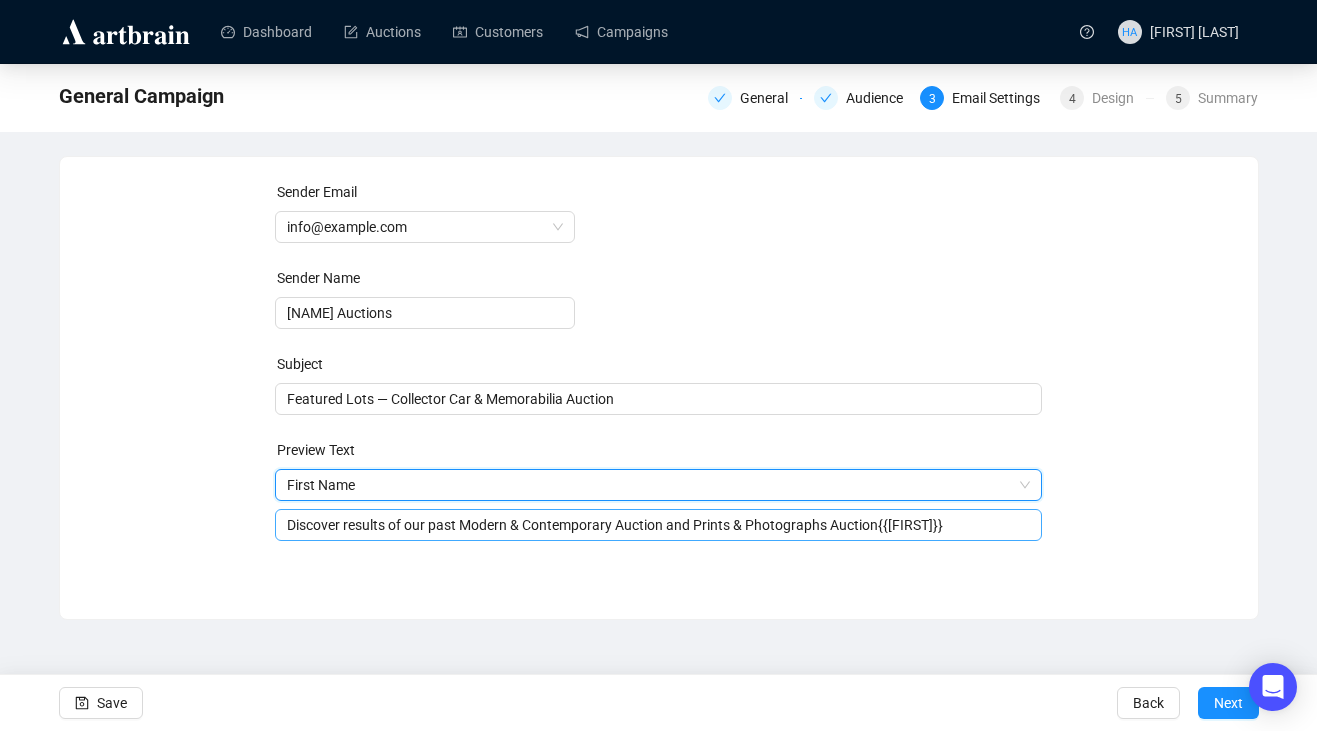 click on "Discover results of our past Modern & Contemporary Auction and Prints & Photographs Auction{{[FIRST]}}" at bounding box center (658, 525) 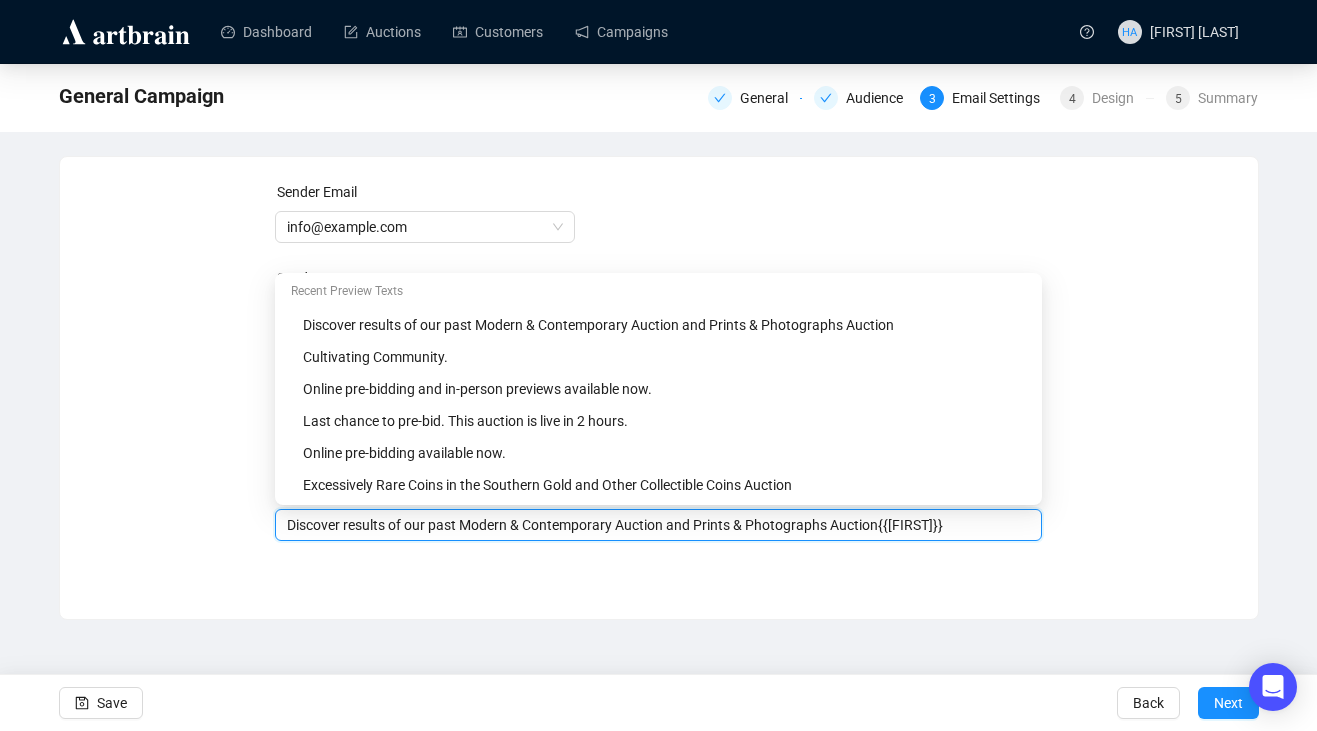 click on "Discover results of our past Modern & Contemporary Auction and Prints & Photographs Auction{{[FIRST]}}" at bounding box center [658, 525] 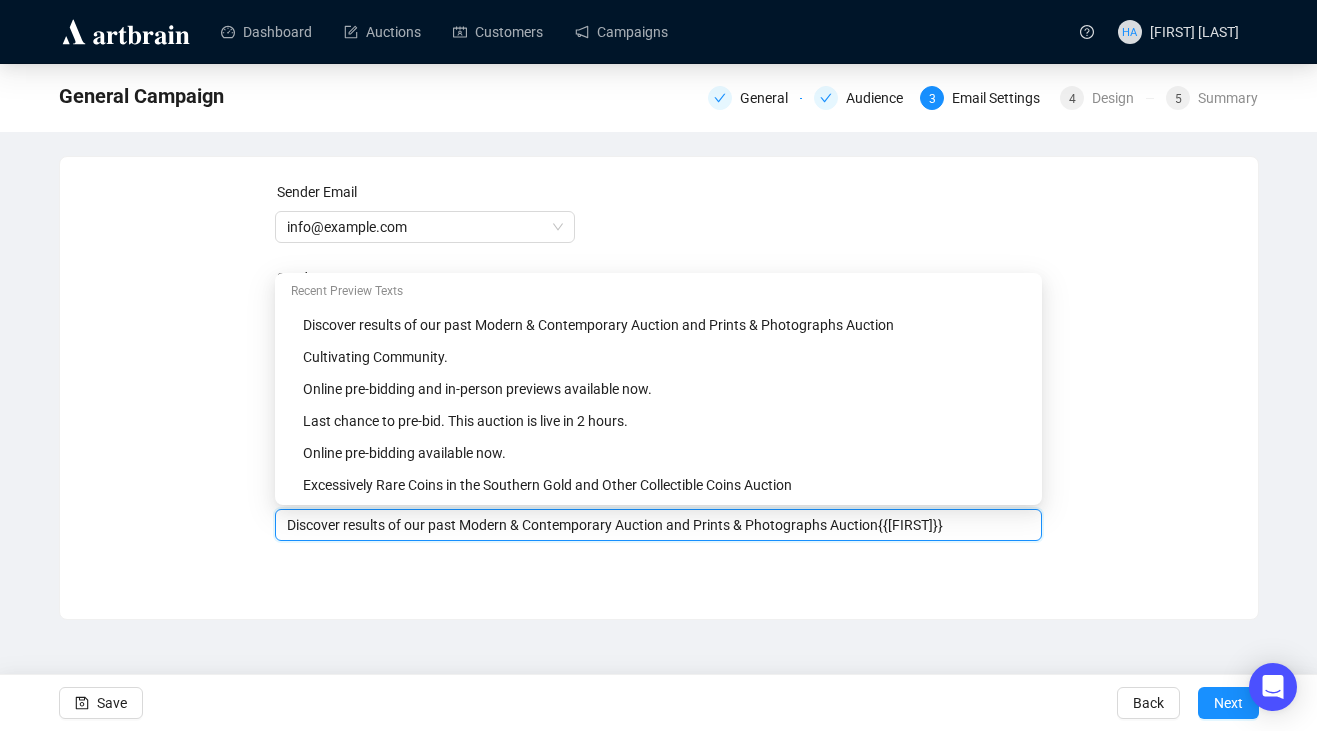 click on "Discover results of our past Modern & Contemporary Auction and Prints & Photographs Auction{{[FIRST]}}" at bounding box center [658, 525] 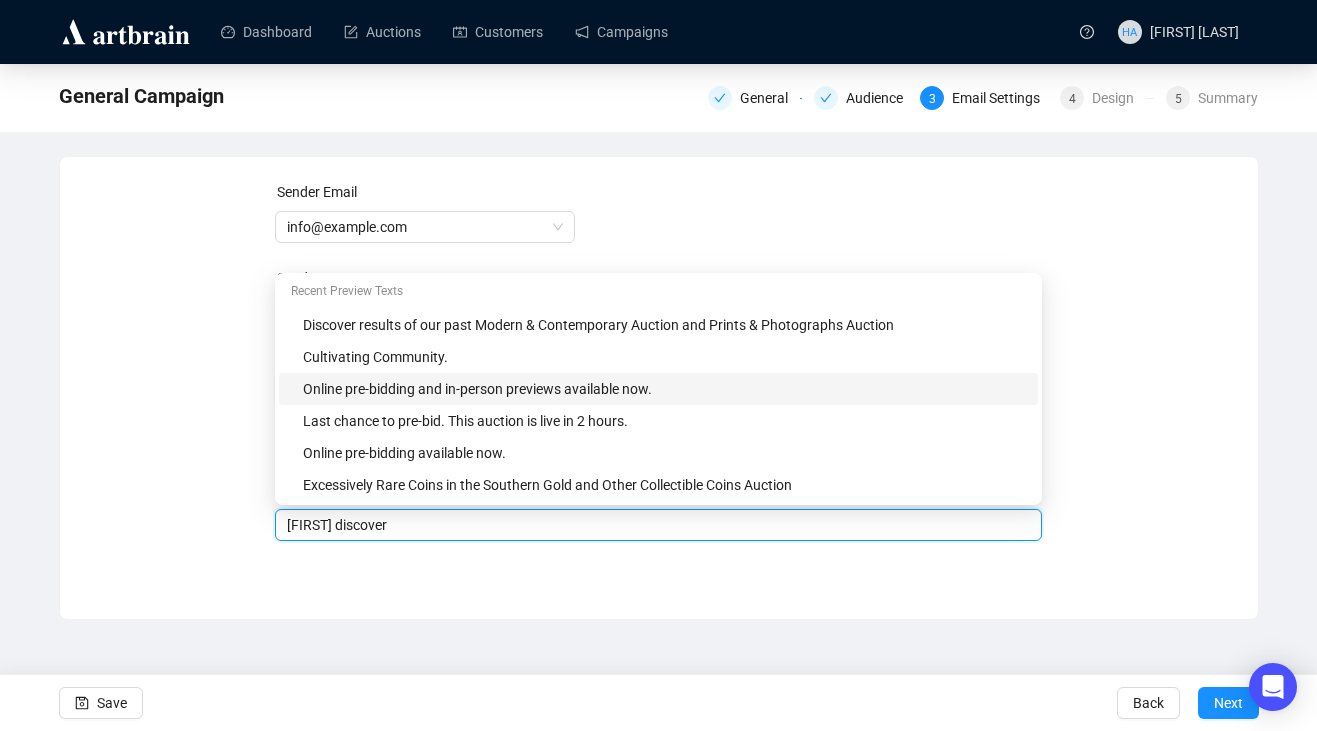 click on "Online pre-bidding and in-person previews available now." at bounding box center (664, 389) 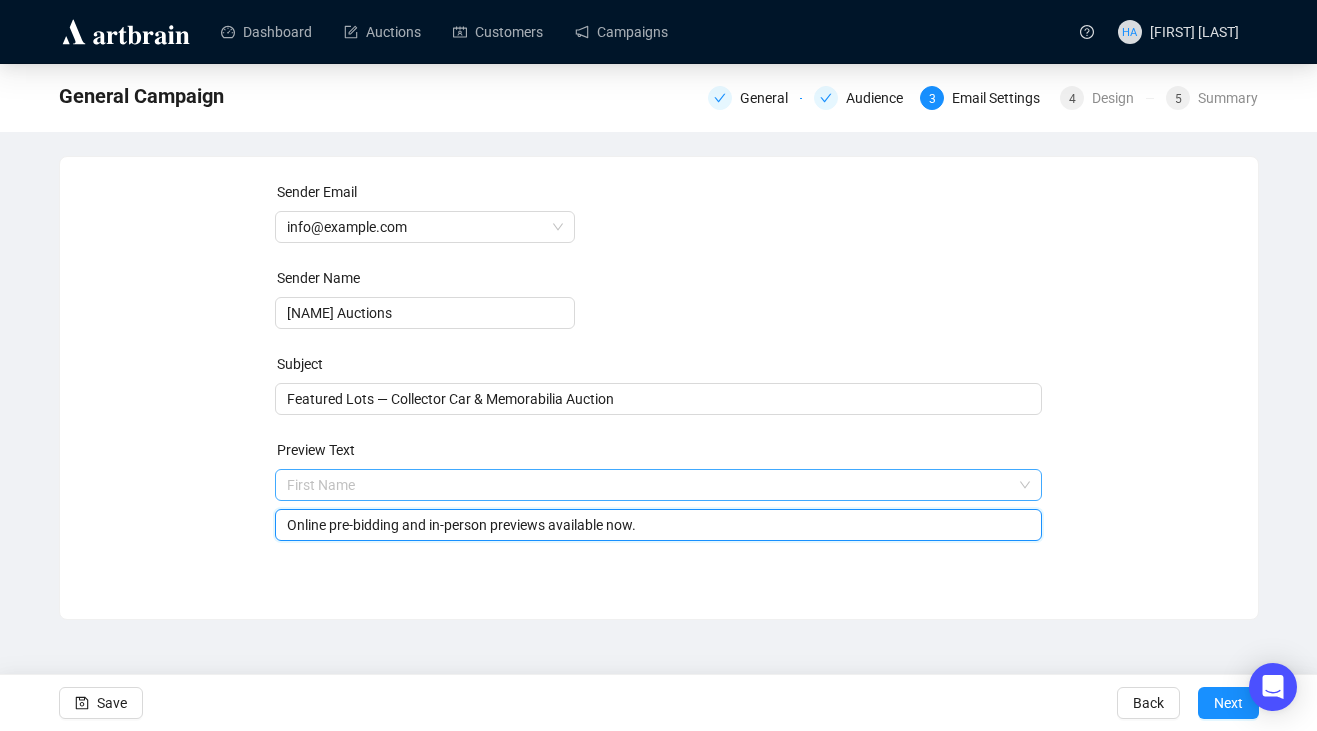 click on "First Name" at bounding box center (658, 485) 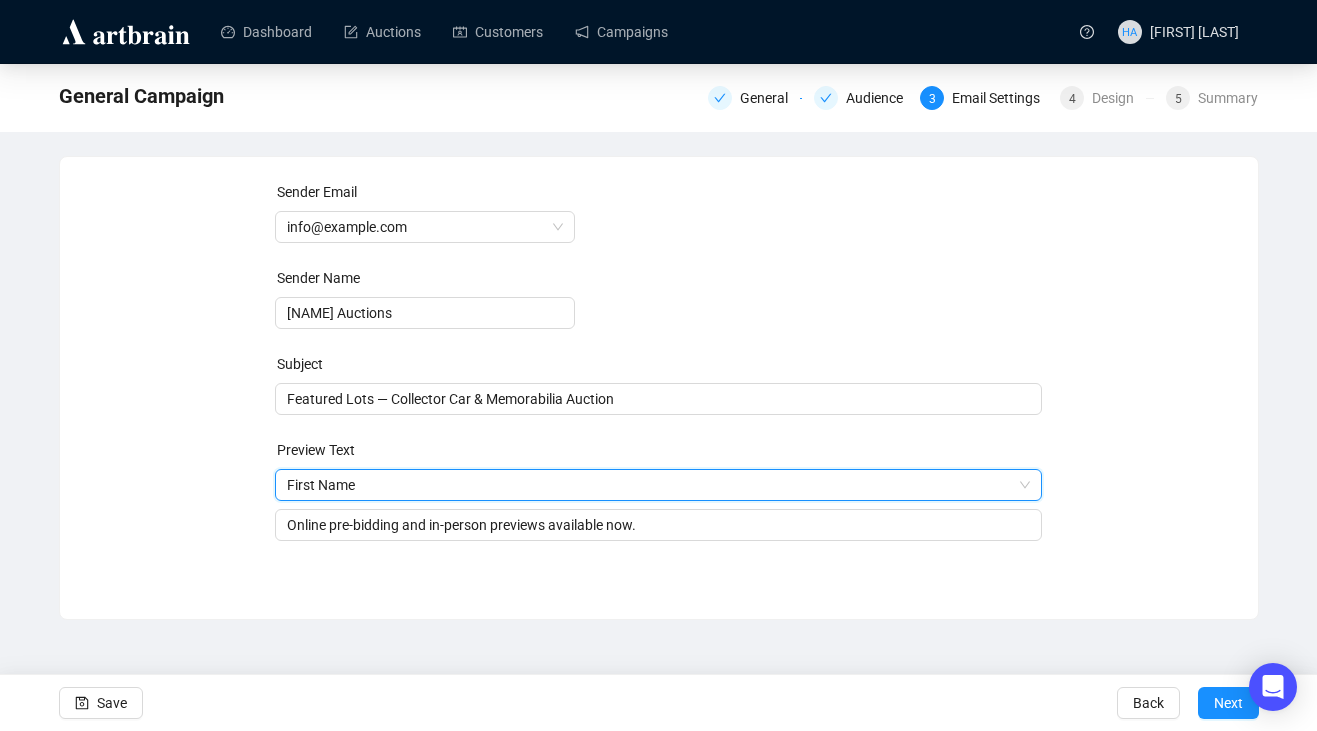 click on "Sender Email [EMAIL] Sender Name [NAME] Auctions Subject Featured Lots — Collector Car & Memorabilia Auction Preview Text First Name First Name Online pre-bidding and in-person previews available now. Save Back Next" at bounding box center [659, 373] 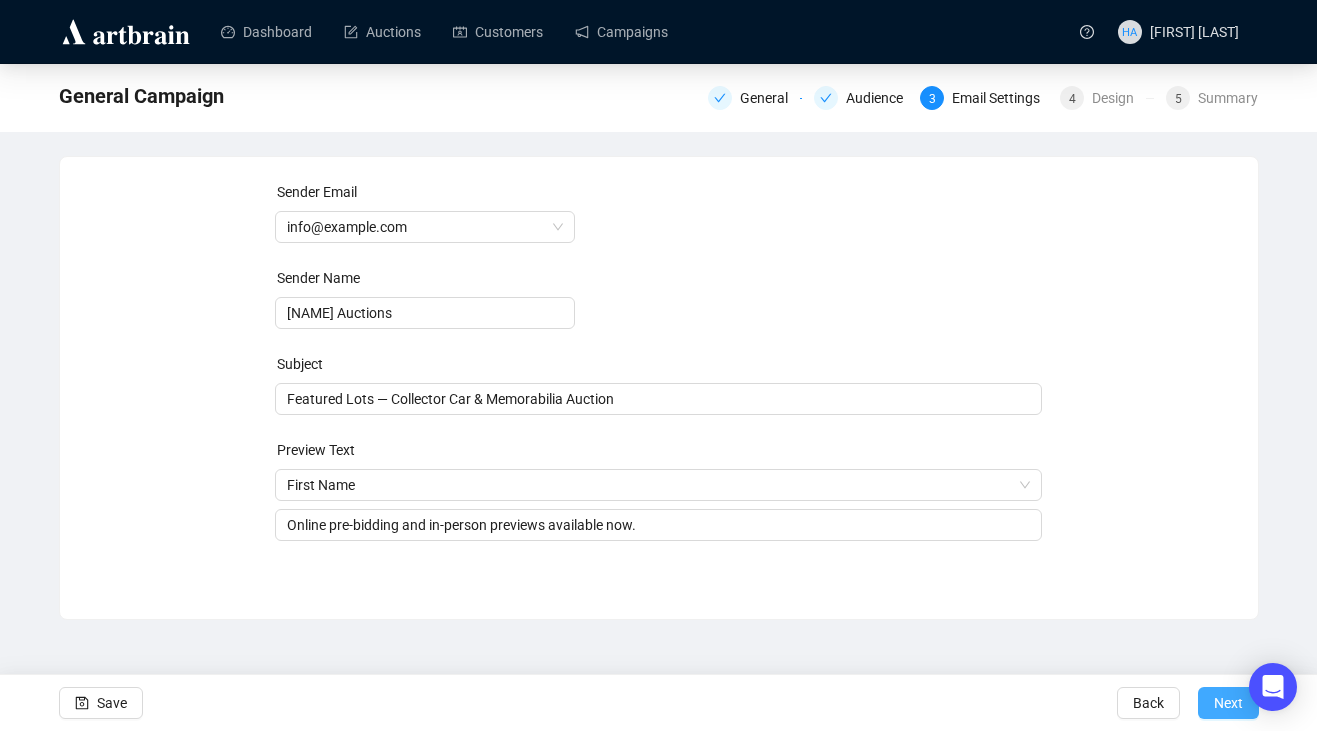 click on "Next" at bounding box center (1228, 703) 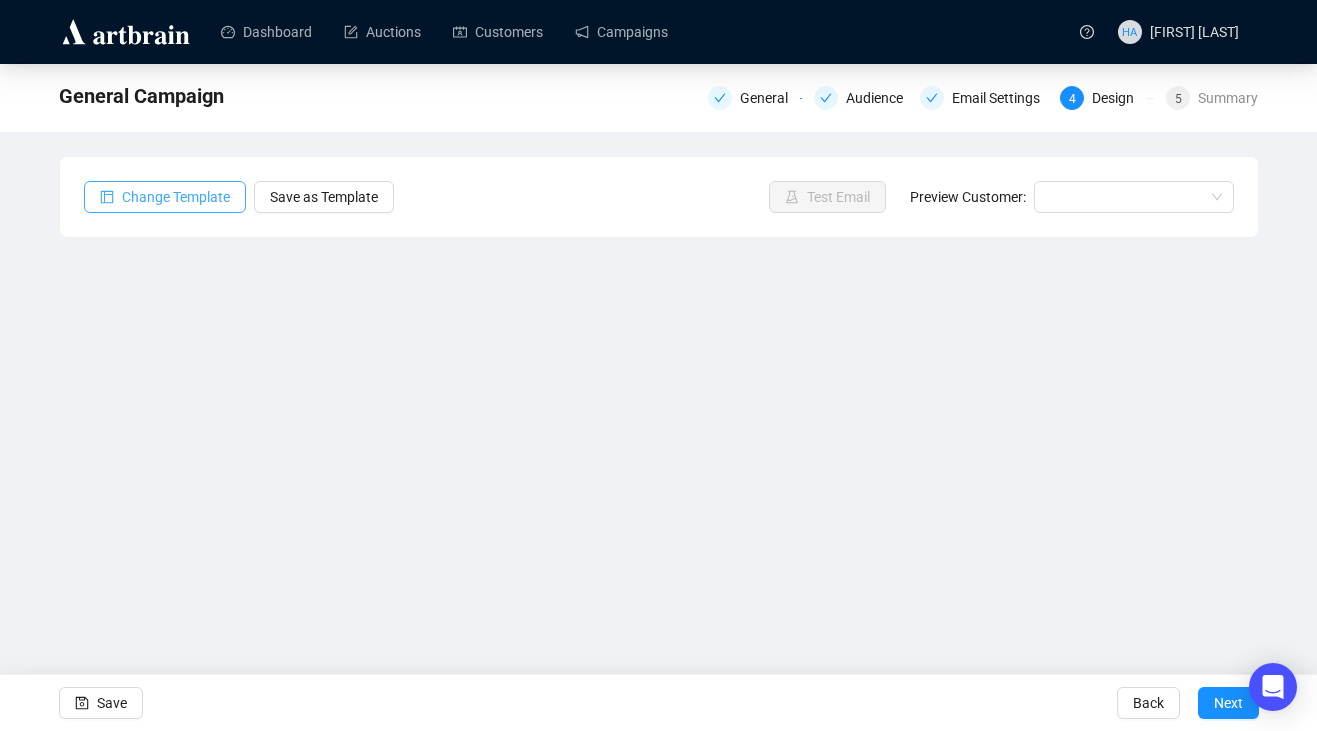click on "Change Template" at bounding box center [176, 197] 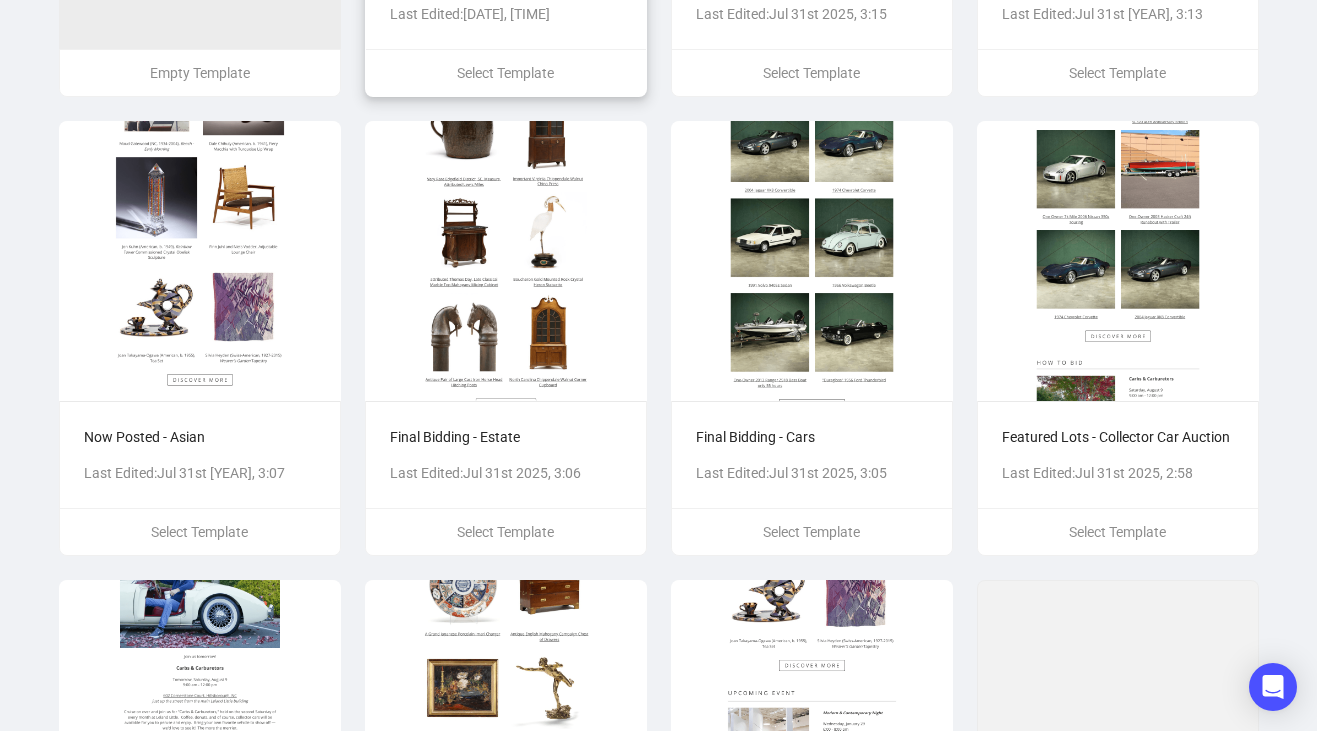 scroll, scrollTop: 527, scrollLeft: 0, axis: vertical 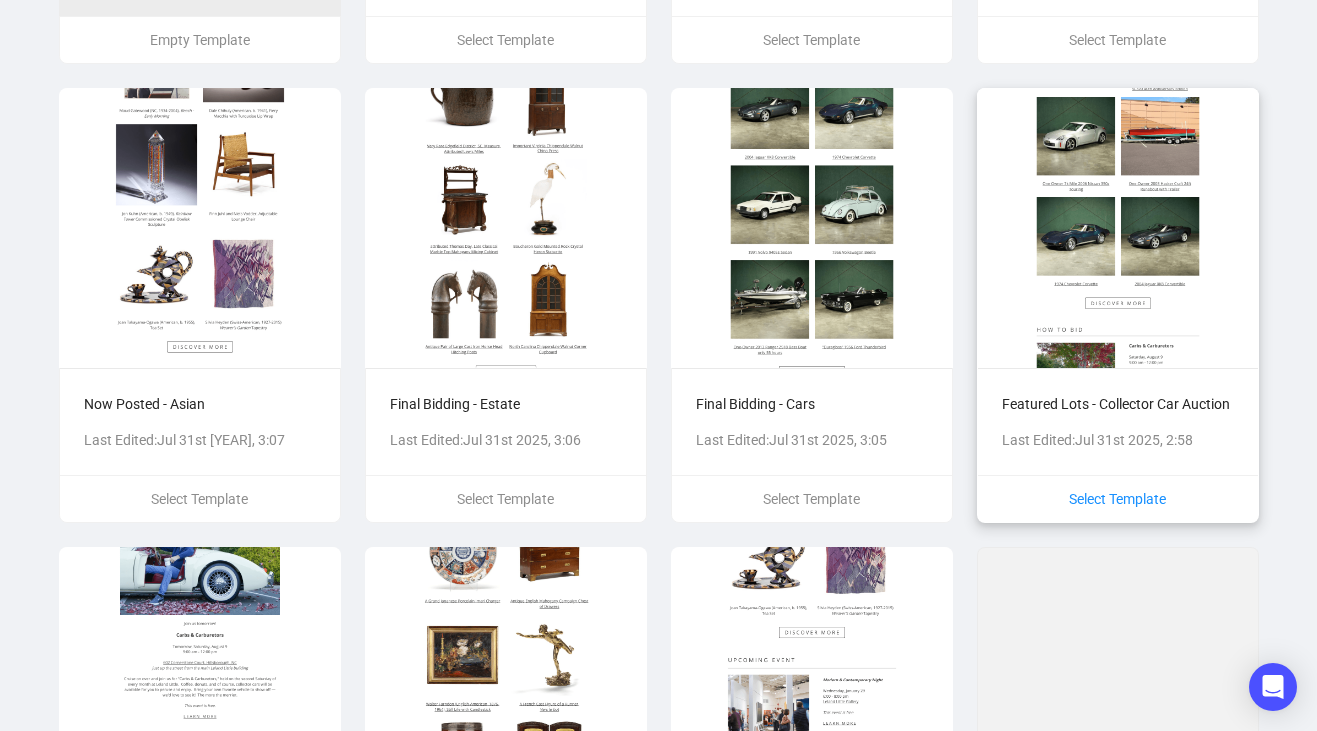 click on "Select Template" at bounding box center (1117, 499) 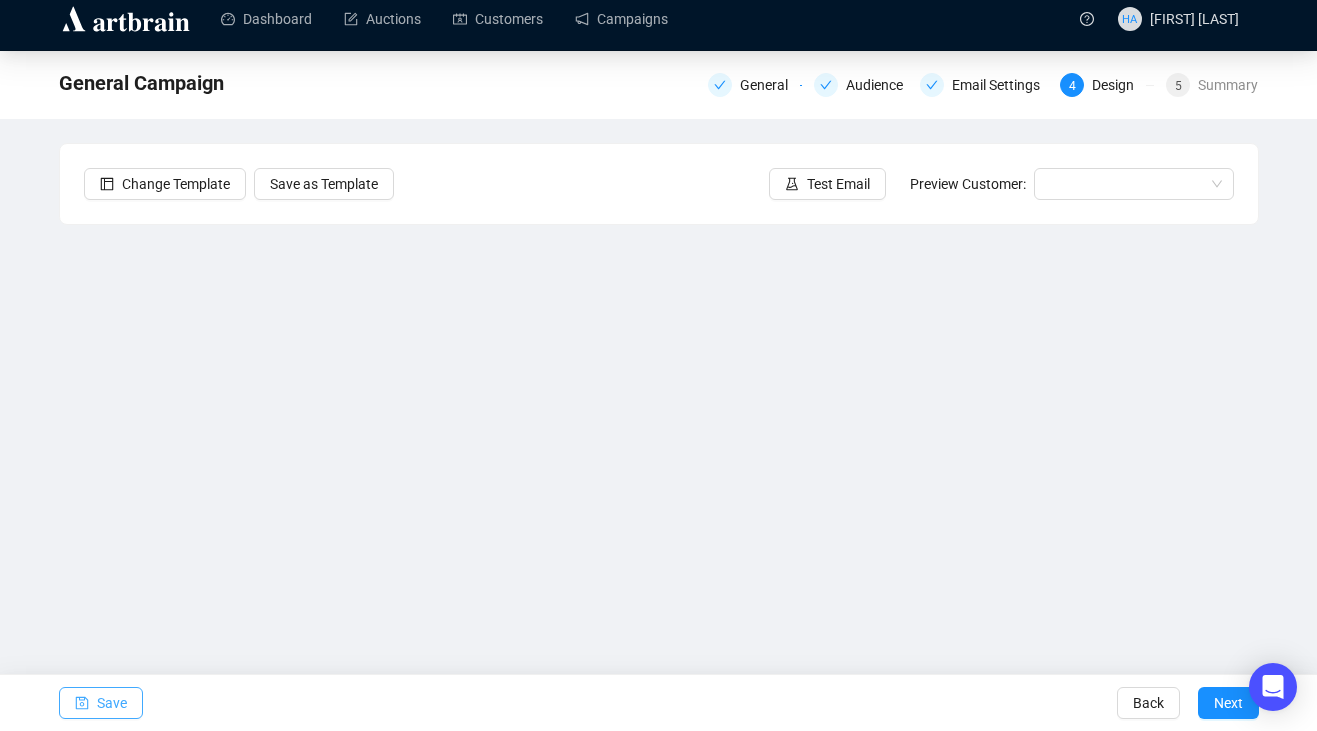 click on "Save" at bounding box center (112, 703) 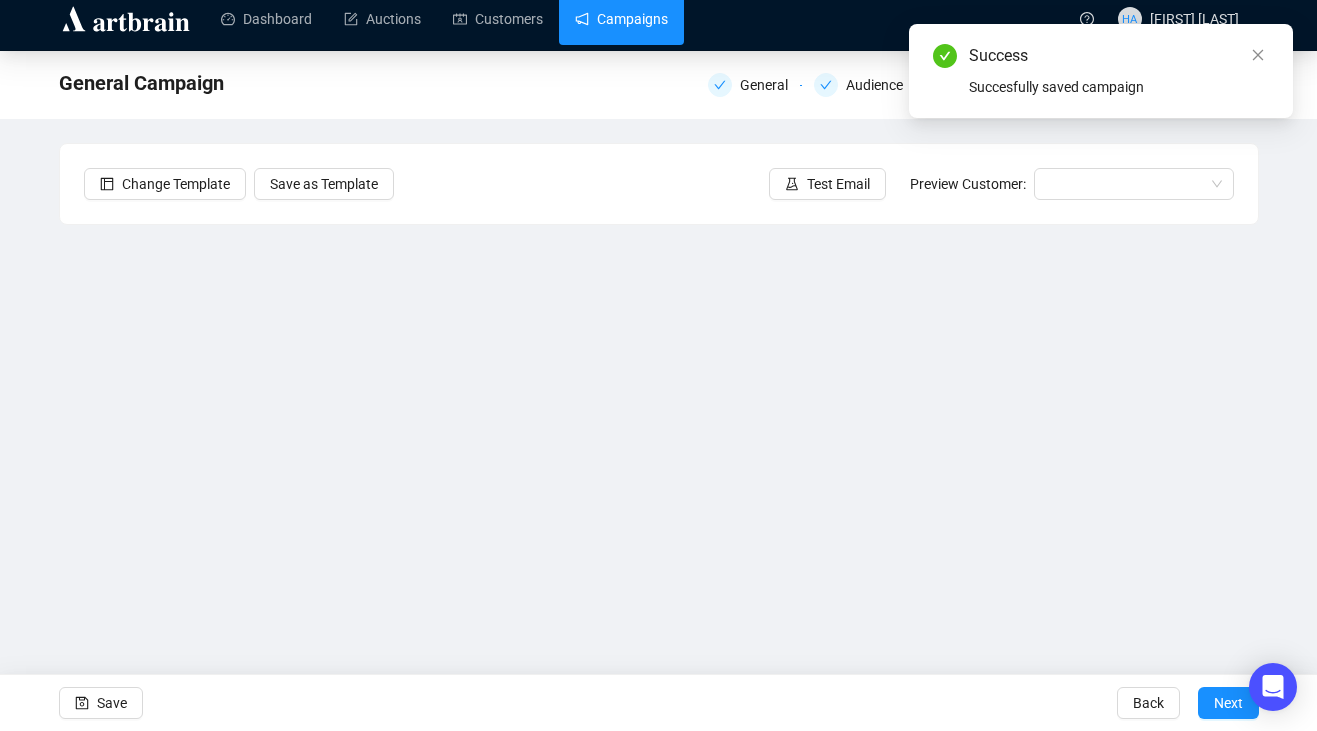 scroll, scrollTop: 0, scrollLeft: 0, axis: both 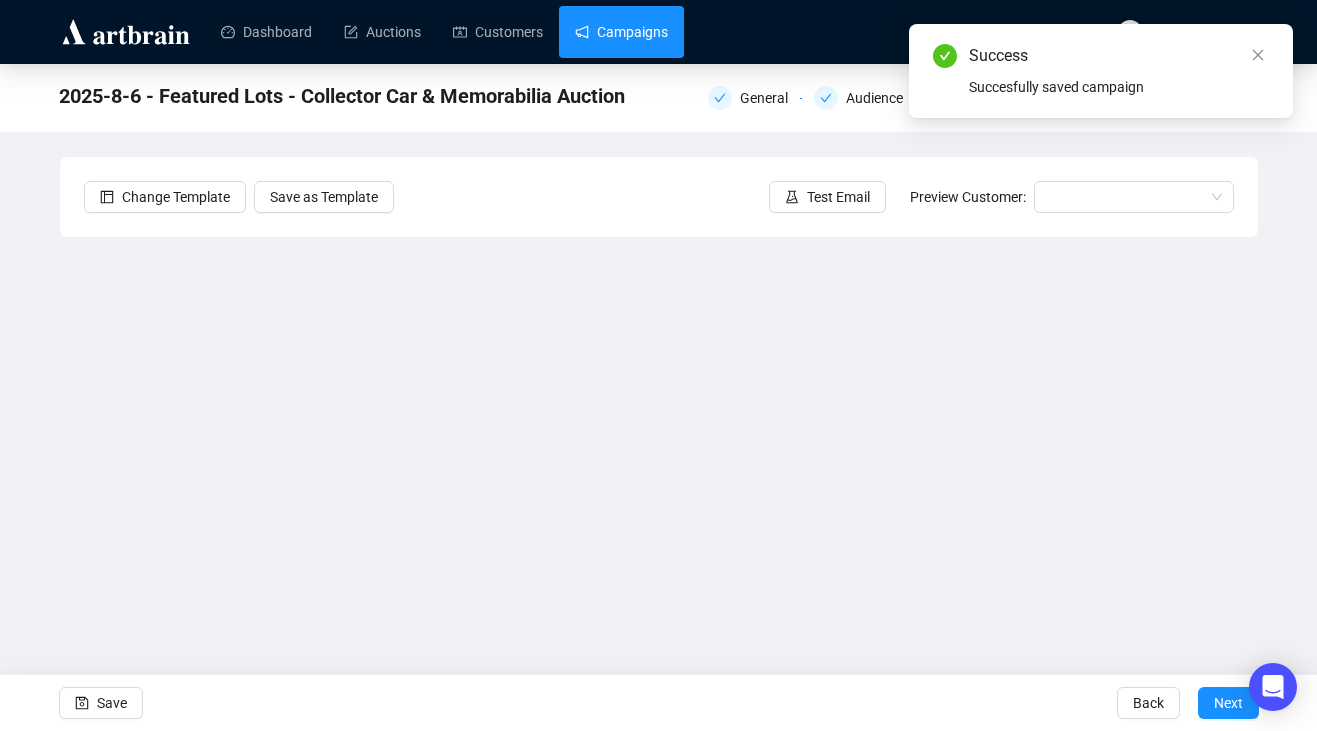 click on "Campaigns" at bounding box center [621, 32] 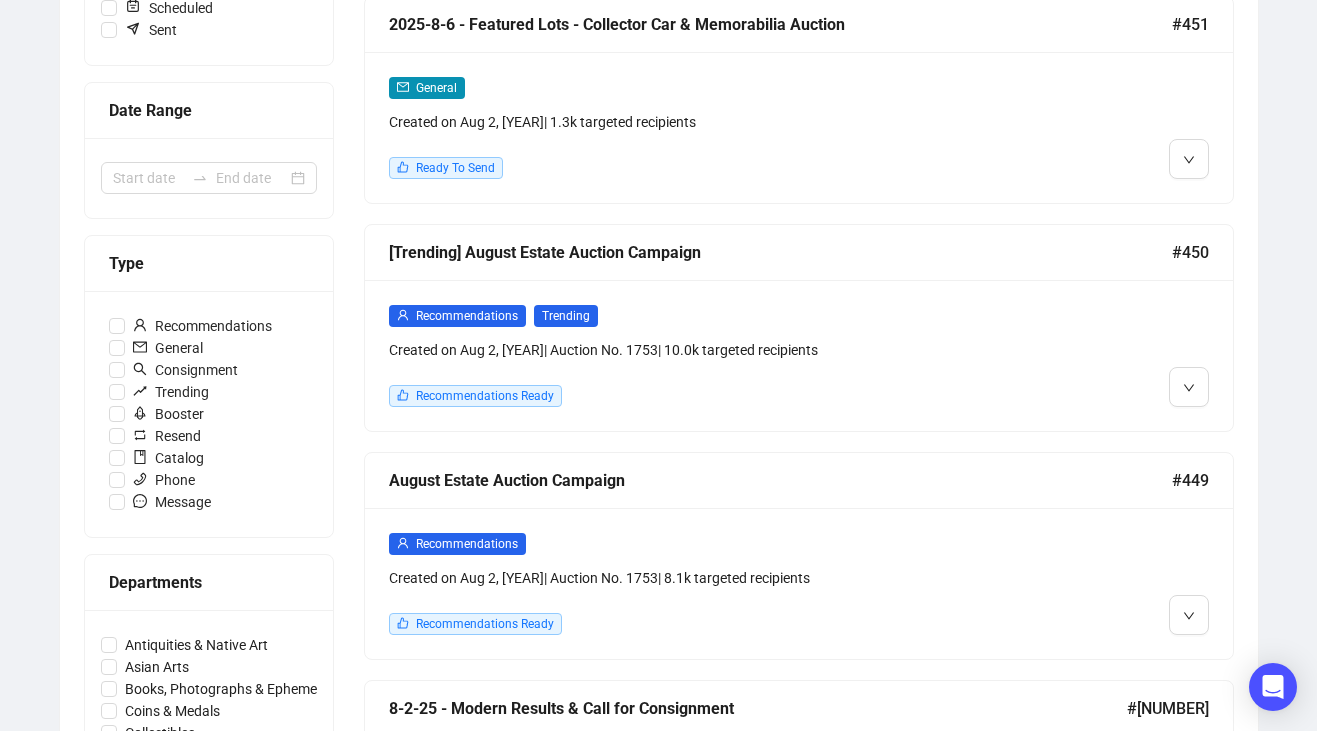 scroll, scrollTop: 396, scrollLeft: 0, axis: vertical 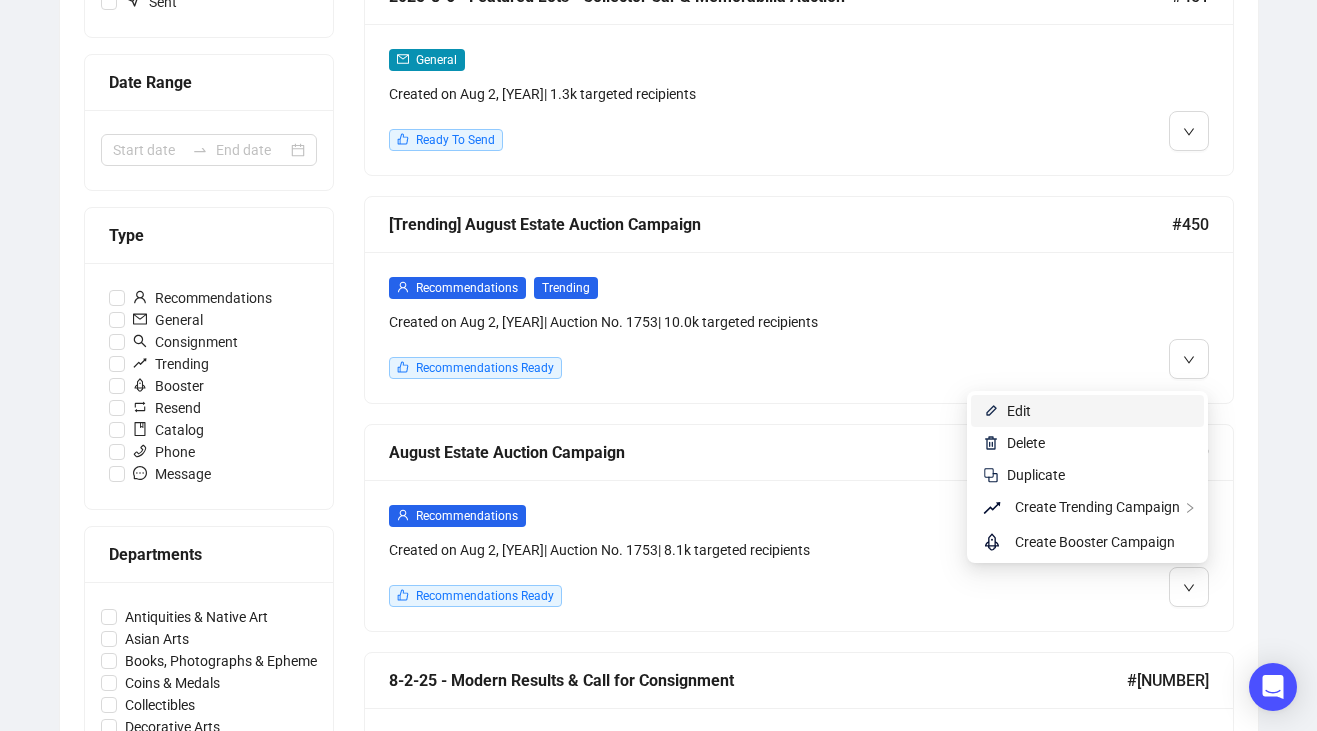 click on "Edit" at bounding box center [1099, 411] 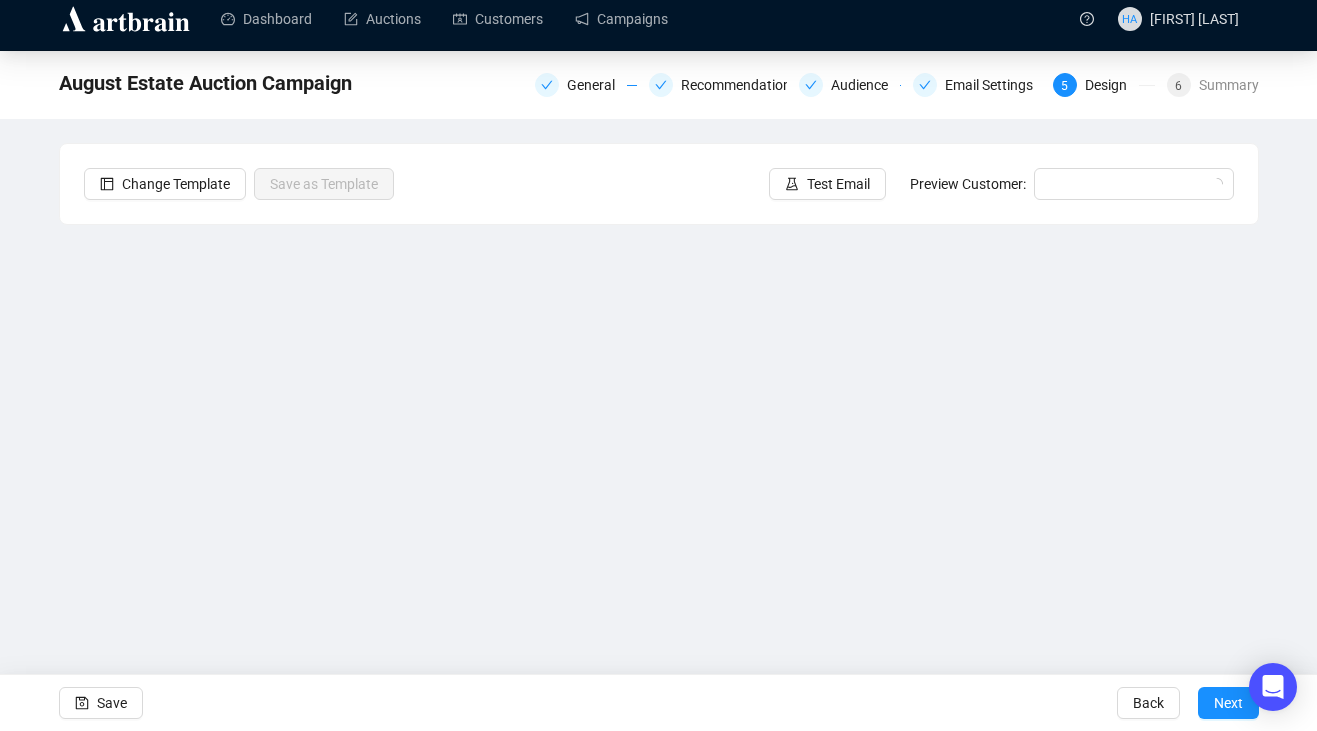 scroll, scrollTop: 13, scrollLeft: 0, axis: vertical 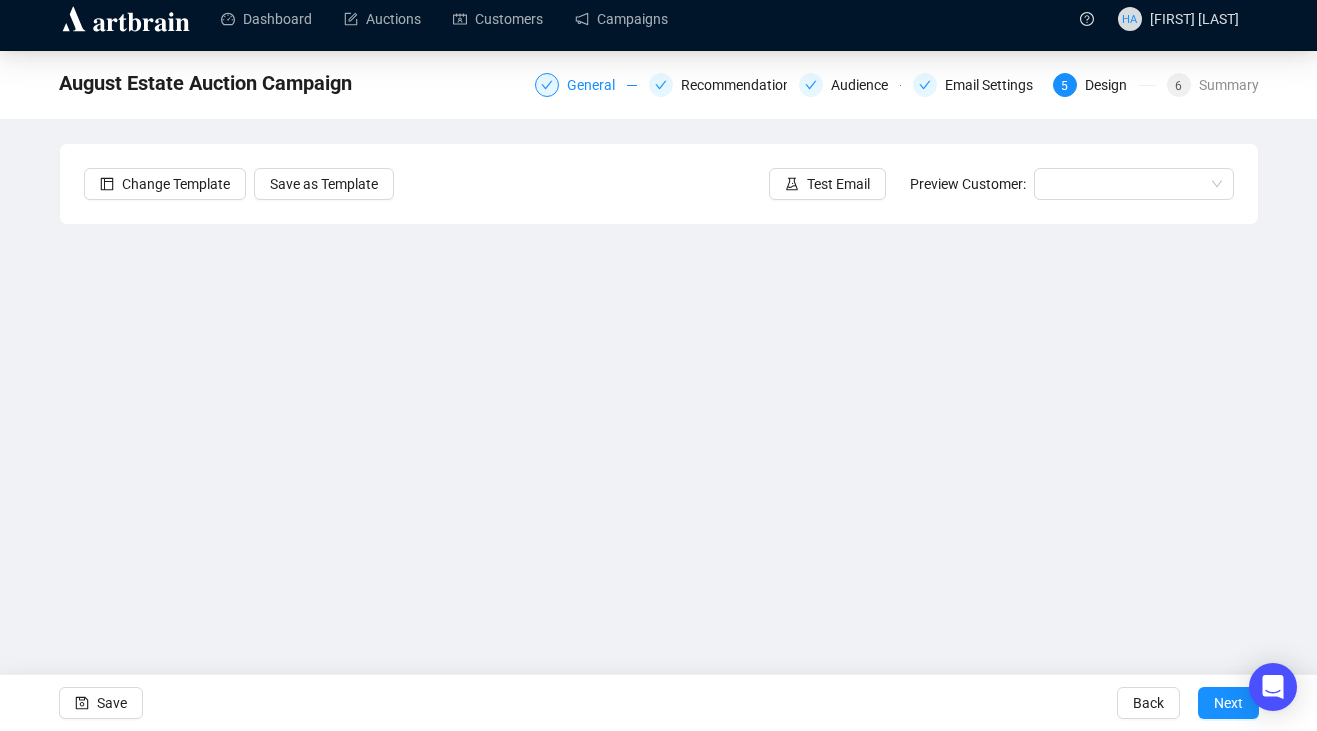 click on "General" at bounding box center [597, 85] 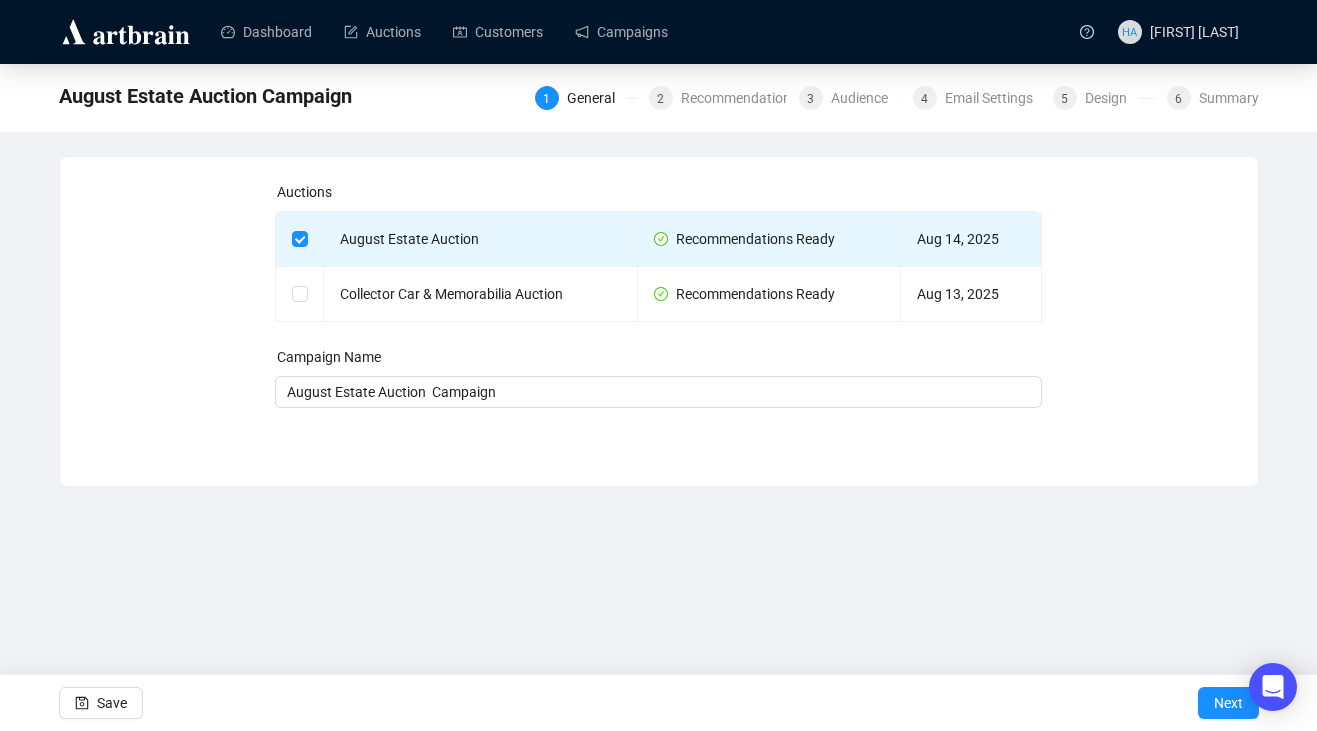 scroll, scrollTop: 0, scrollLeft: 0, axis: both 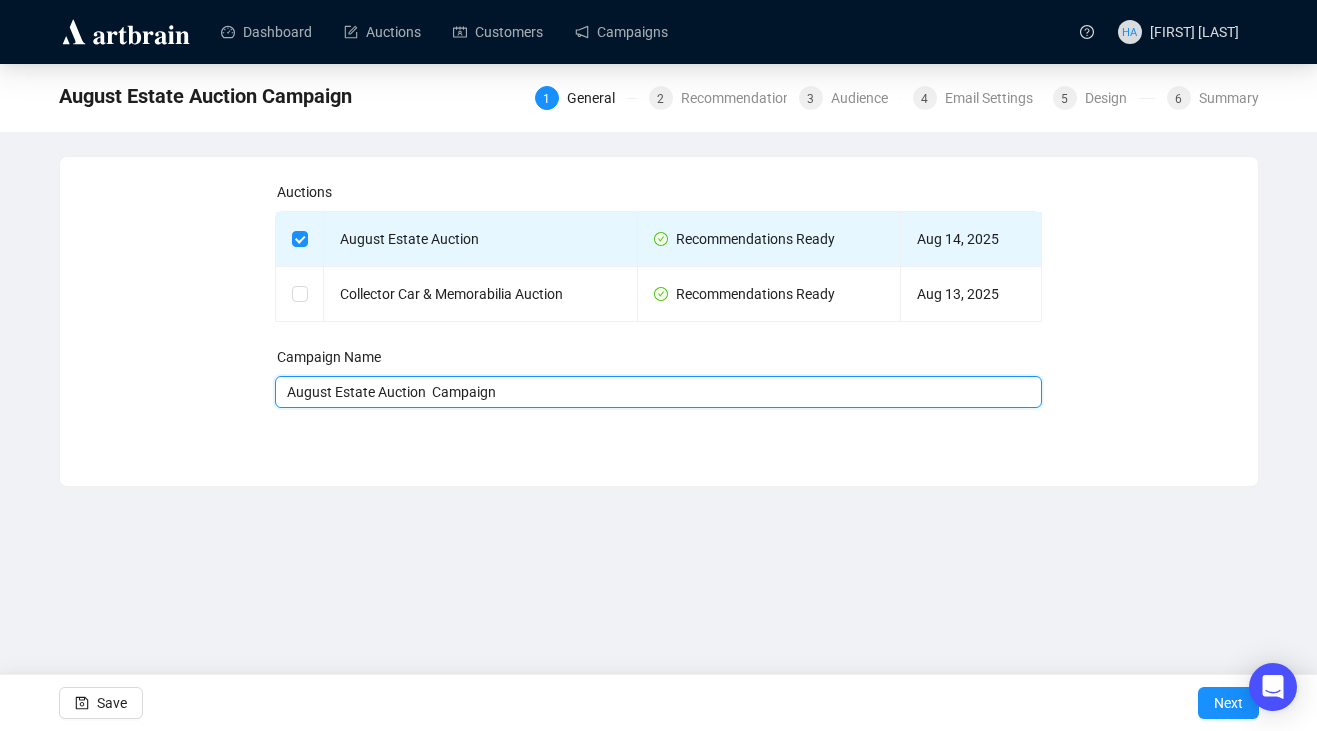 click on "August Estate Auction  Campaign" at bounding box center (658, 392) 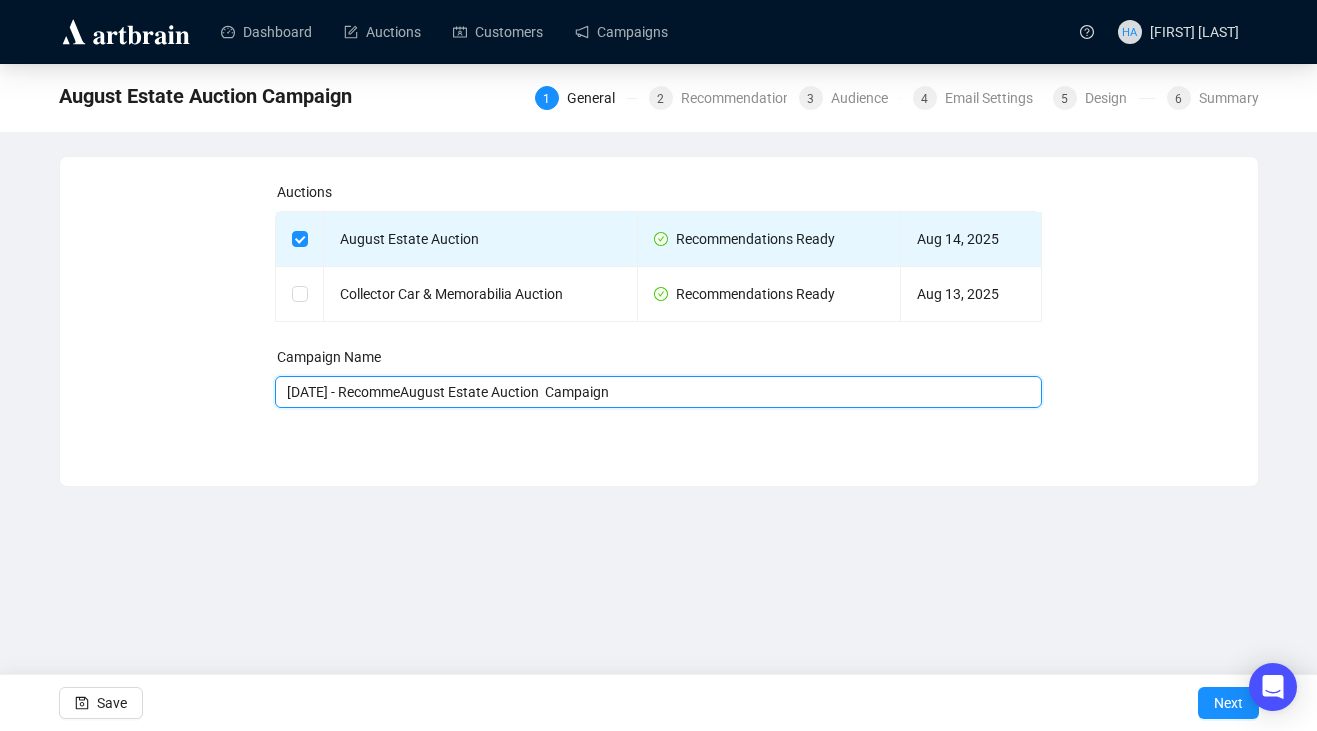 click on "[DATE] - RecommeAugust Estate Auction  Campaign" at bounding box center (658, 392) 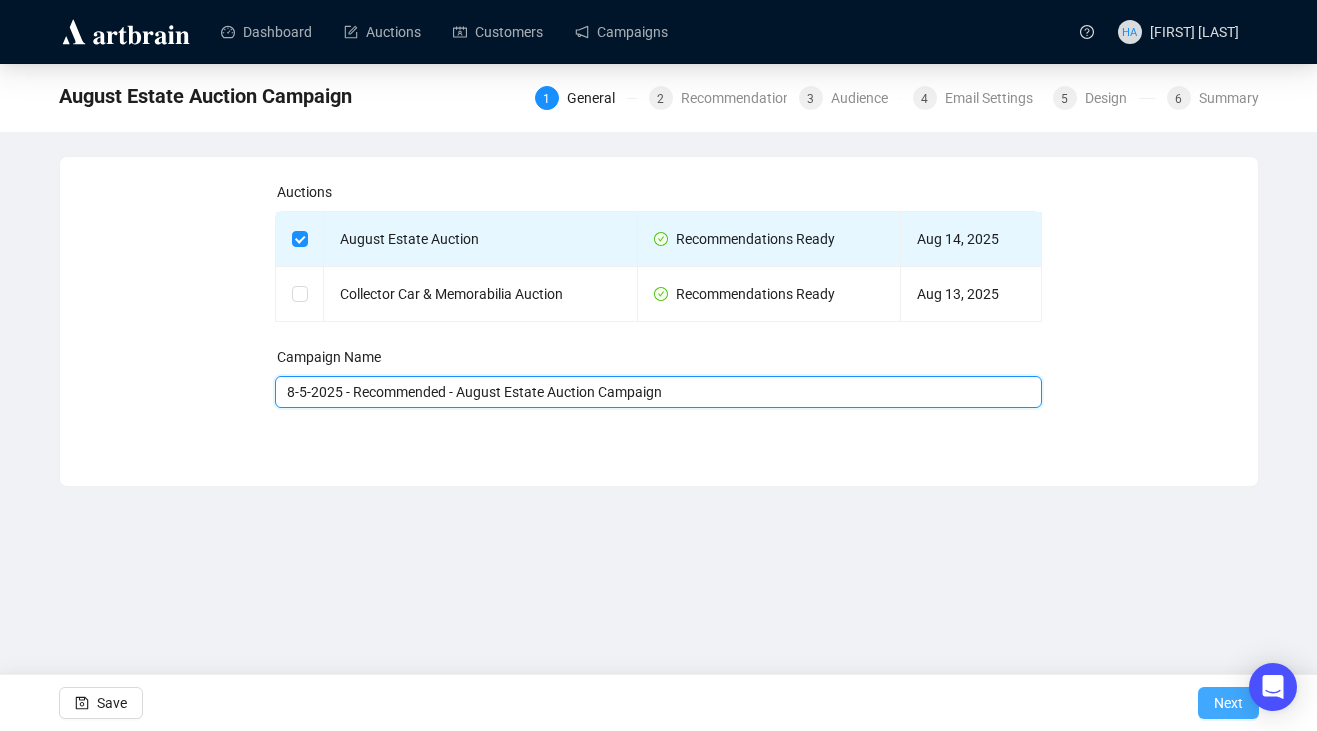 type on "8-5-2025 - Recommended - August Estate Auction Campaign" 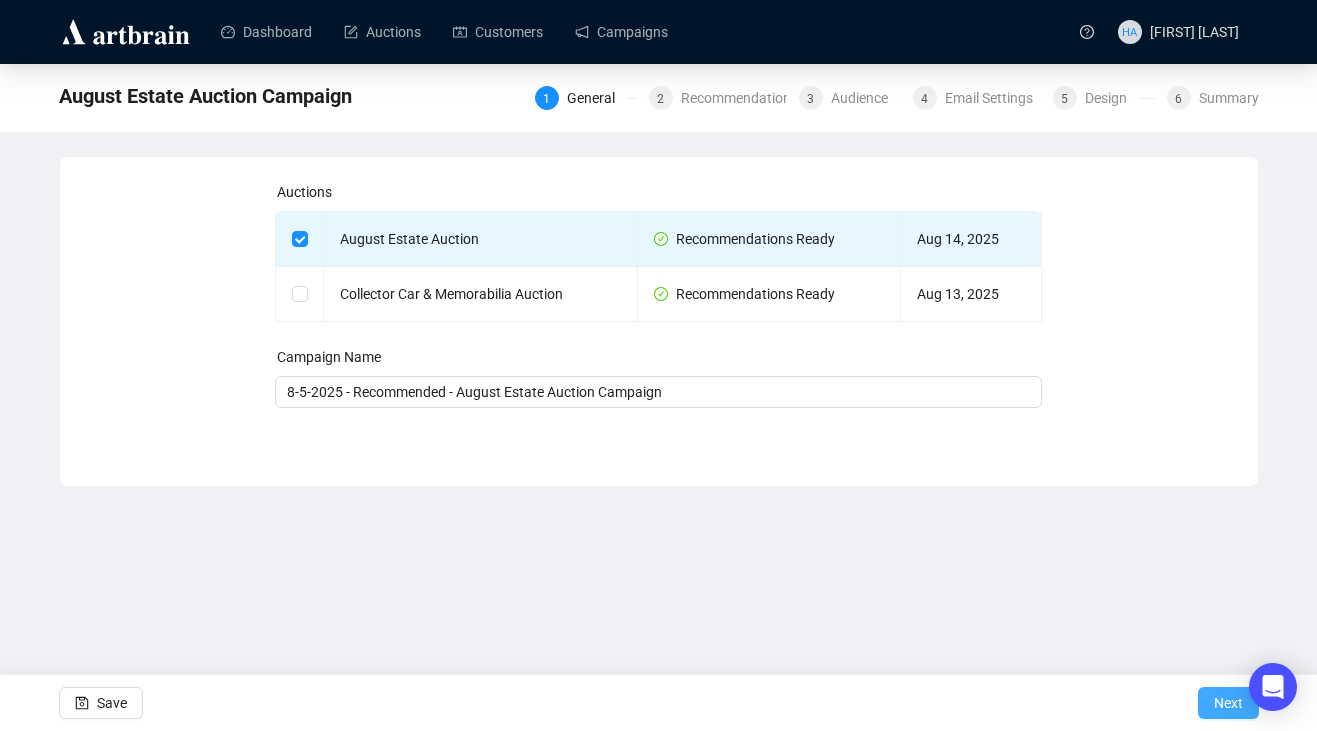 click on "Next" at bounding box center [1228, 703] 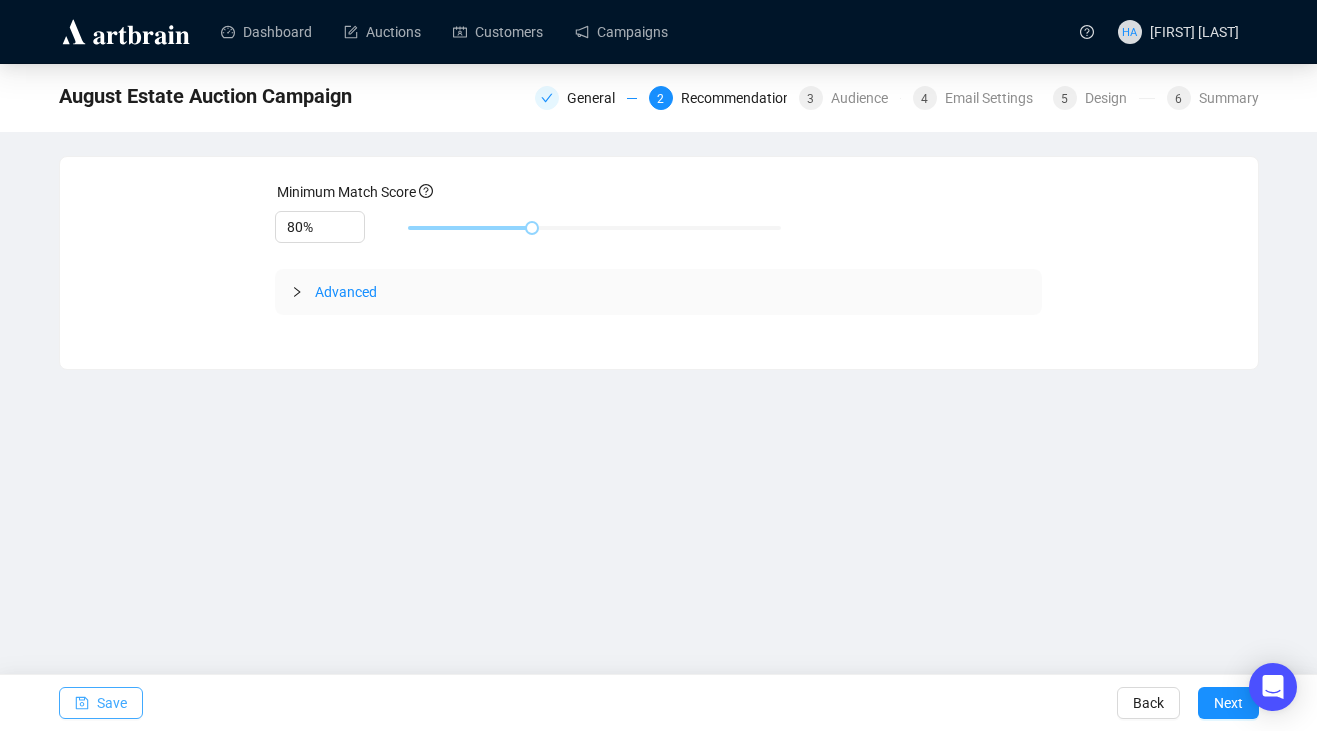 click on "Save" at bounding box center [112, 703] 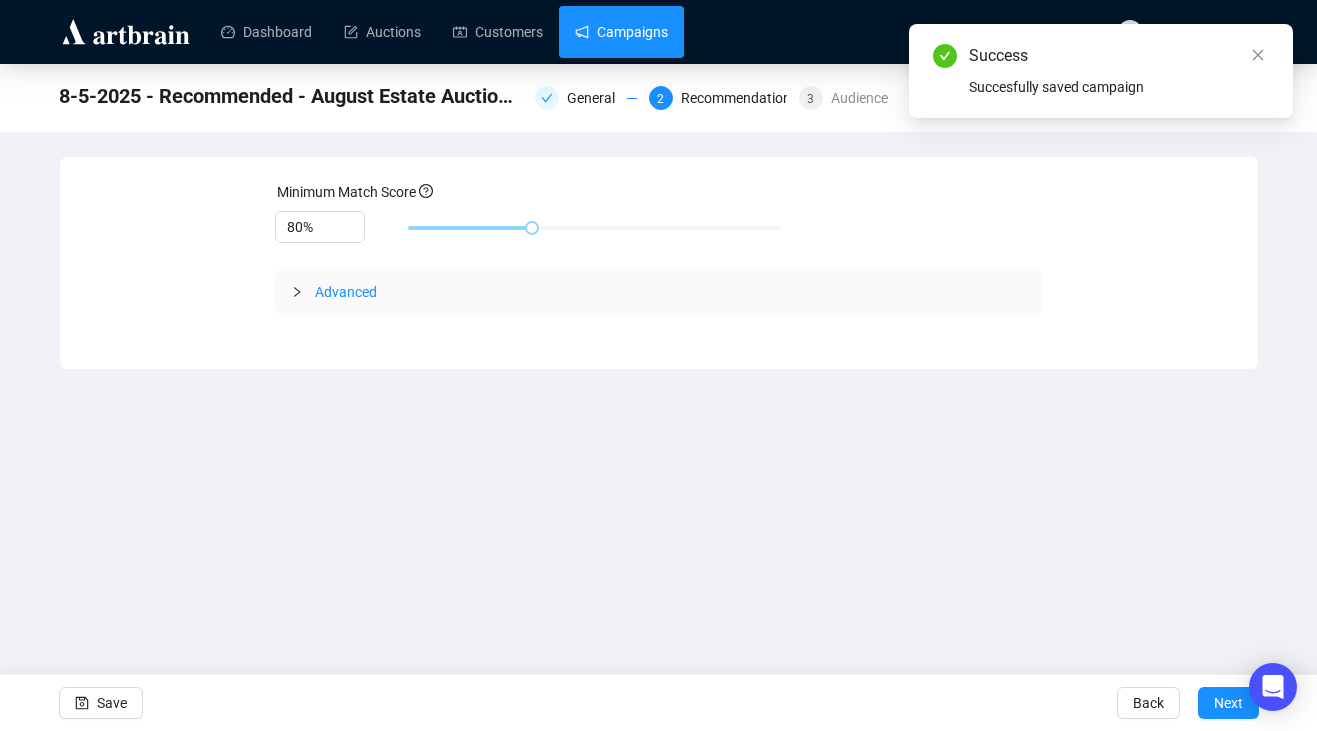 click on "Campaigns" at bounding box center [621, 32] 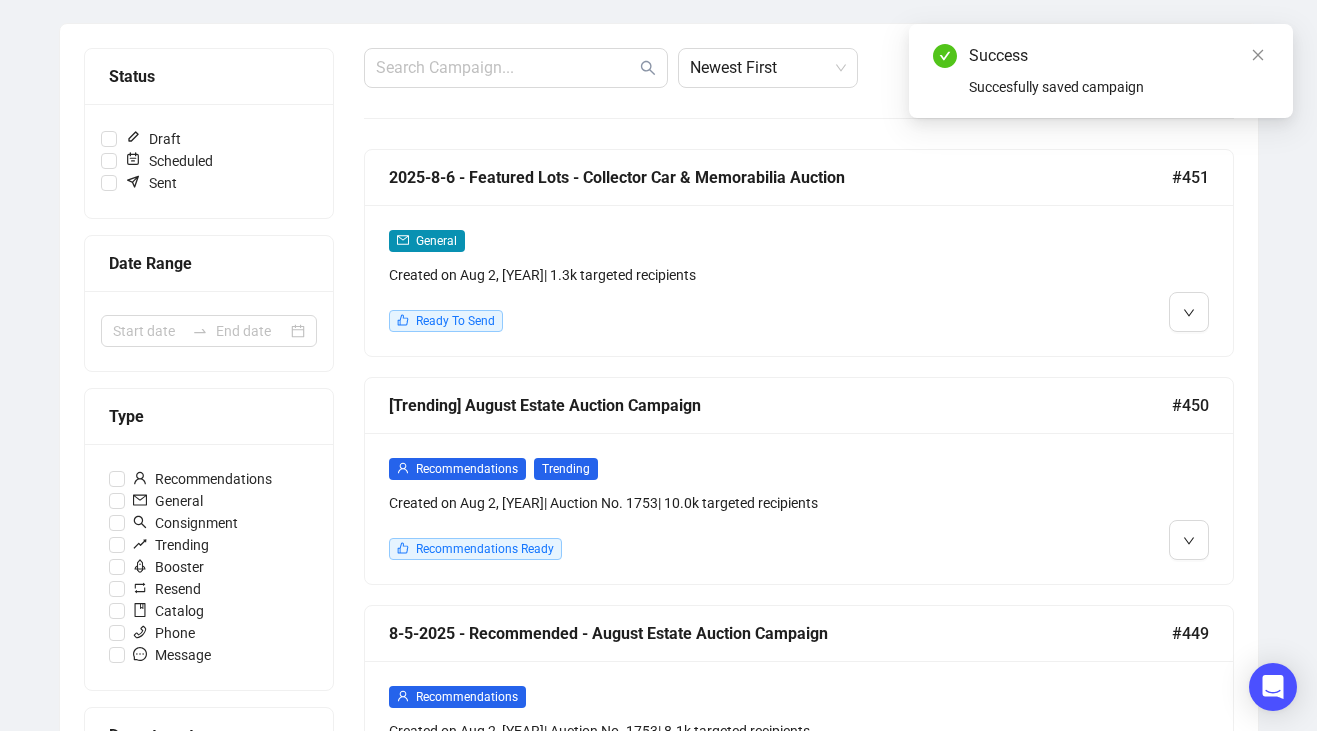 scroll, scrollTop: 246, scrollLeft: 0, axis: vertical 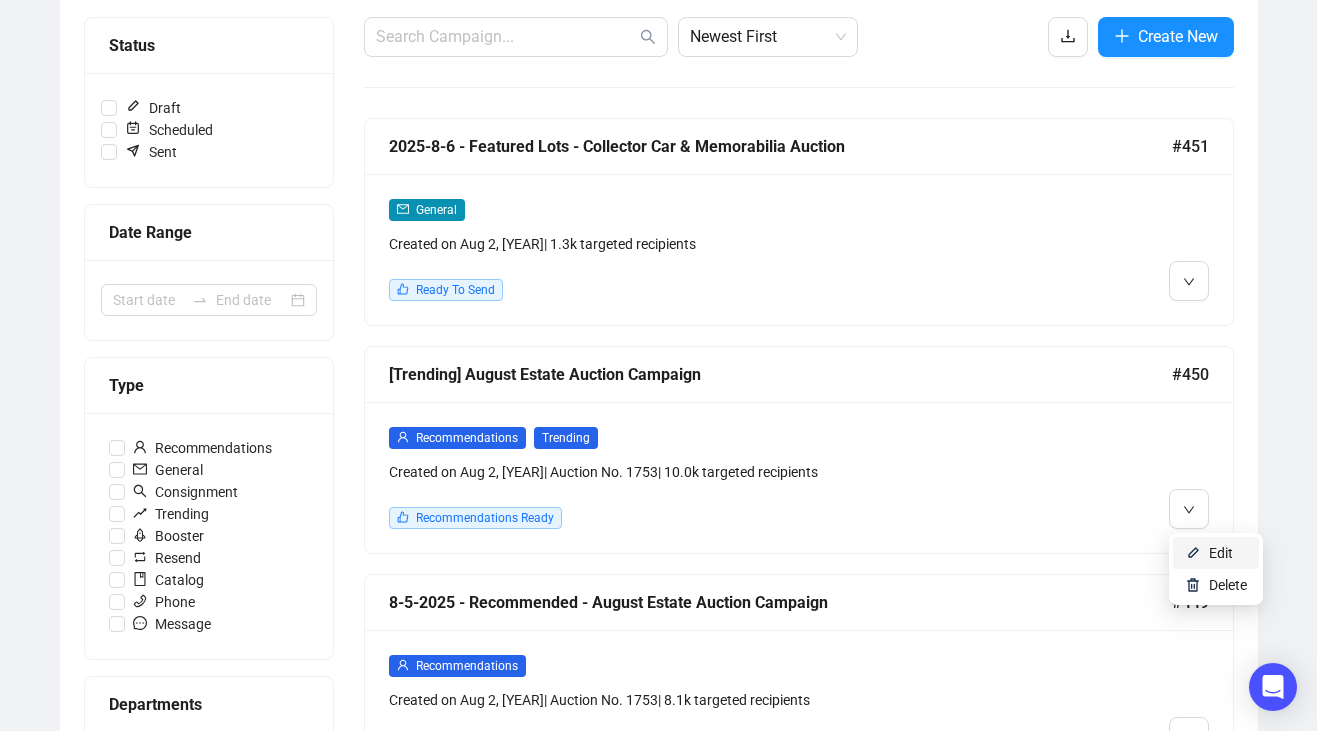 click at bounding box center [1193, 553] 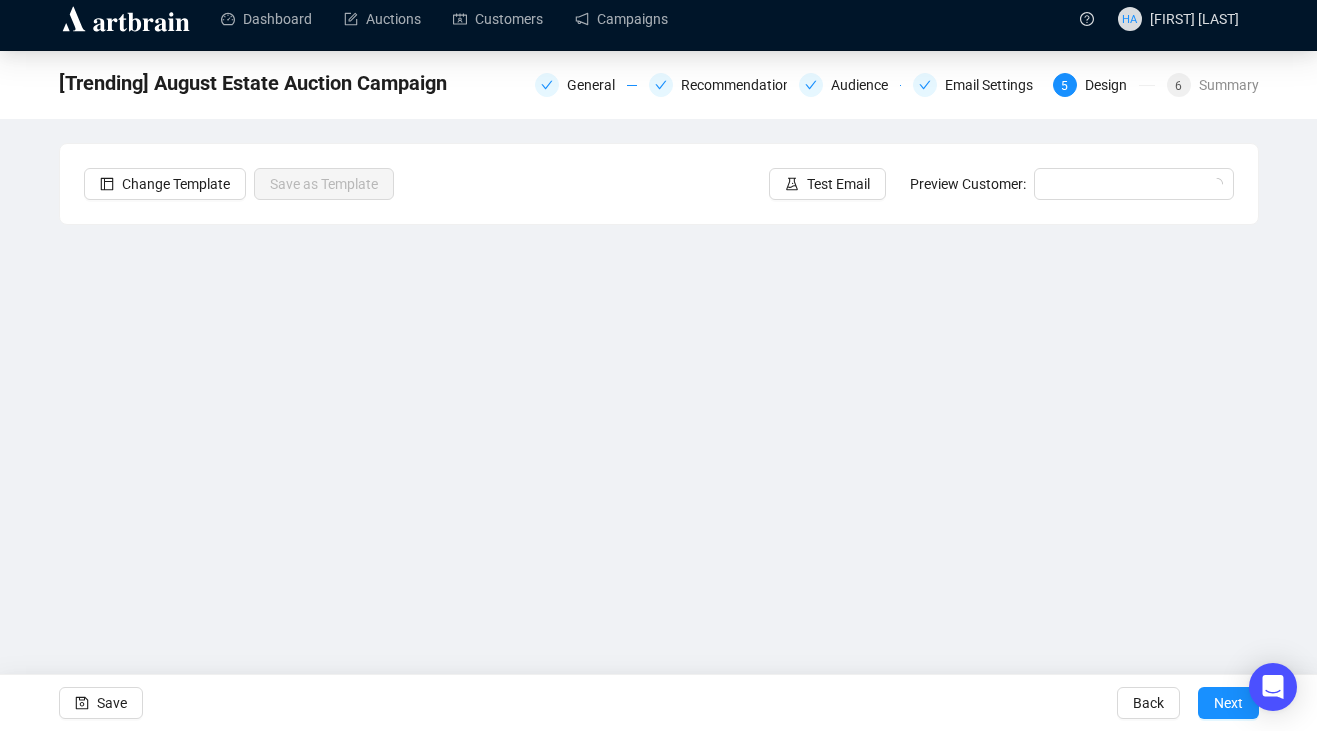 scroll, scrollTop: 13, scrollLeft: 0, axis: vertical 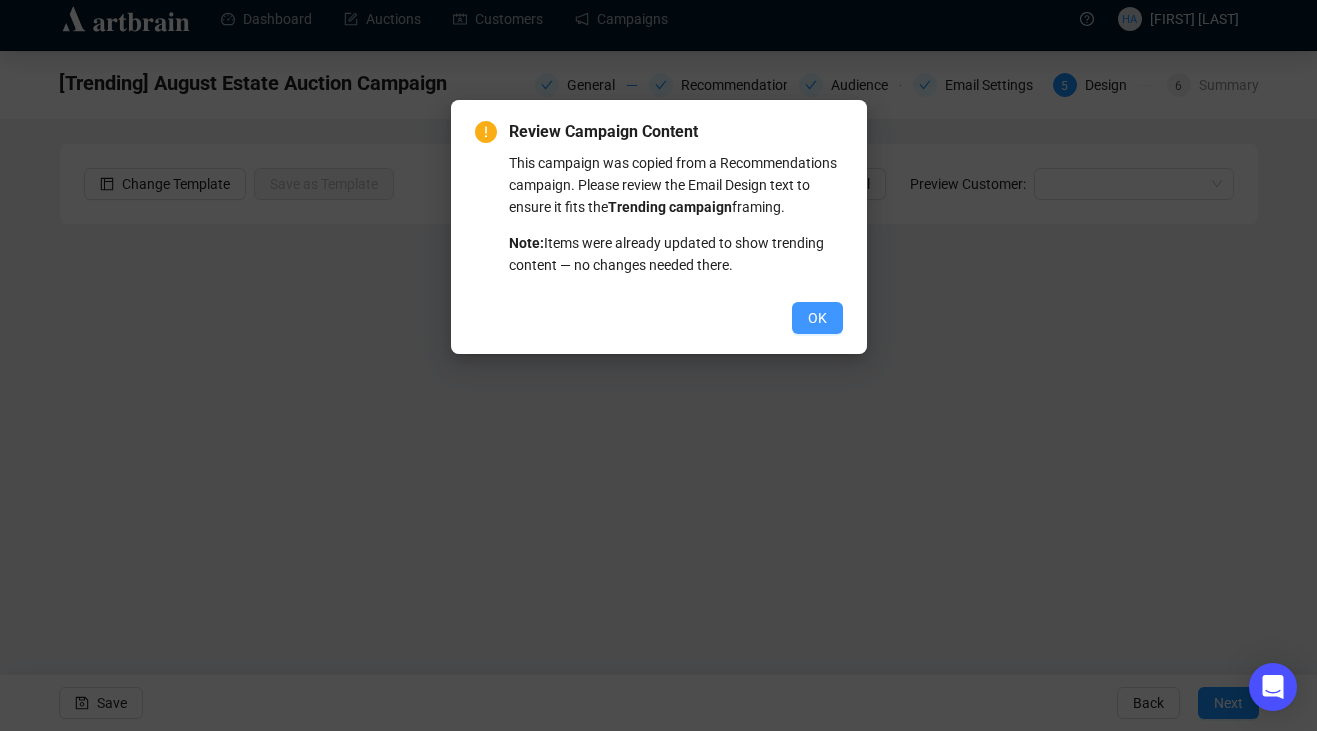 click on "OK" at bounding box center [817, 318] 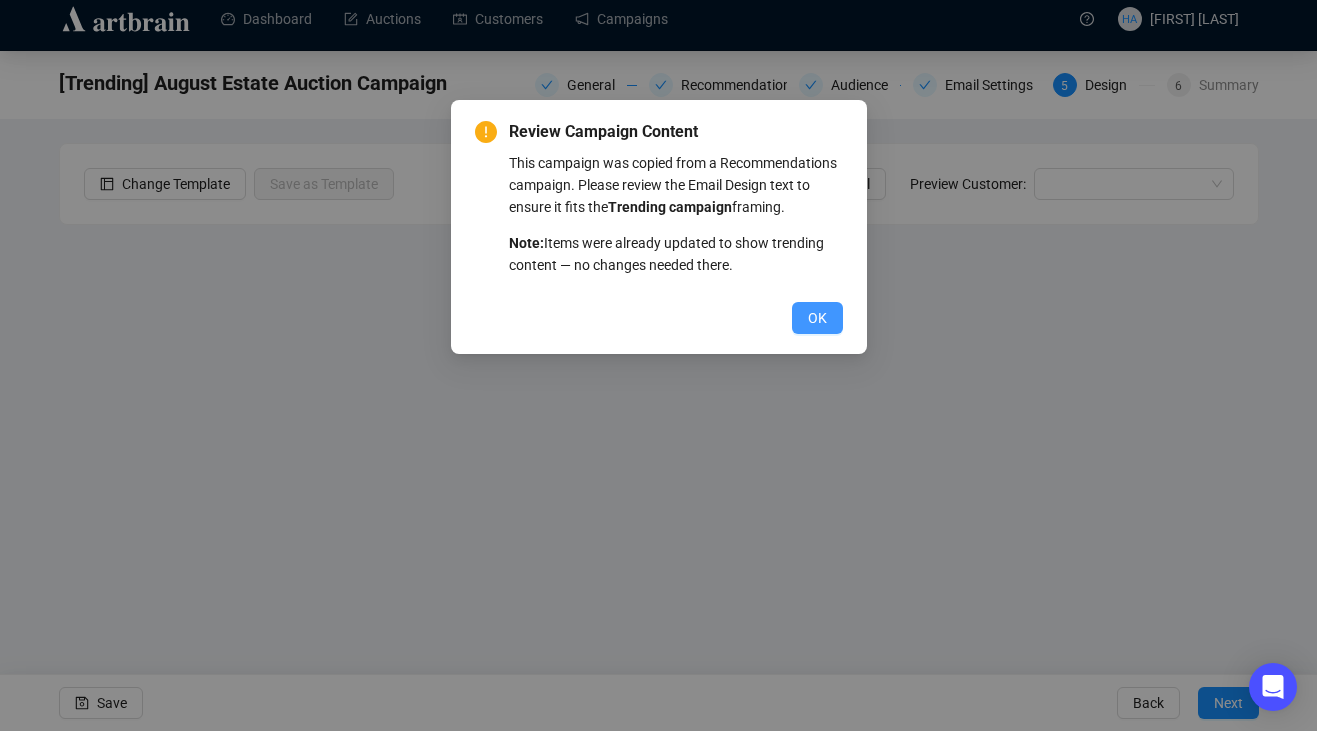 click on "OK" at bounding box center (817, 318) 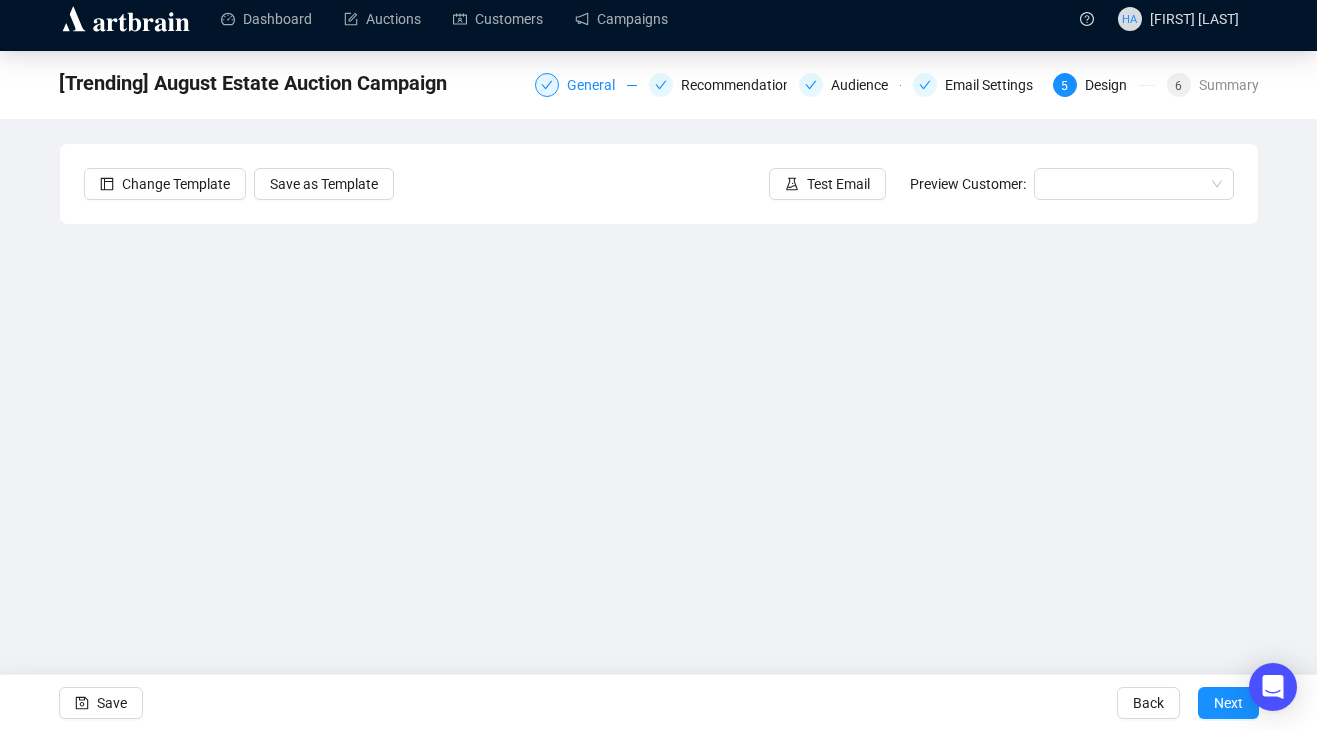 click on "General" at bounding box center (597, 85) 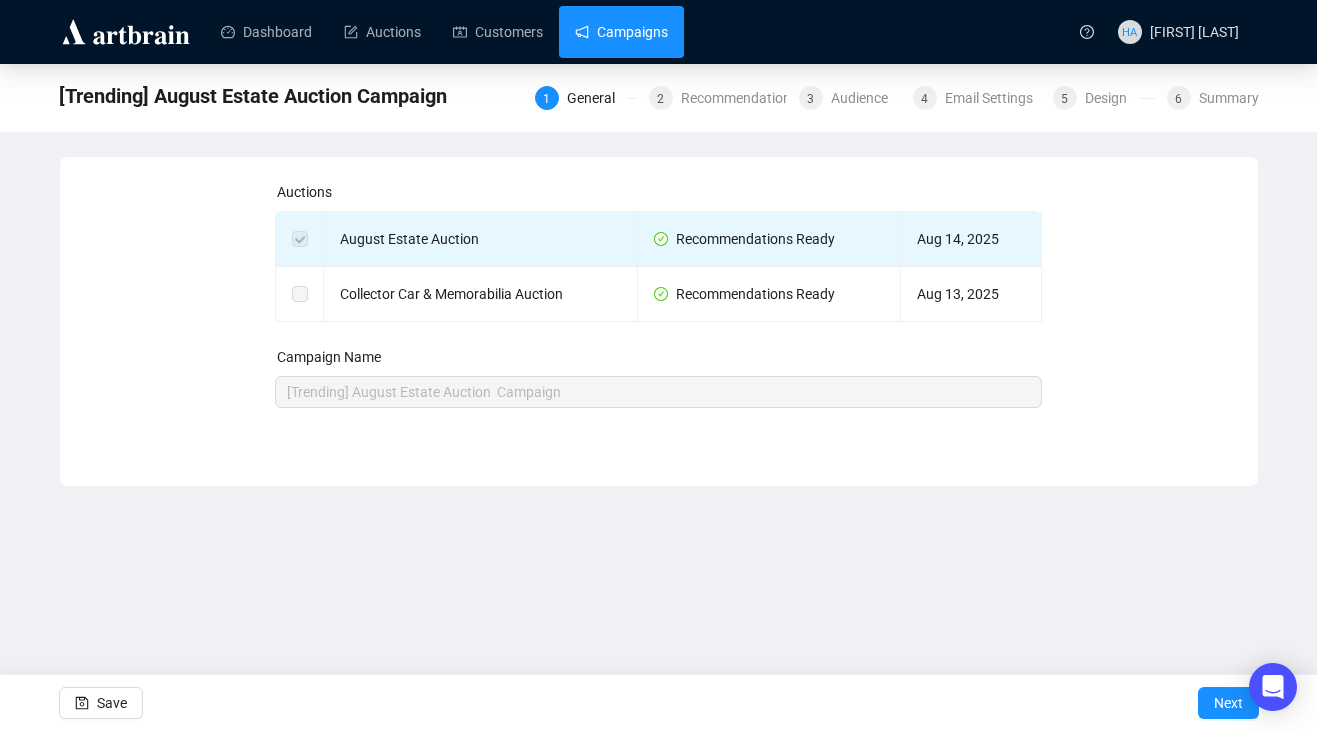 click on "Campaigns" at bounding box center [621, 32] 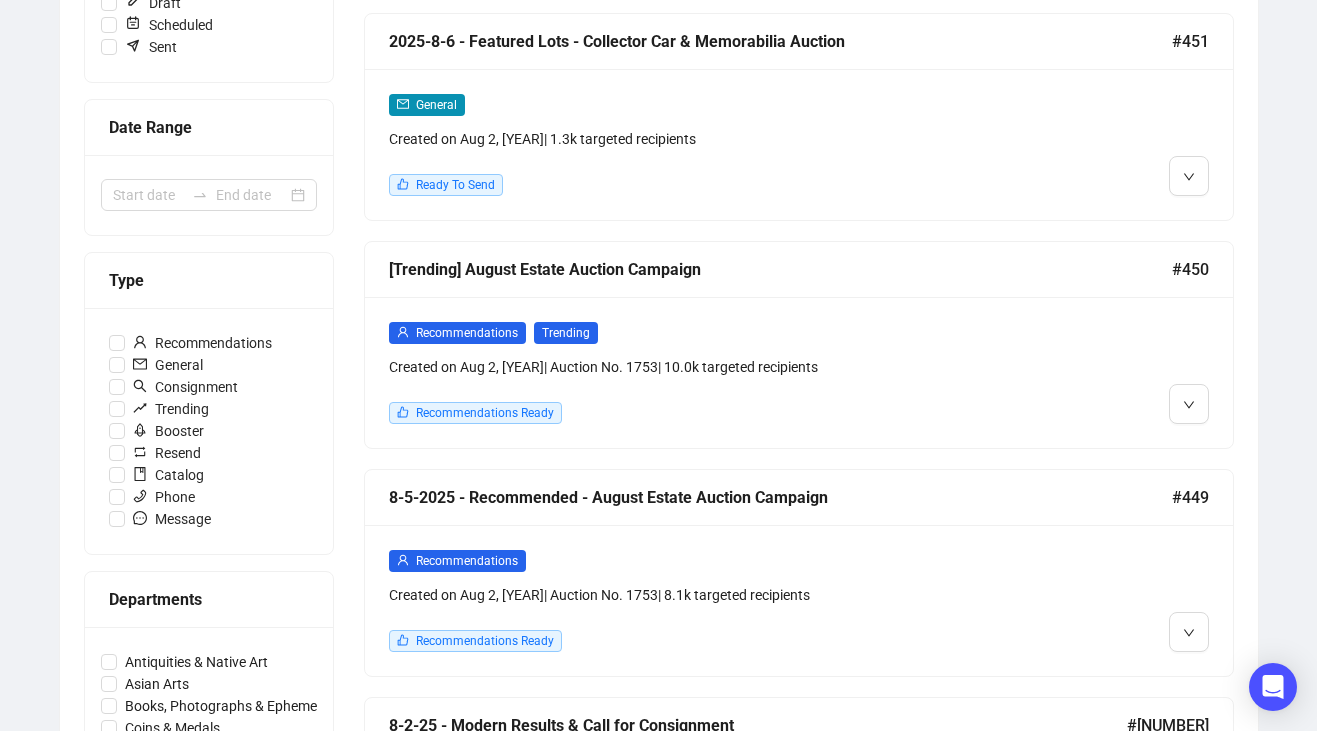 scroll, scrollTop: 350, scrollLeft: 0, axis: vertical 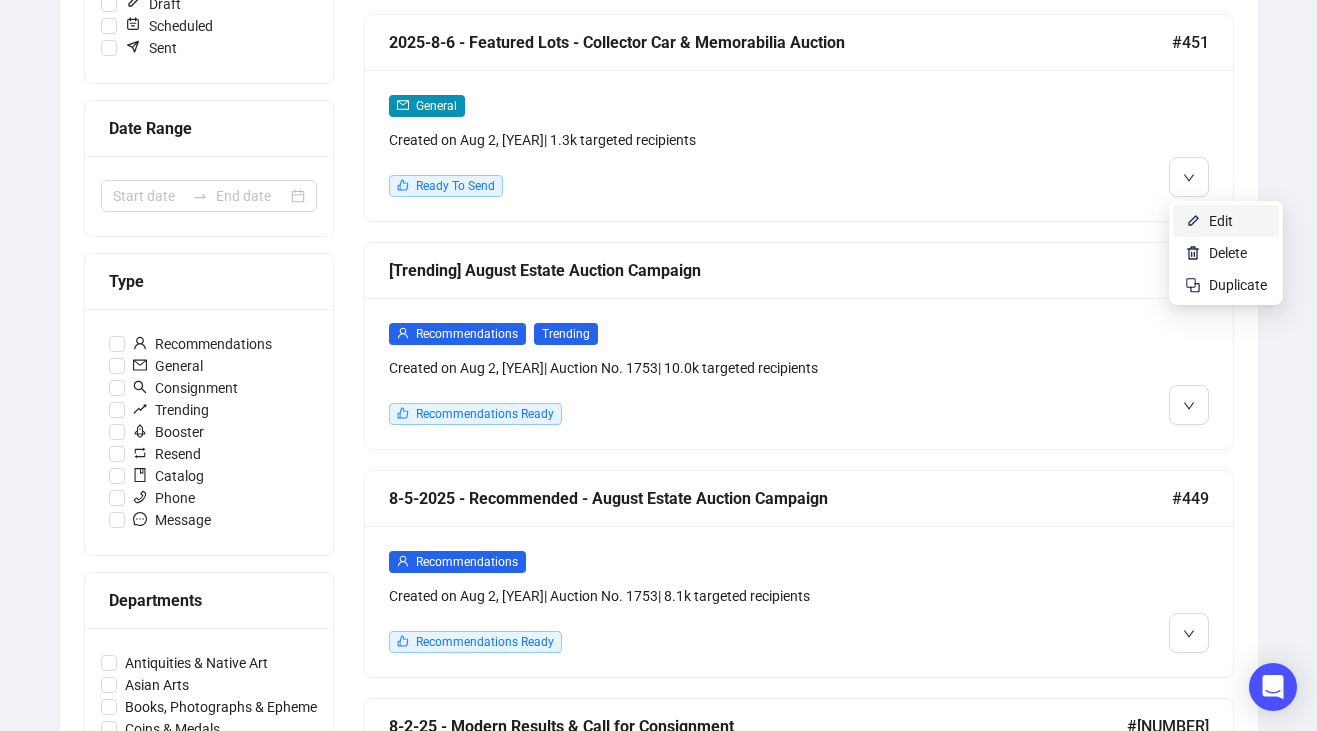 click at bounding box center (1193, 221) 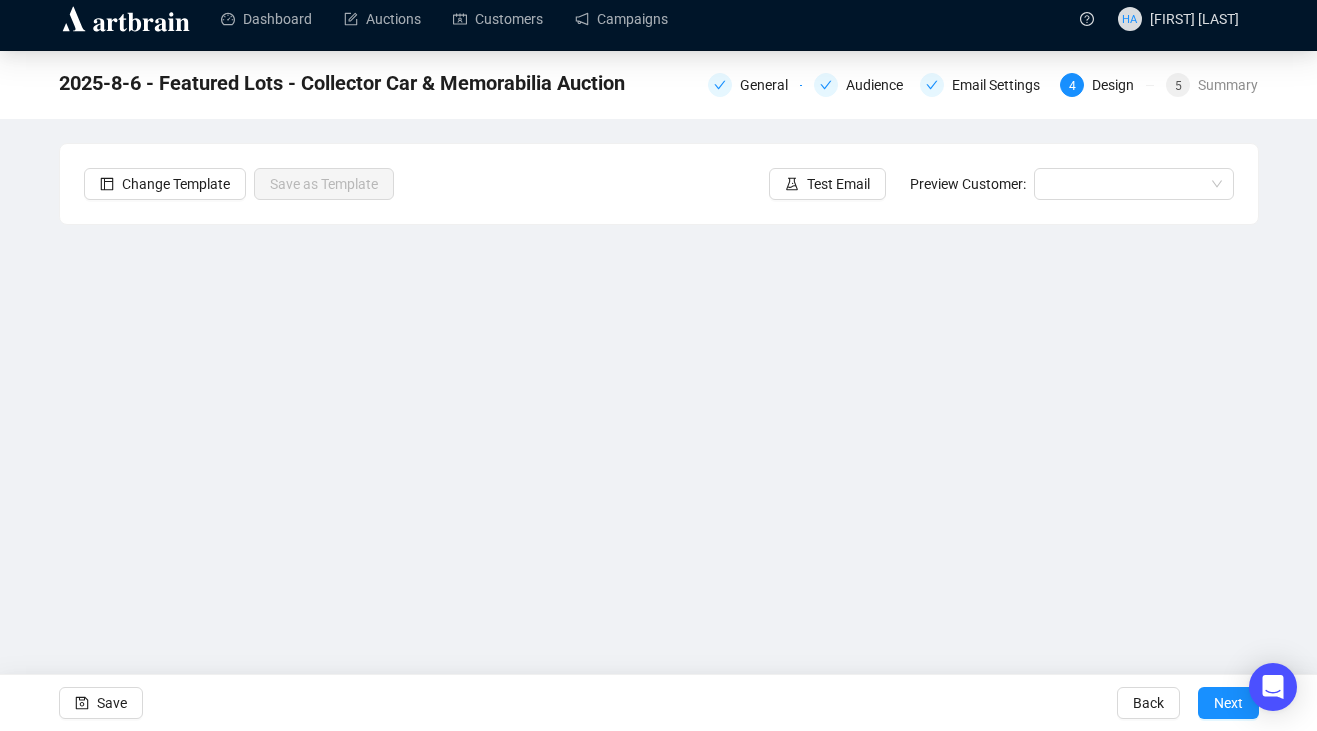 scroll, scrollTop: 13, scrollLeft: 0, axis: vertical 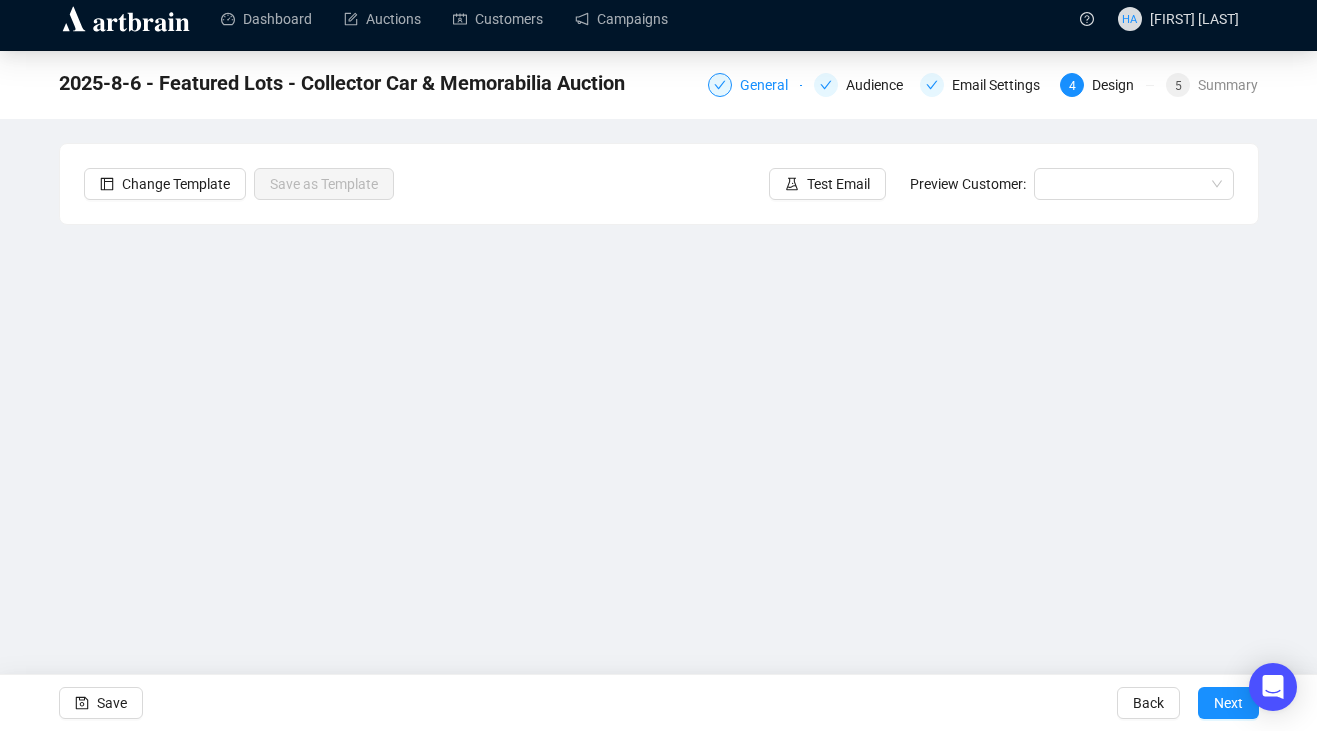 click on "General" at bounding box center [770, 85] 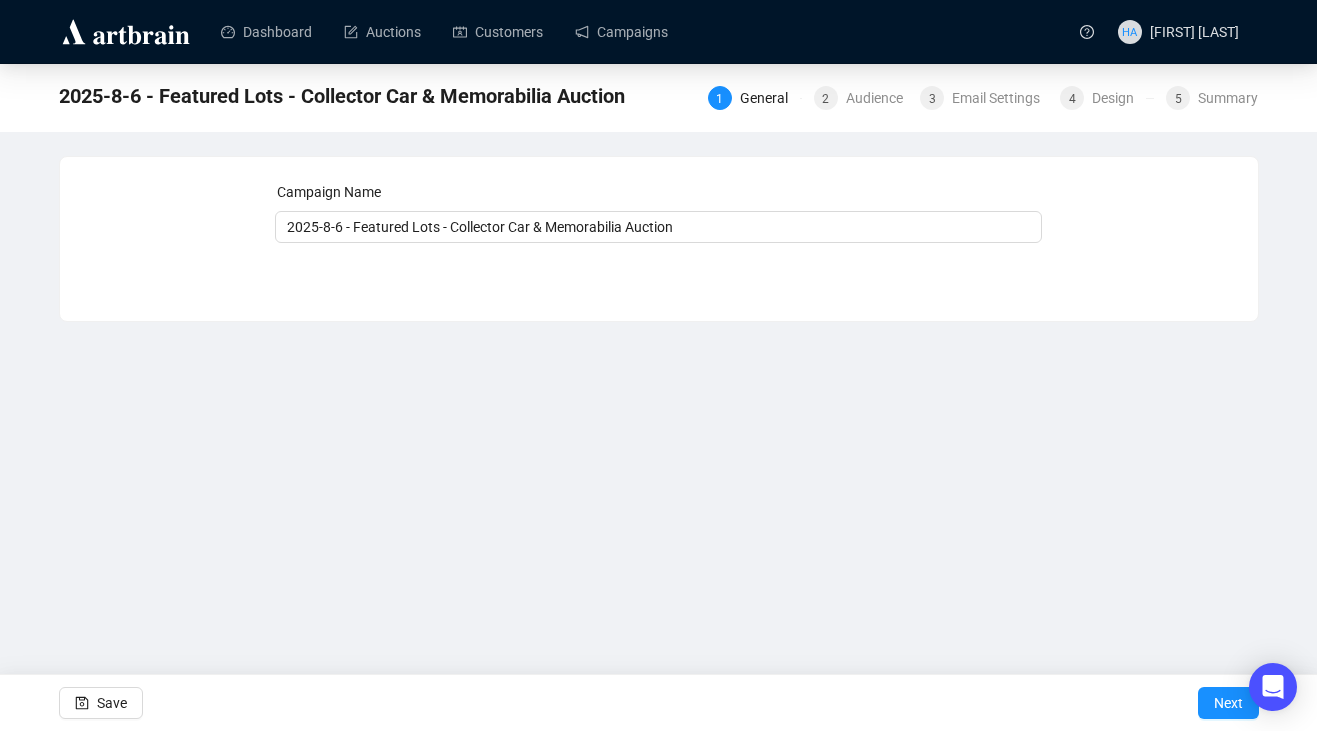 scroll, scrollTop: 0, scrollLeft: 0, axis: both 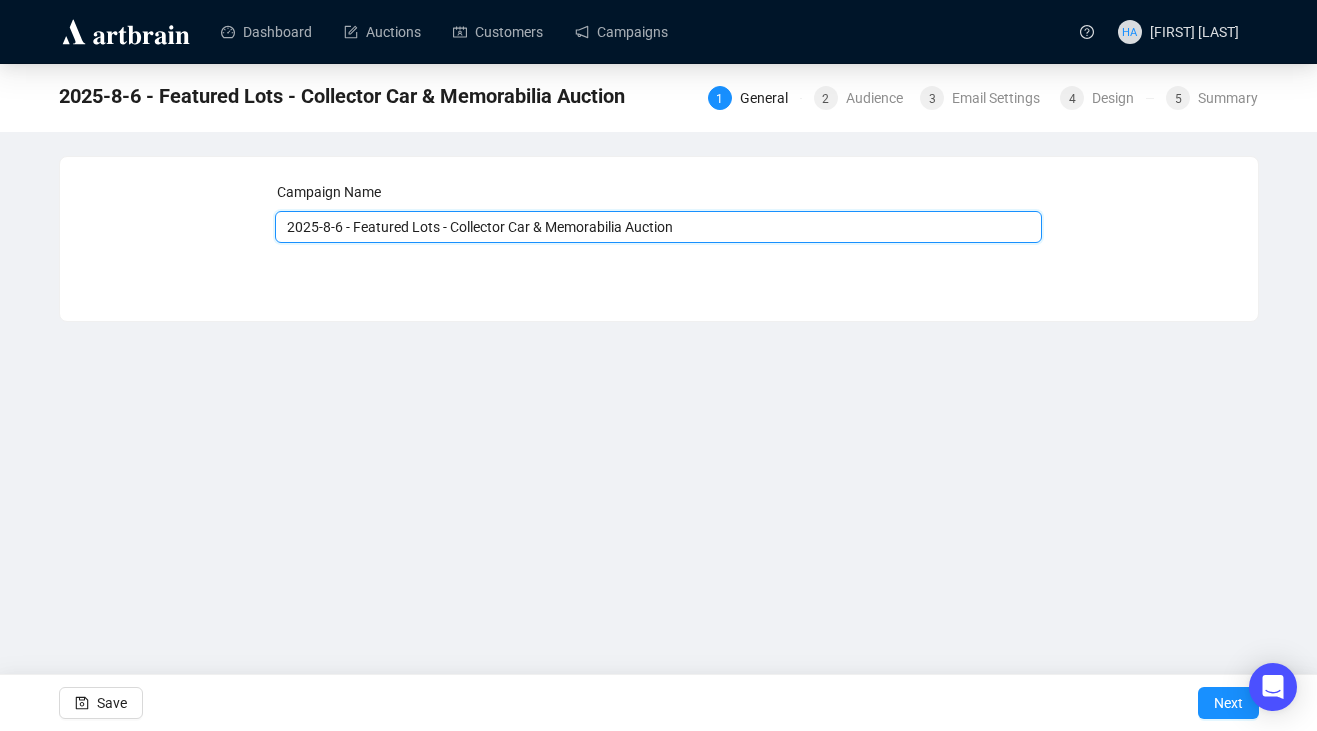 drag, startPoint x: 331, startPoint y: 229, endPoint x: 253, endPoint y: 222, distance: 78.31347 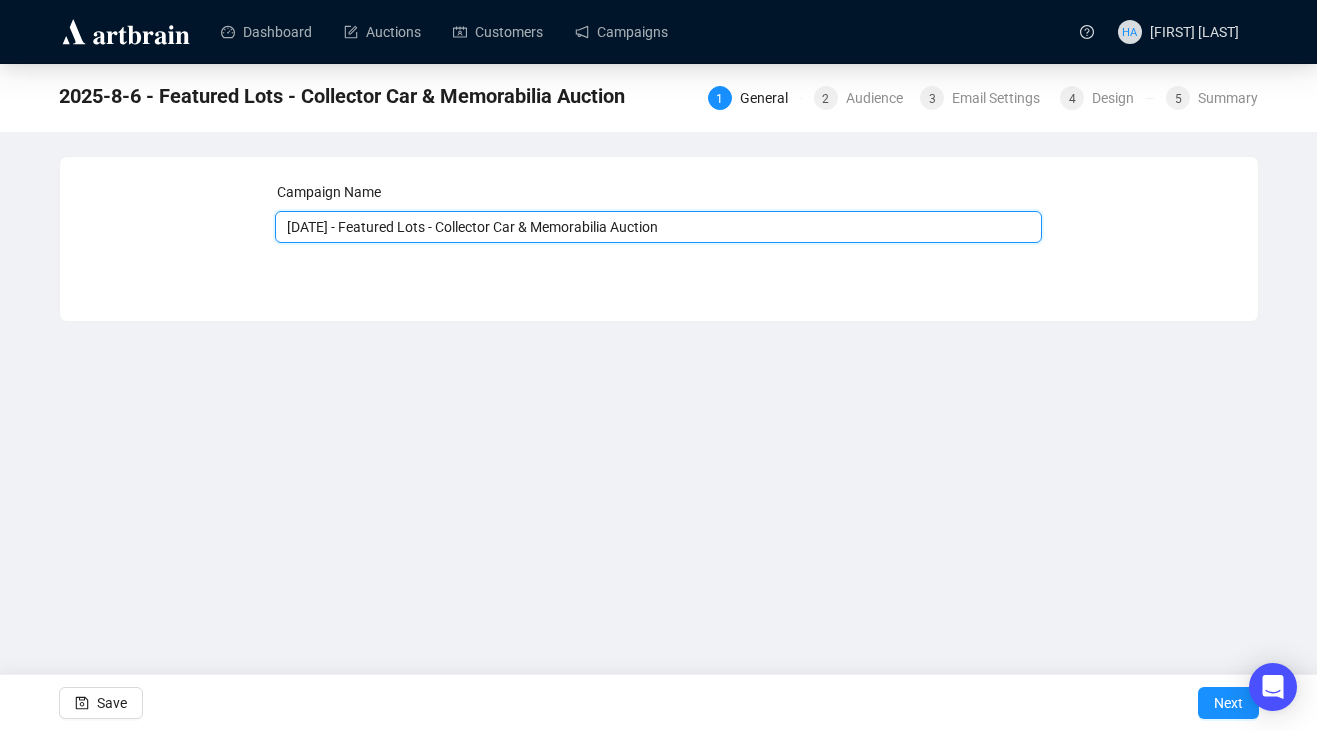click on "[DATE] - Featured Lots - Collector Car & Memorabilia Auction" at bounding box center (658, 227) 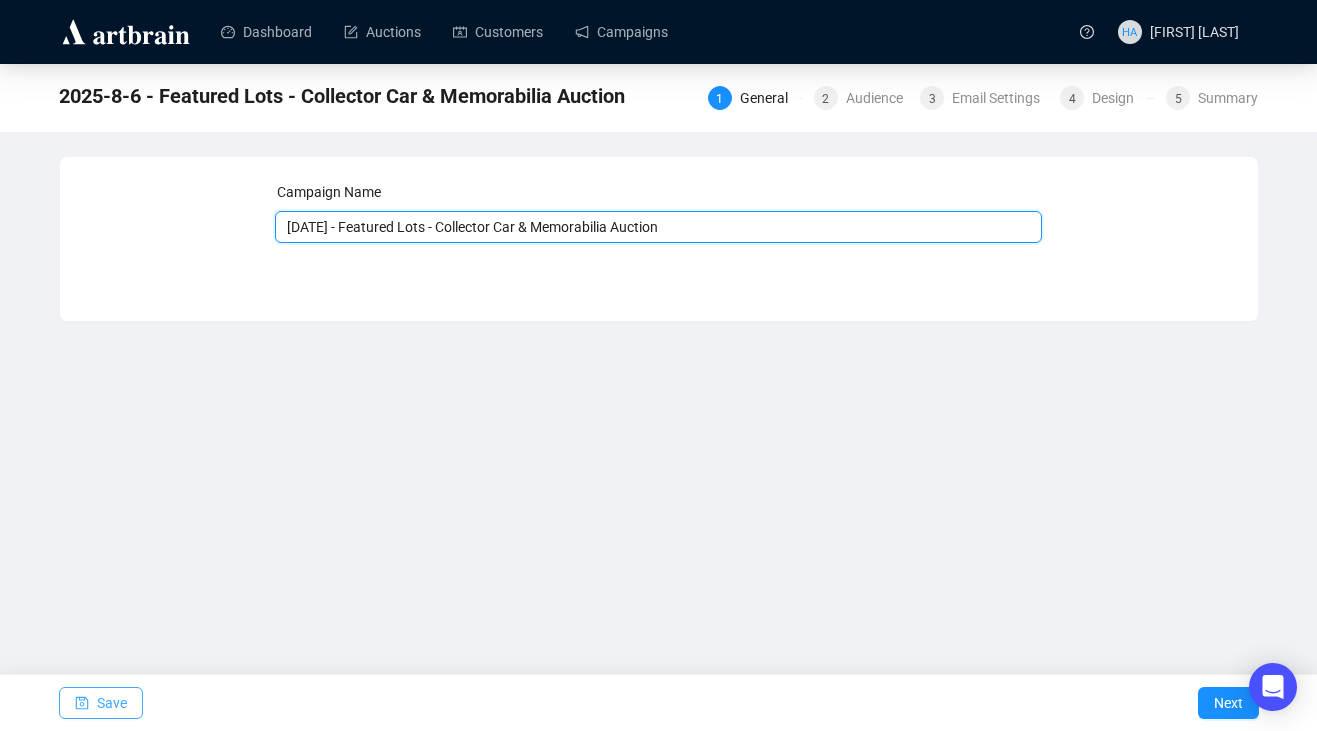 type on "[DATE] - Featured Lots - Collector Car & Memorabilia Auction" 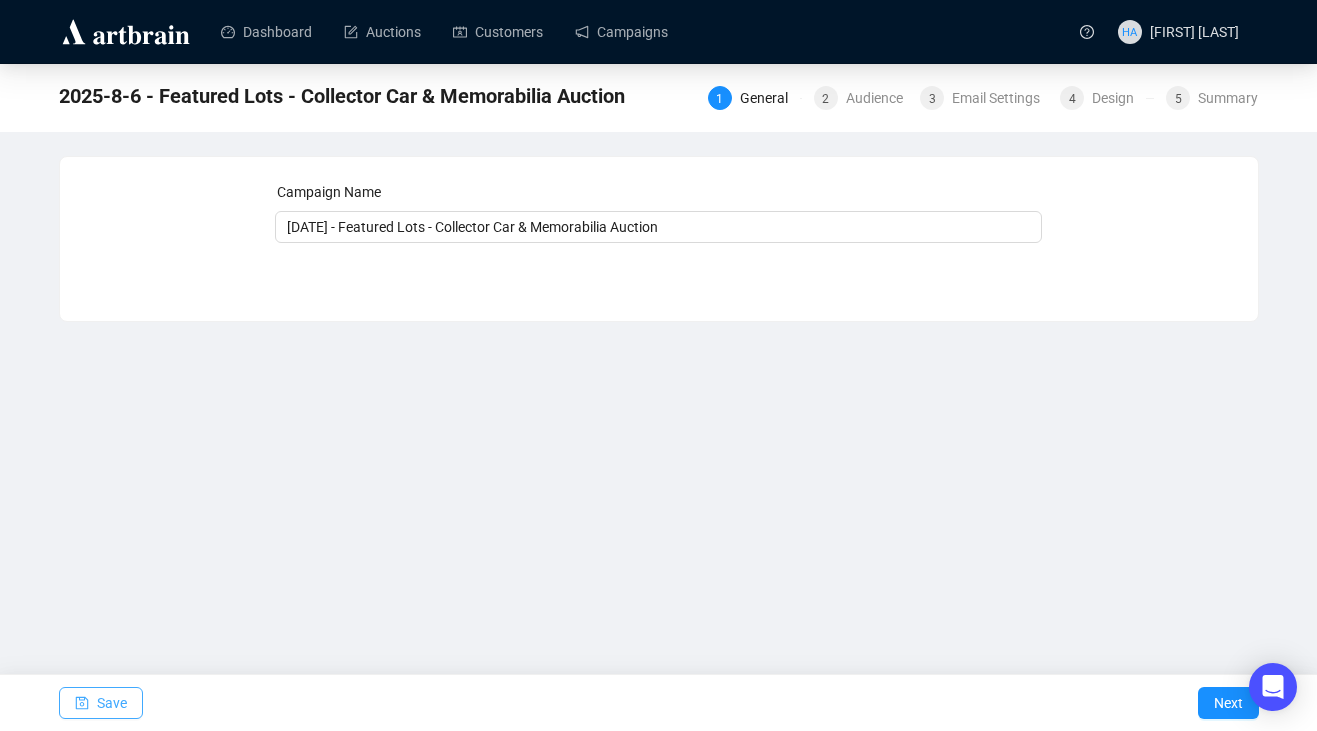 click on "Save" at bounding box center (112, 703) 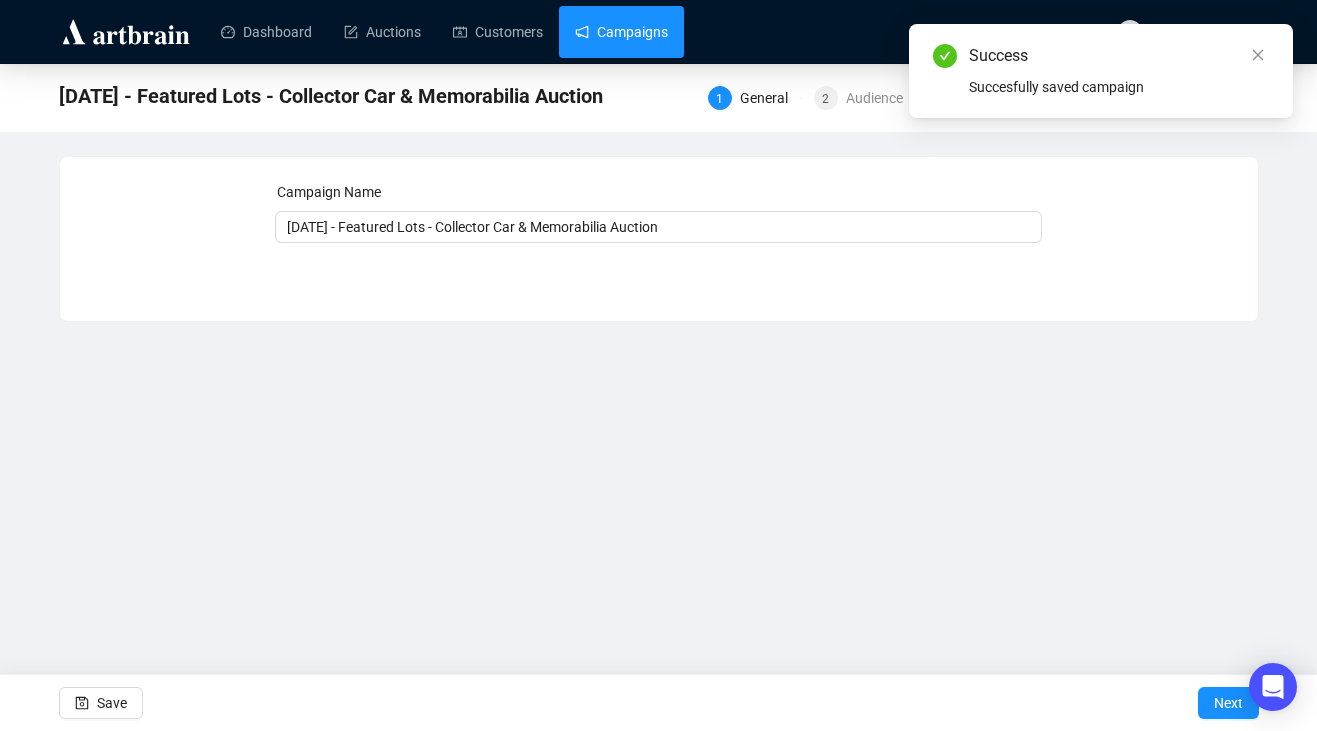 click on "Campaigns" at bounding box center (621, 32) 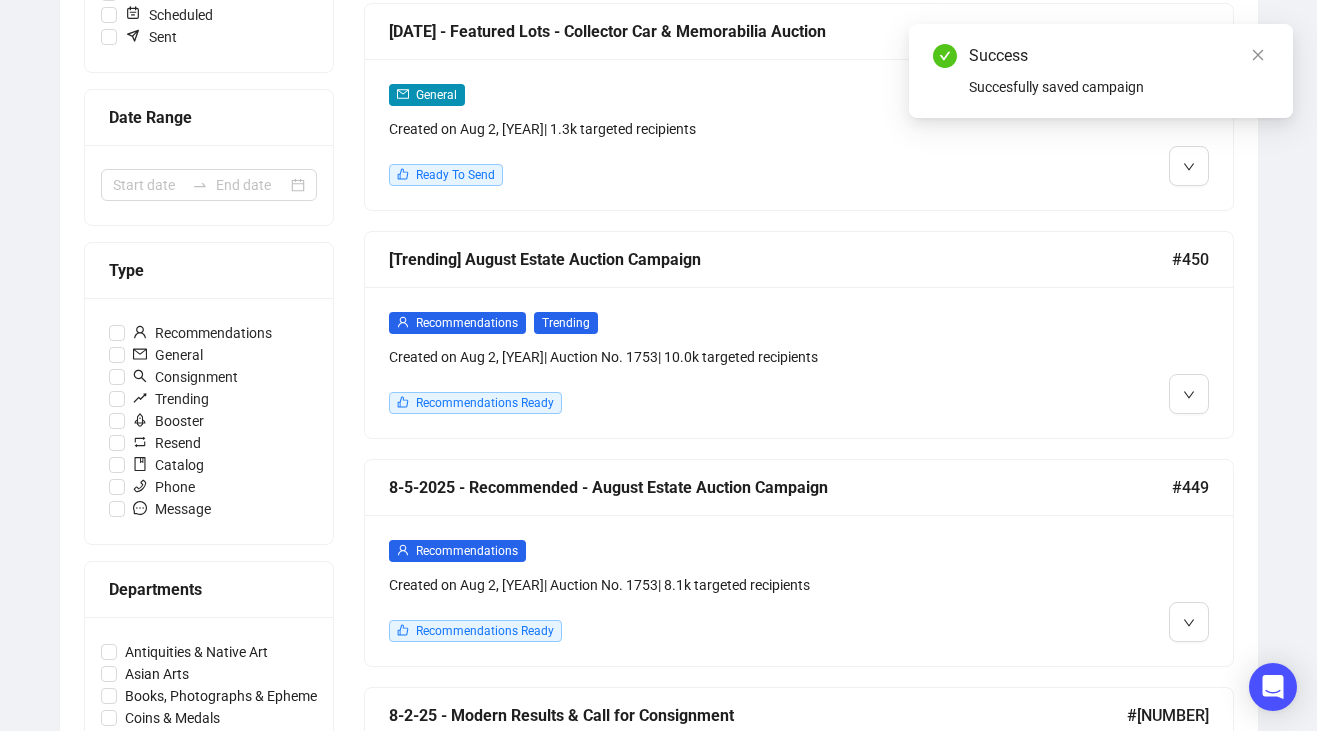 scroll, scrollTop: 383, scrollLeft: 0, axis: vertical 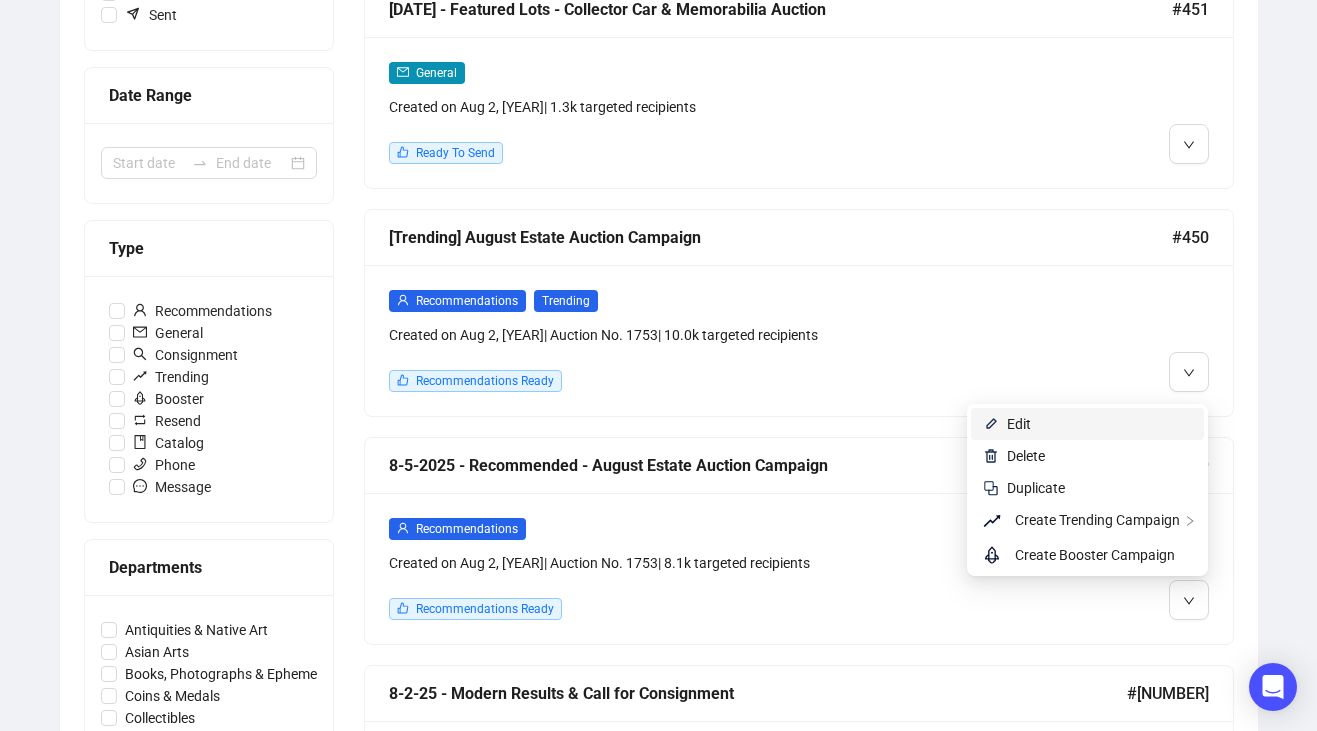 click on "Edit" at bounding box center [1099, 424] 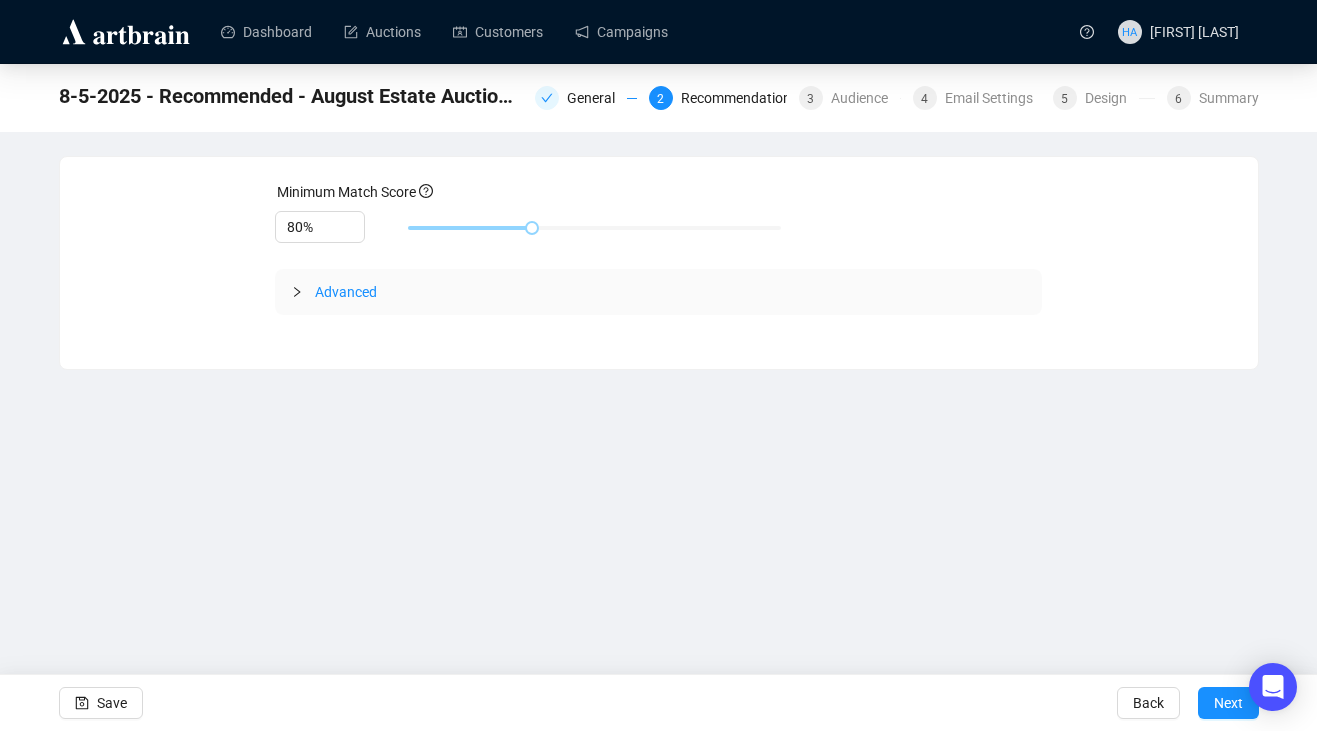 scroll, scrollTop: 0, scrollLeft: 0, axis: both 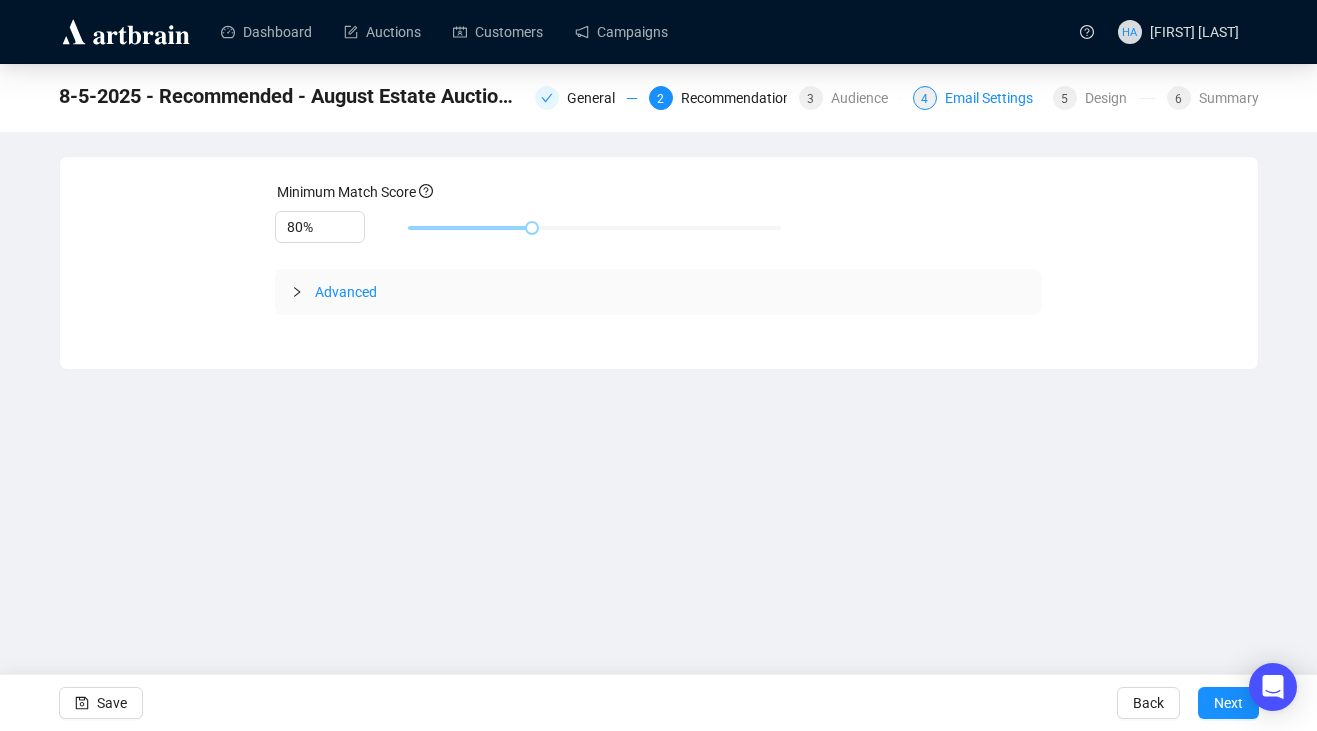 click on "Email Settings" at bounding box center [995, 98] 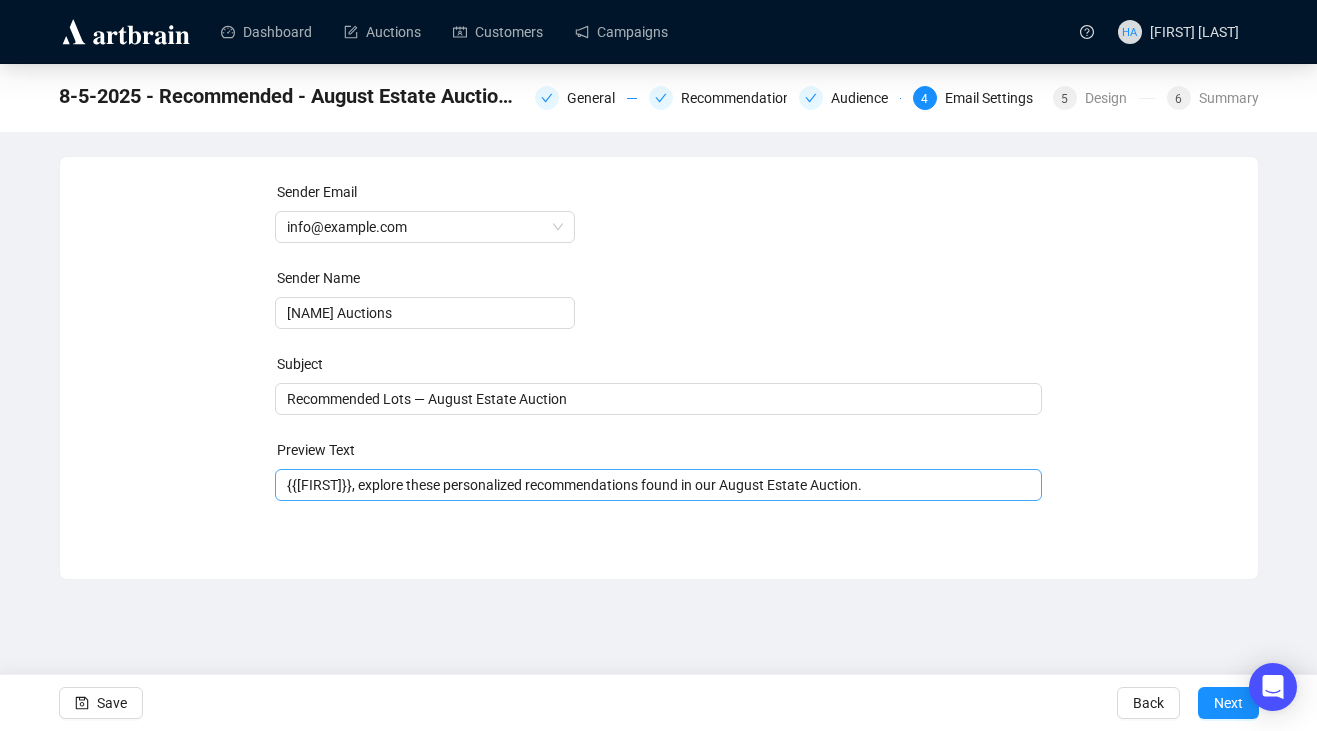 click on "{{[FIRST]}}, explore these personalized recommendations found in our August Estate Auction." at bounding box center (658, 485) 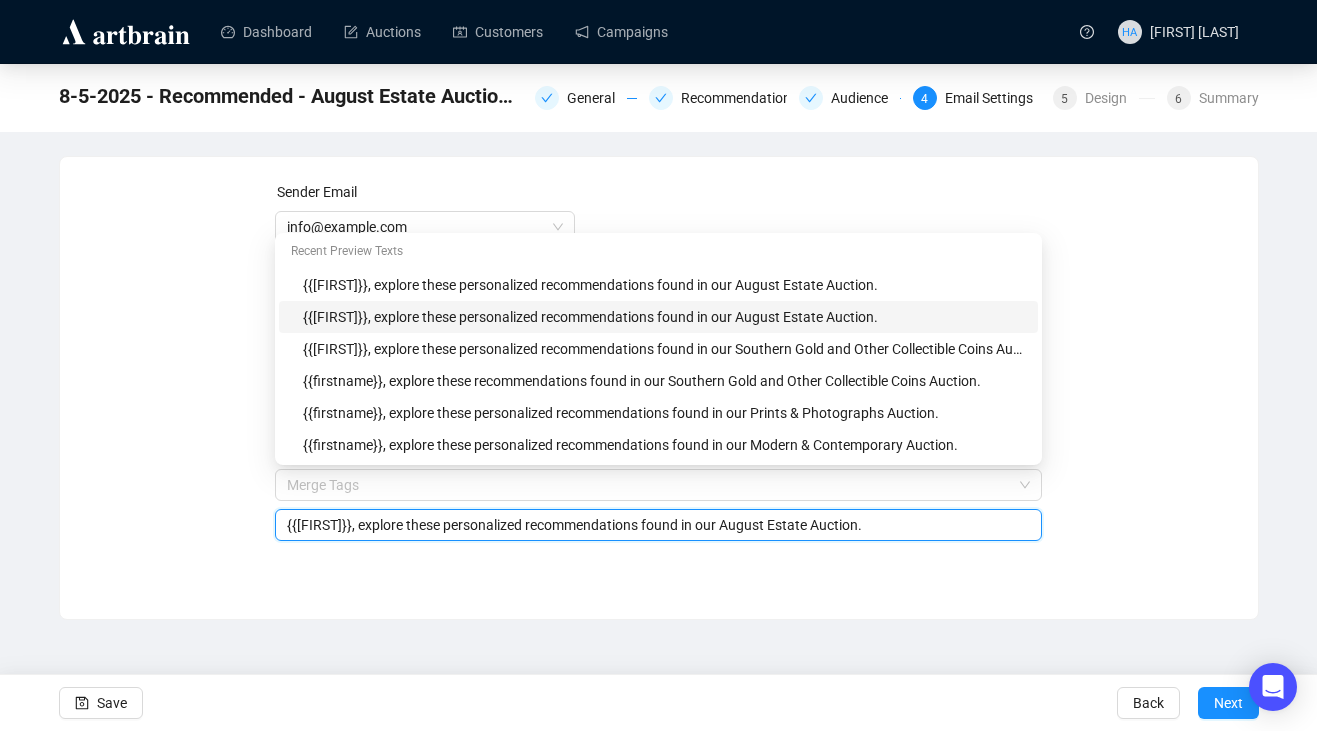 click at bounding box center [649, 485] 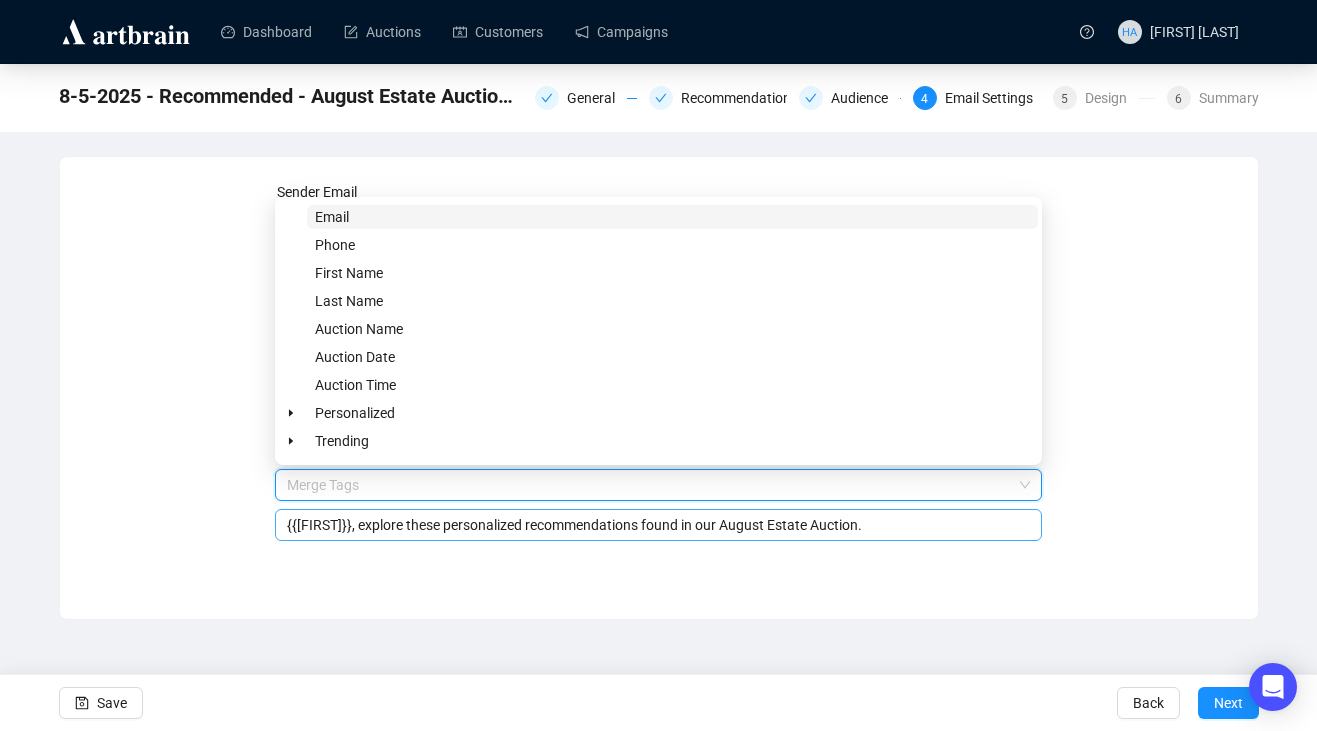 click on "{{[FIRST]}}, explore these personalized recommendations found in our August Estate Auction." at bounding box center (658, 525) 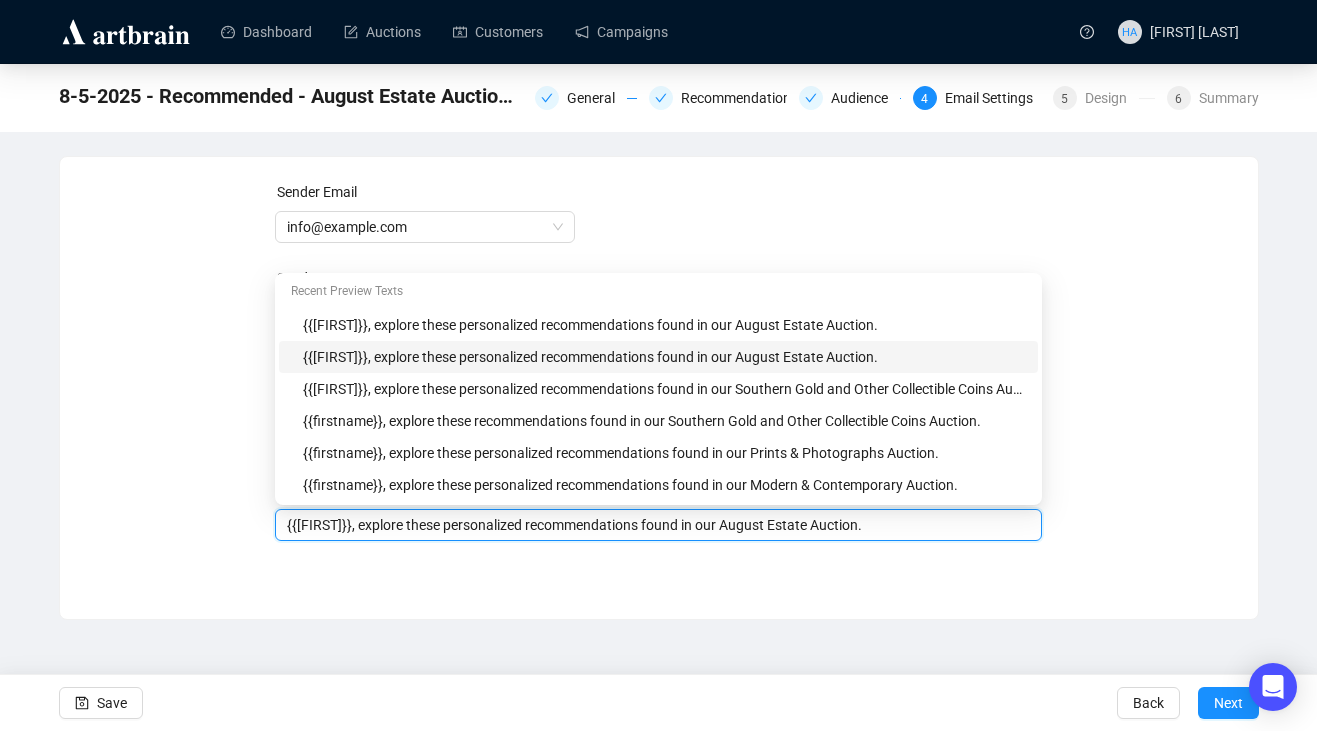 click on "{{[FIRST]}}, explore these personalized recommendations found in our August Estate Auction." at bounding box center [658, 525] 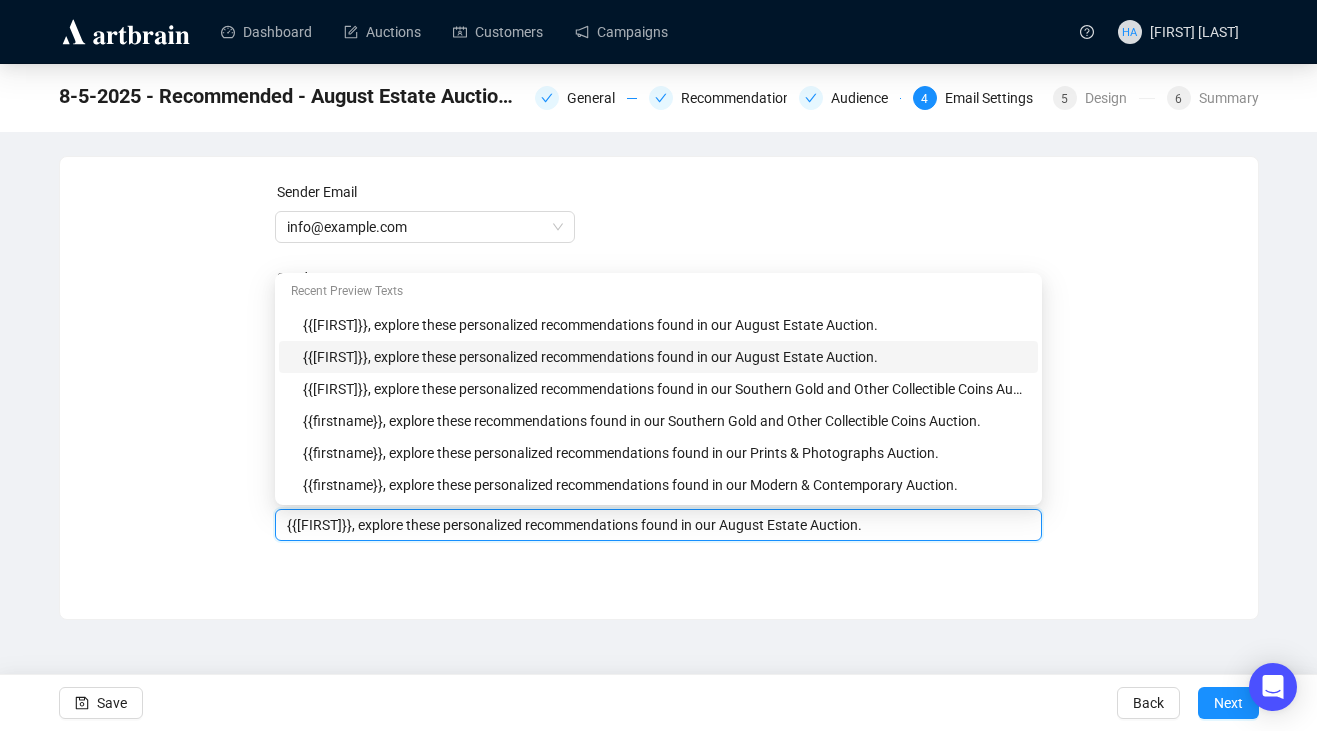 click on "{{[FIRST]}}, explore these personalized recommendations found in our August Estate Auction." at bounding box center (658, 525) 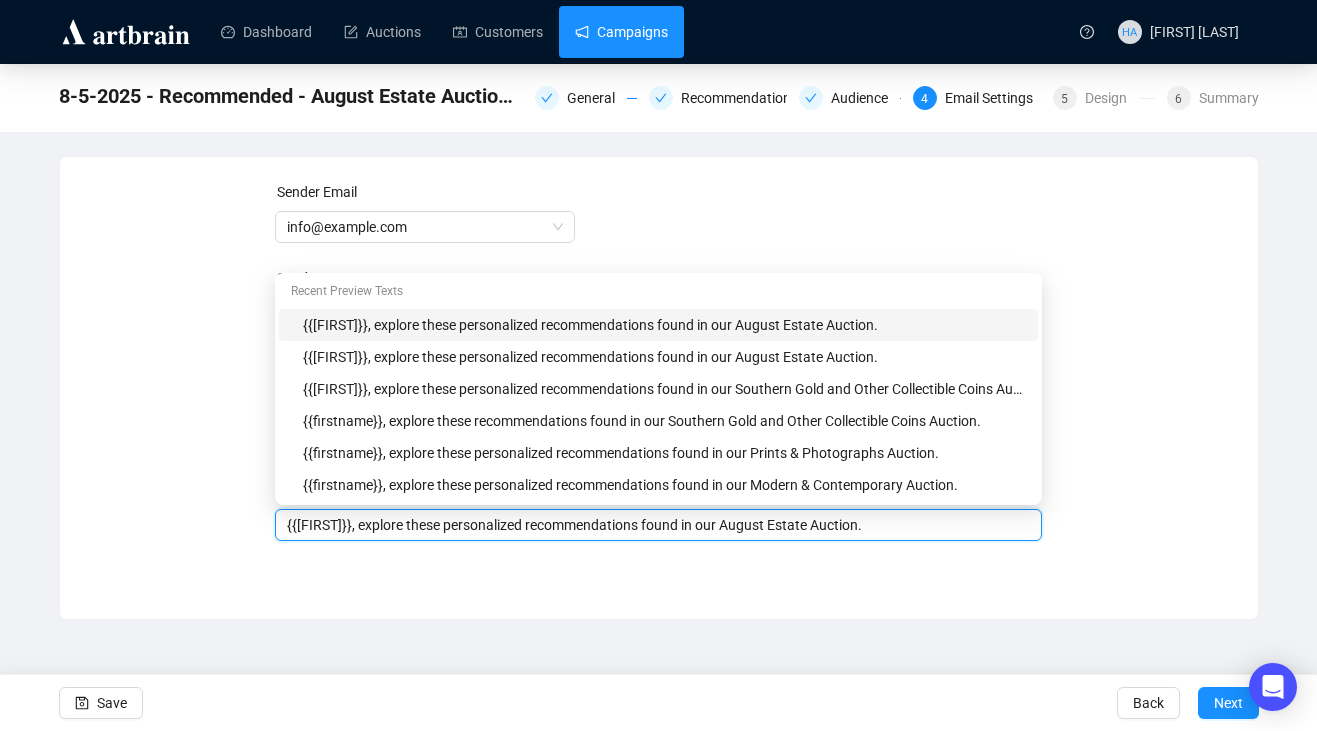 click on "Campaigns" at bounding box center (621, 32) 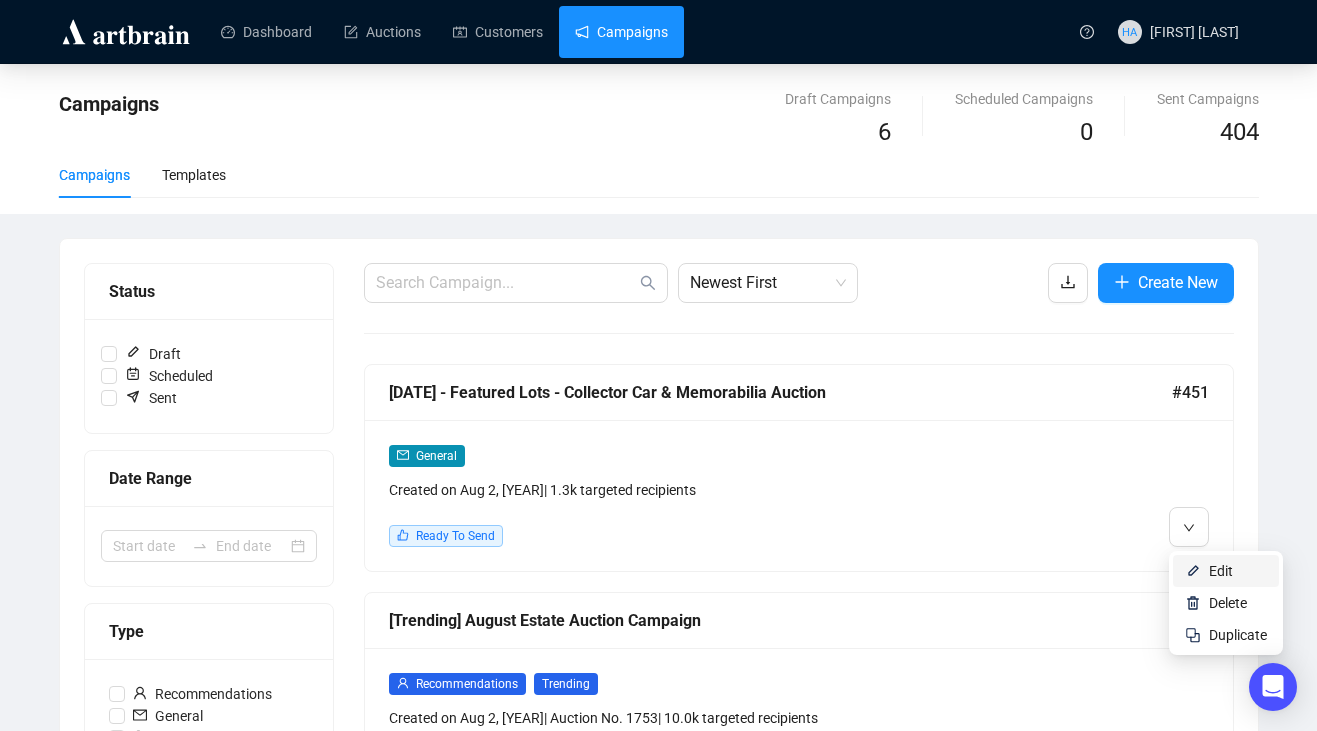 click at bounding box center [1193, 571] 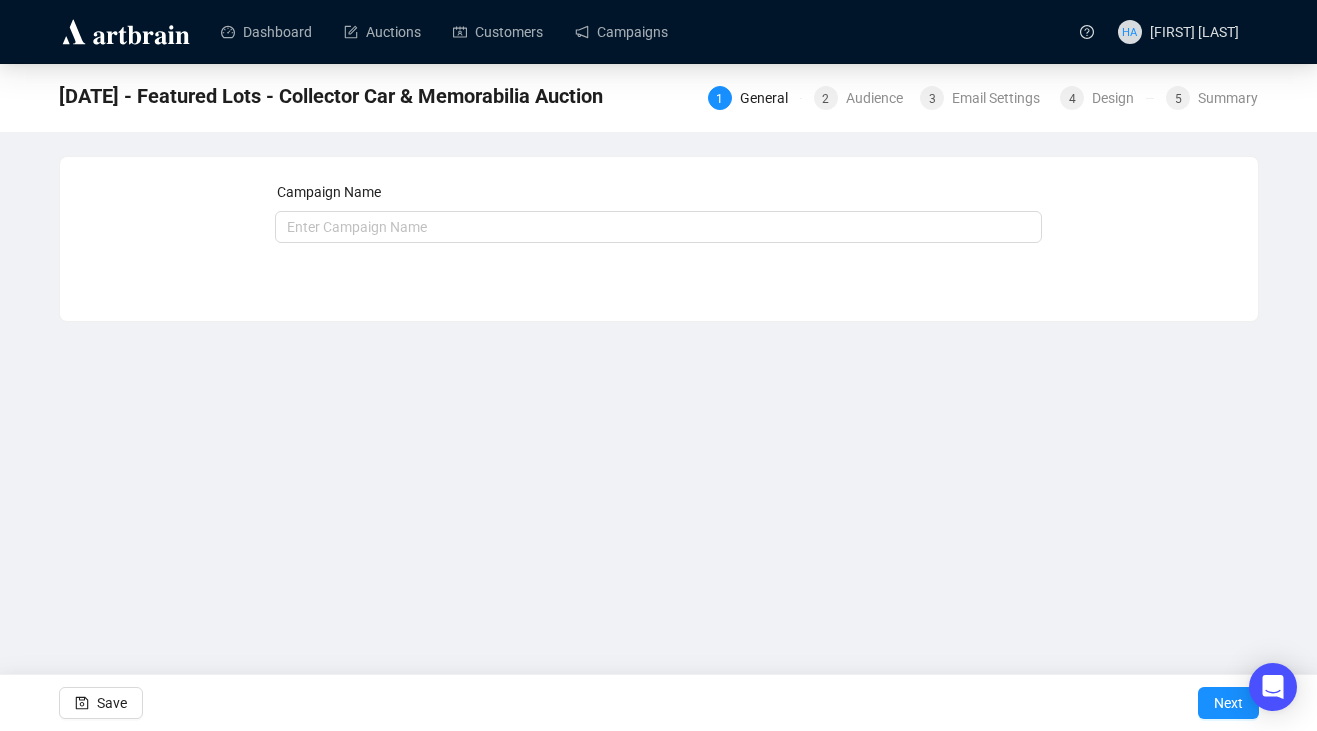 type on "[DATE] - Featured Lots - Collector Car & Memorabilia Auction" 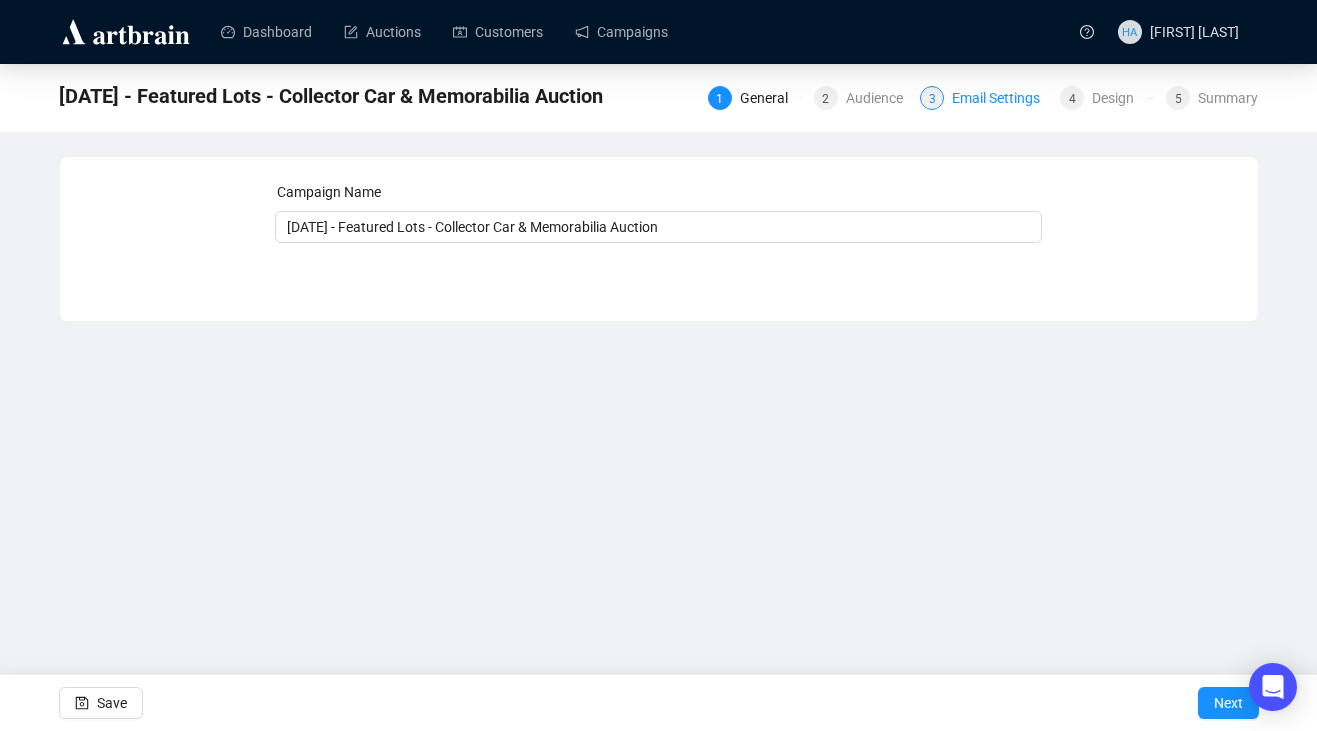 click on "Email Settings" at bounding box center (1002, 98) 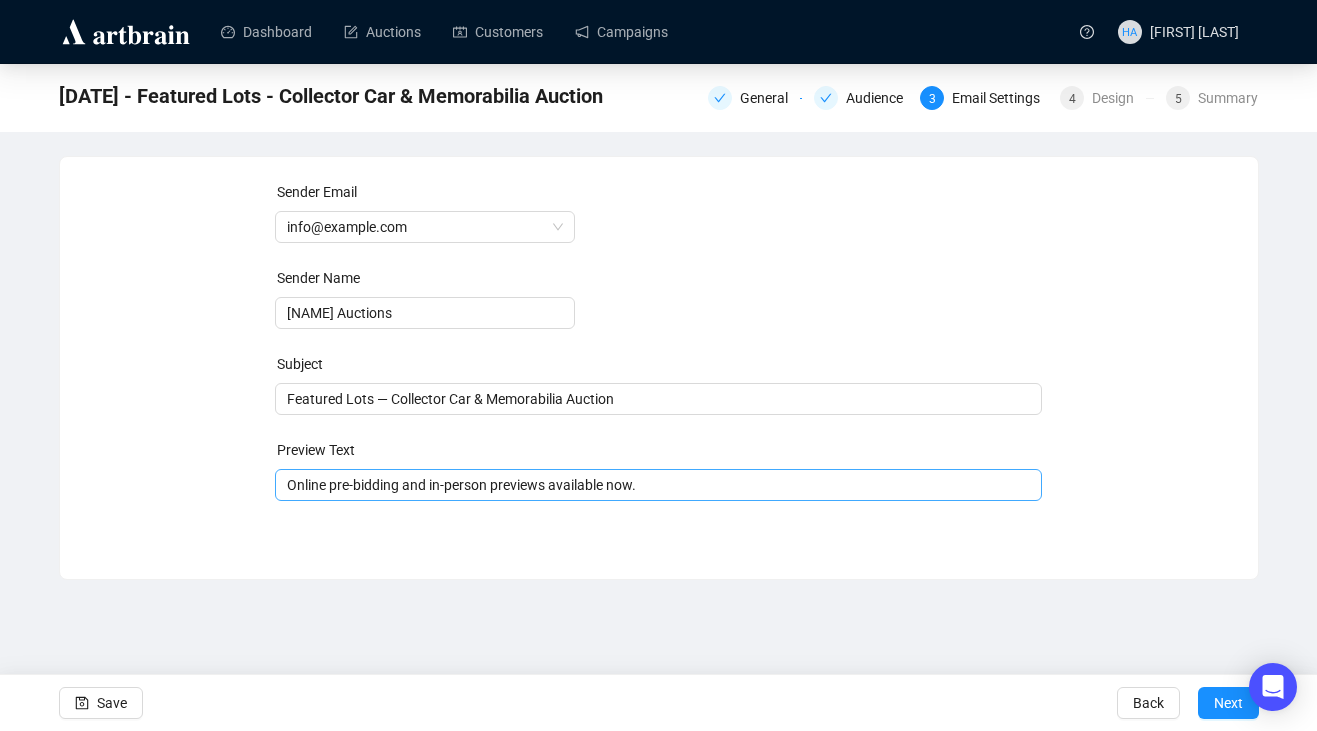 click on "Online pre-bidding and in-person previews available now." at bounding box center (658, 485) 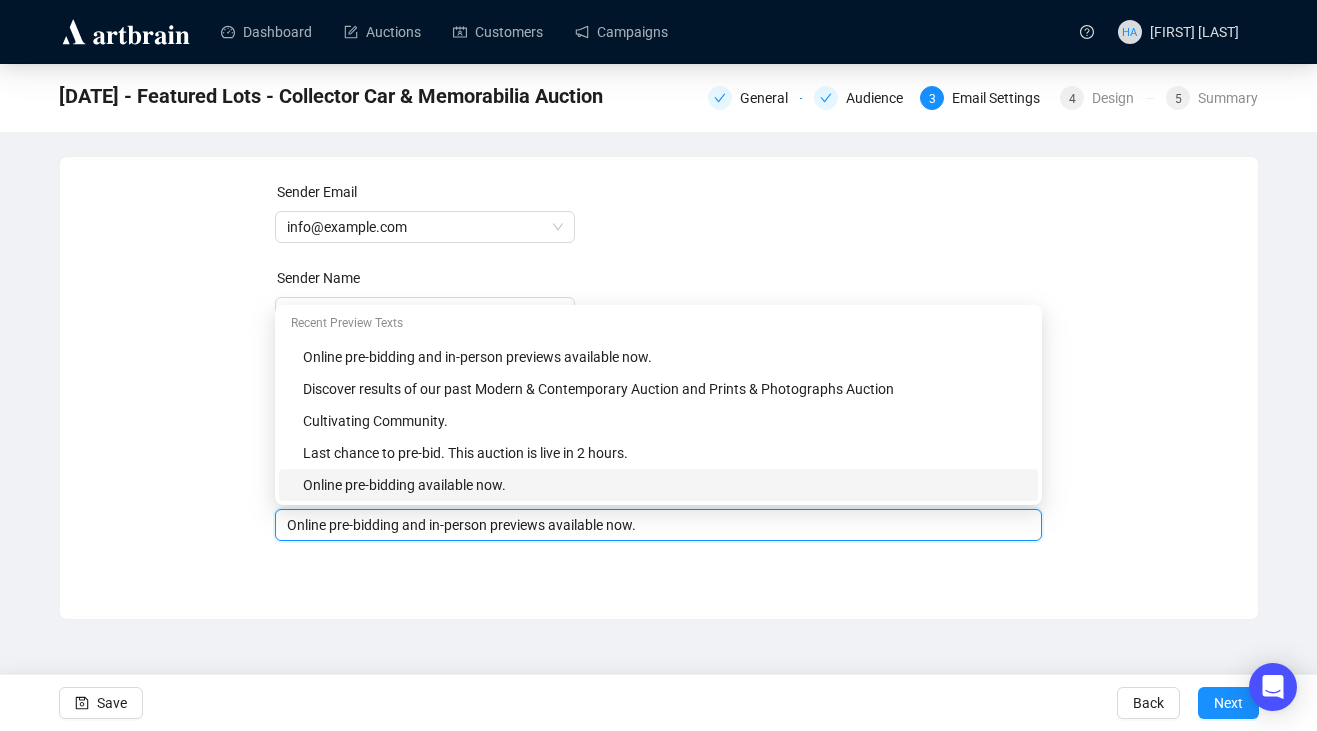 click on "Online pre-bidding and in-person previews available now." at bounding box center (658, 525) 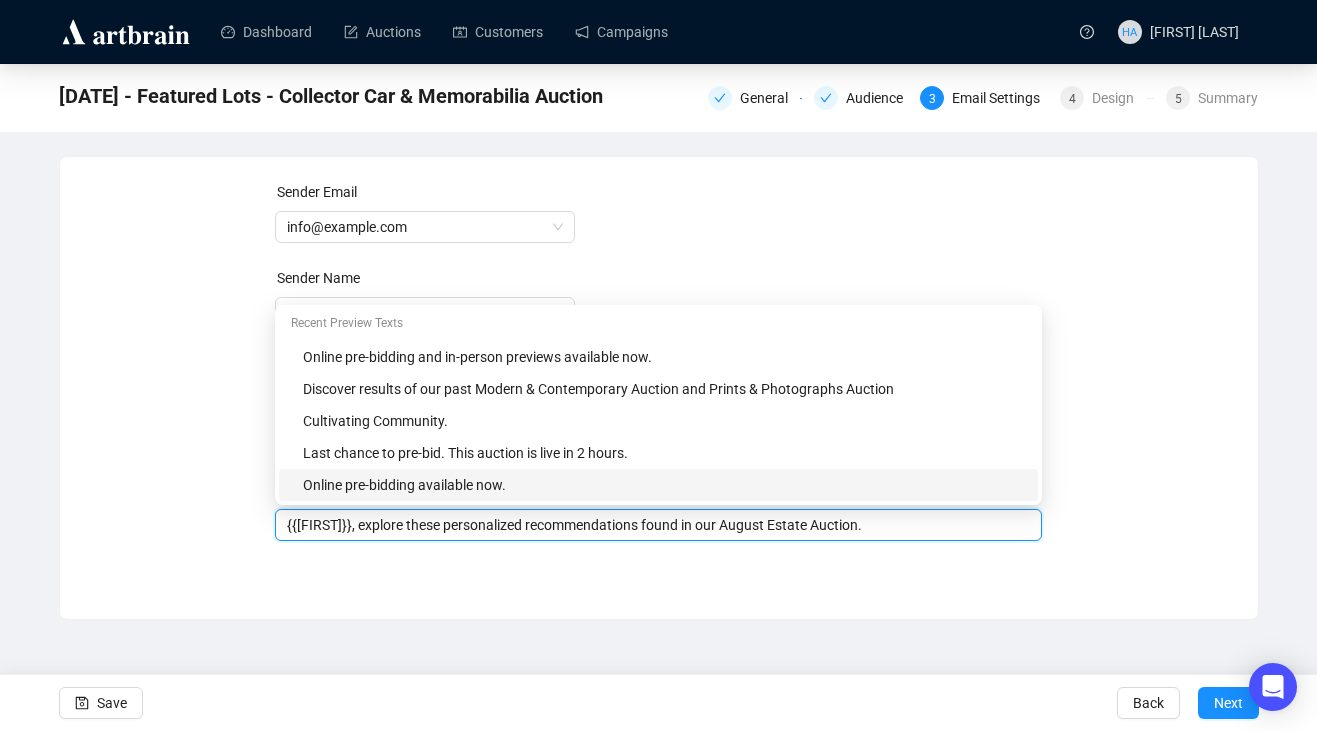 click on "{{[FIRST]}}, explore these personalized recommendations found in our August Estate Auction." at bounding box center (658, 525) 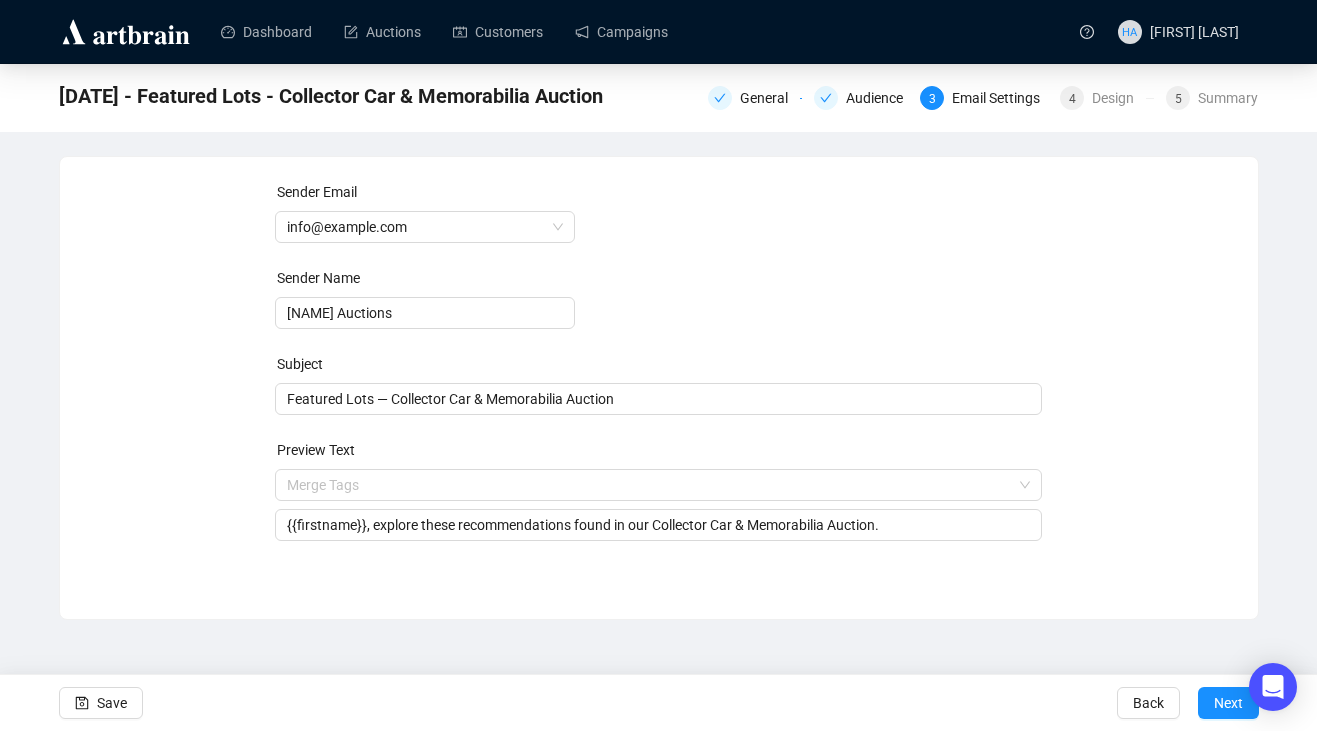 click on "Sender Email [EMAIL] Sender Name [NAME] Auctions Subject Featured Lots — Collector Car & Memorabilia Auction Preview Text Merge Tags {{[FIRST]}}, explore these recommendations found in our Collector Car & Memorabilia Auction. Save Back Next" at bounding box center (659, 373) 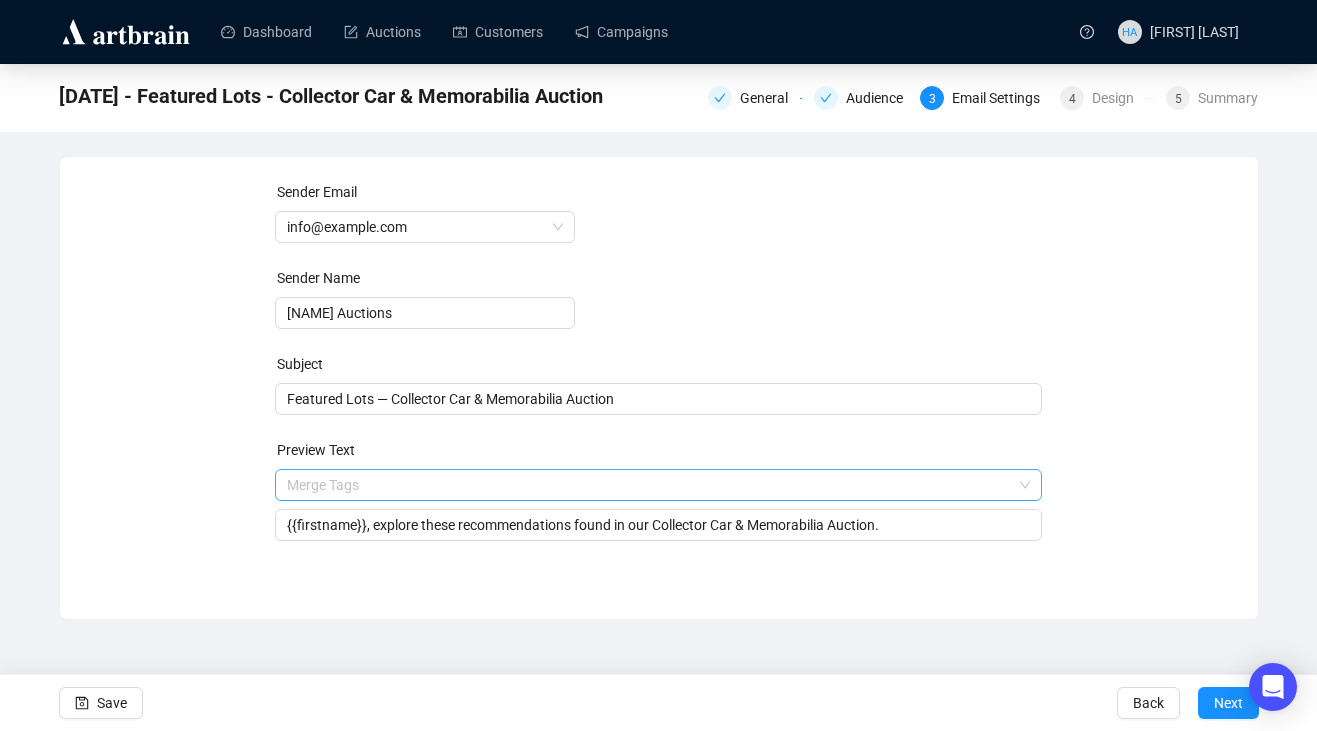 click at bounding box center [649, 485] 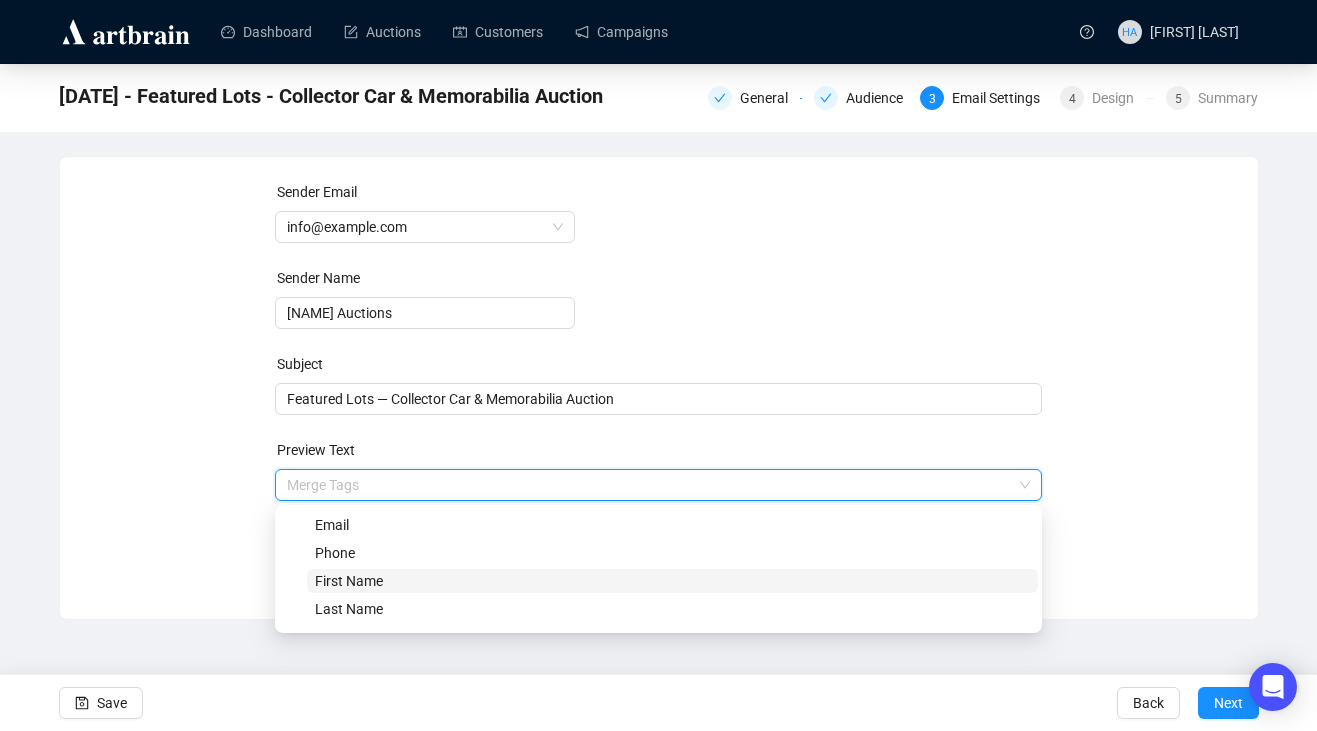 click on "First Name" at bounding box center [349, 581] 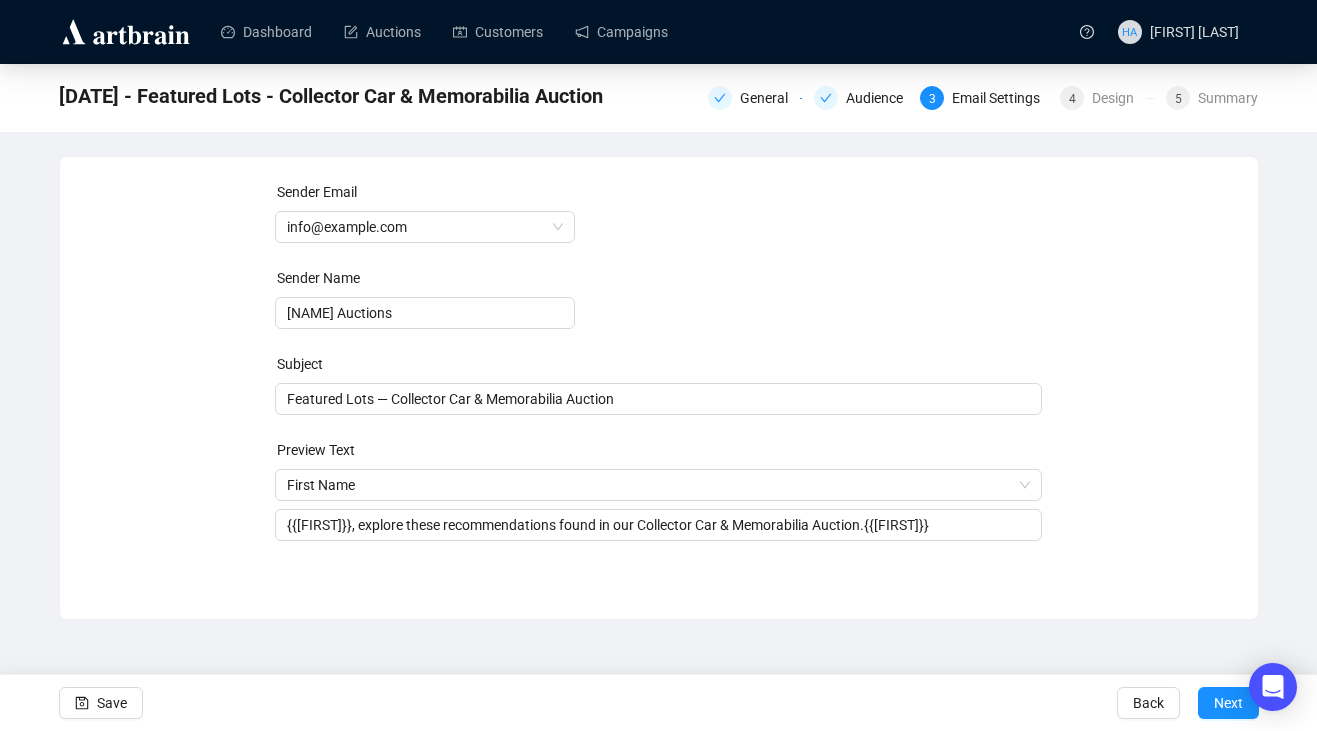 click on "Sender Email [EMAIL] Sender Name [NAME] Auctions Subject Featured Lots — Collector Car & Memorabilia Auction Preview Text First Name {{[FIRST]}}, explore these recommendations found in our Collector Car & Memorabilia Auction.{{[FIRST]}} Save Back Next" at bounding box center (659, 373) 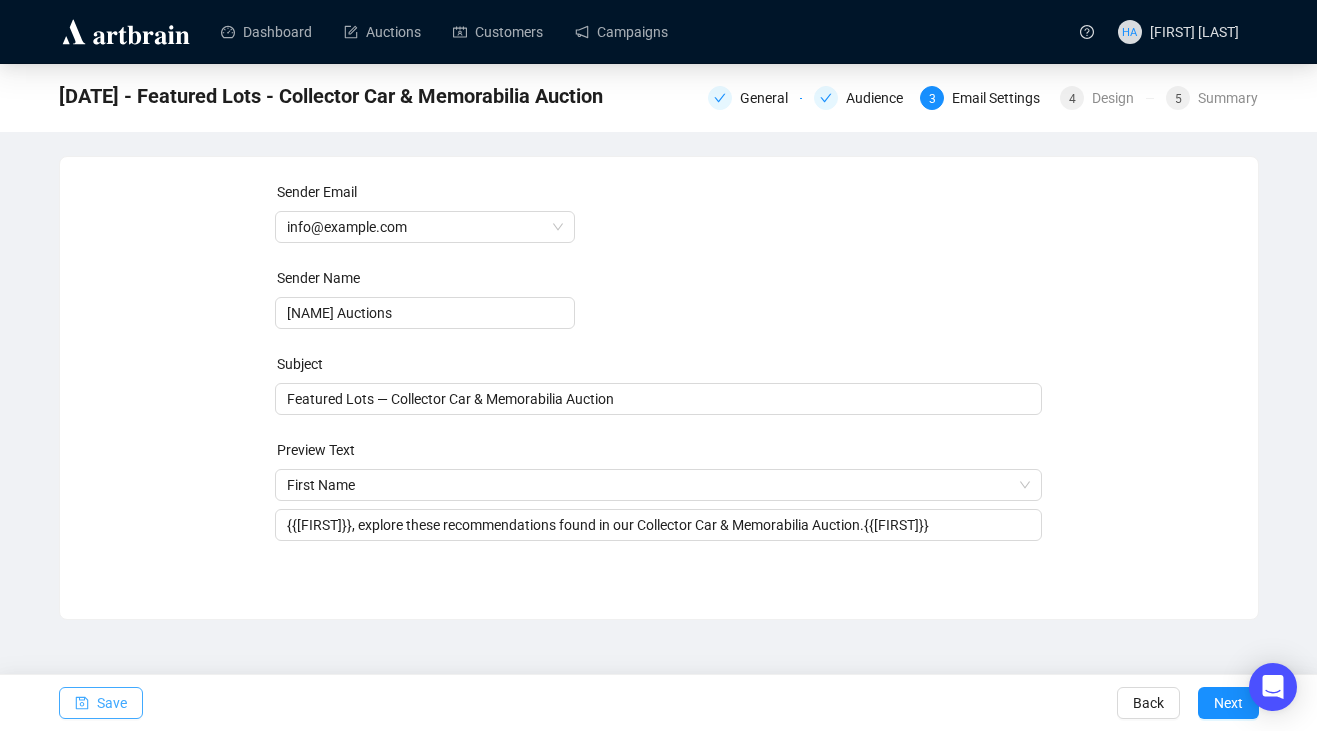 click on "Save" at bounding box center (112, 703) 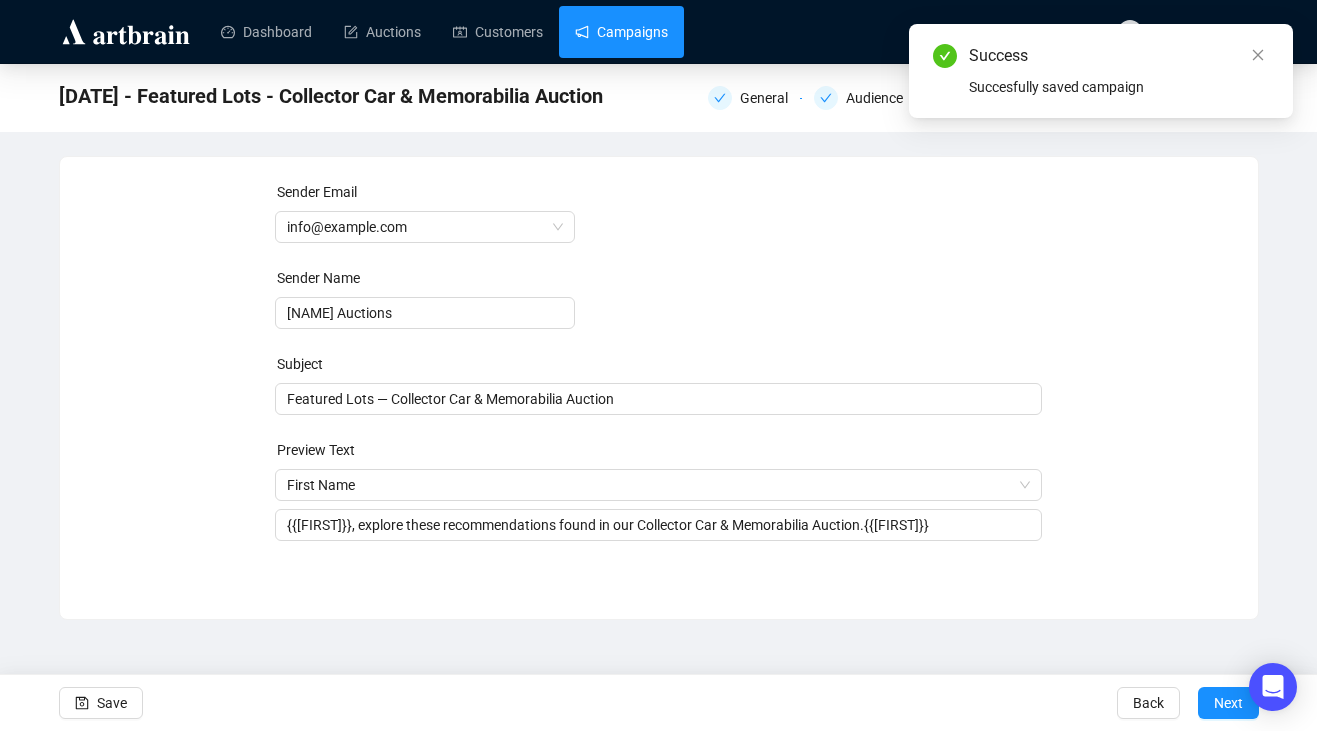 click on "Campaigns" at bounding box center (621, 32) 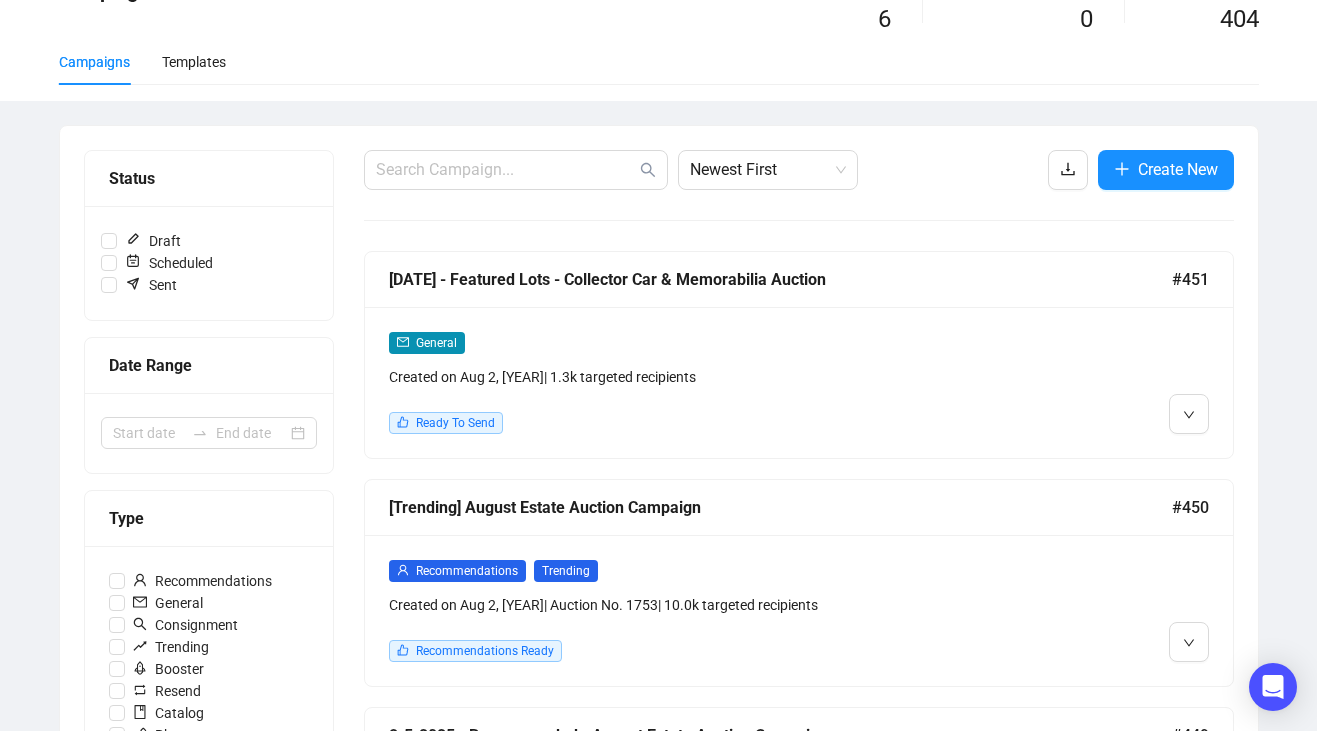 scroll, scrollTop: 112, scrollLeft: 0, axis: vertical 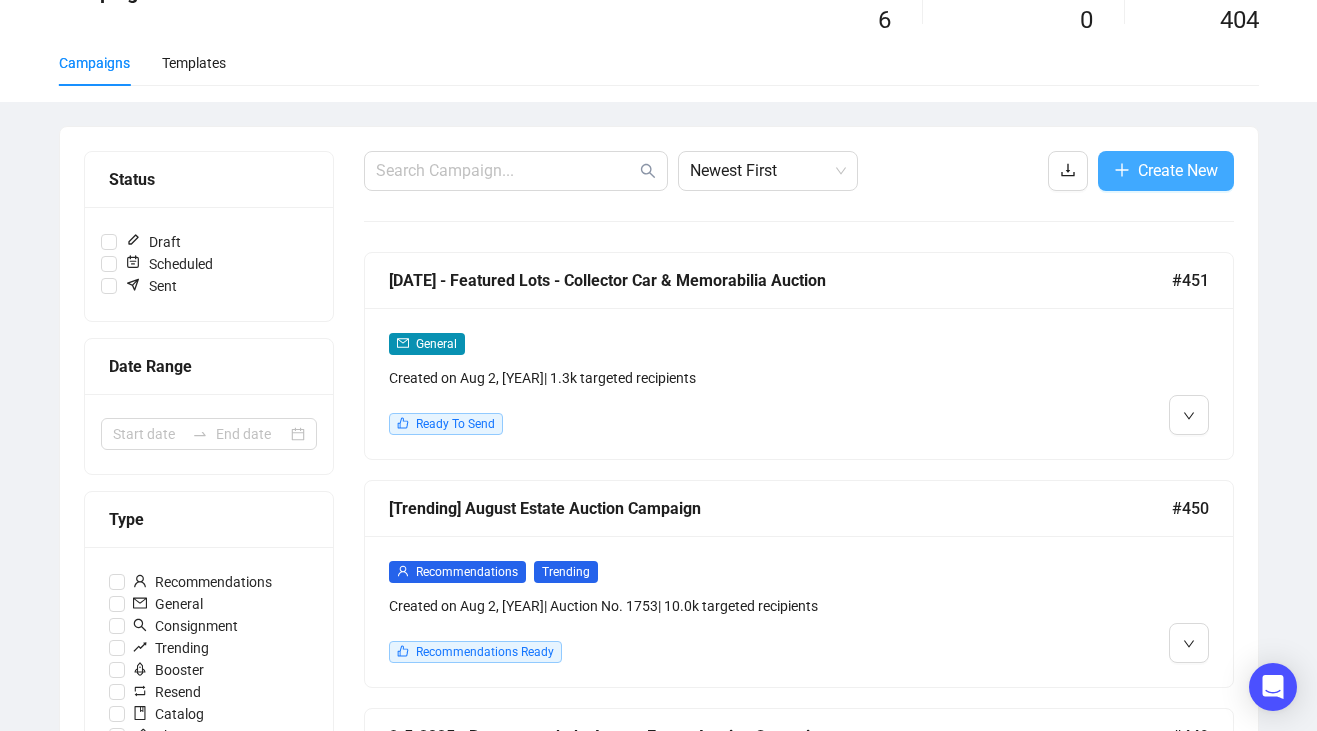 click on "Create New" at bounding box center [1178, 170] 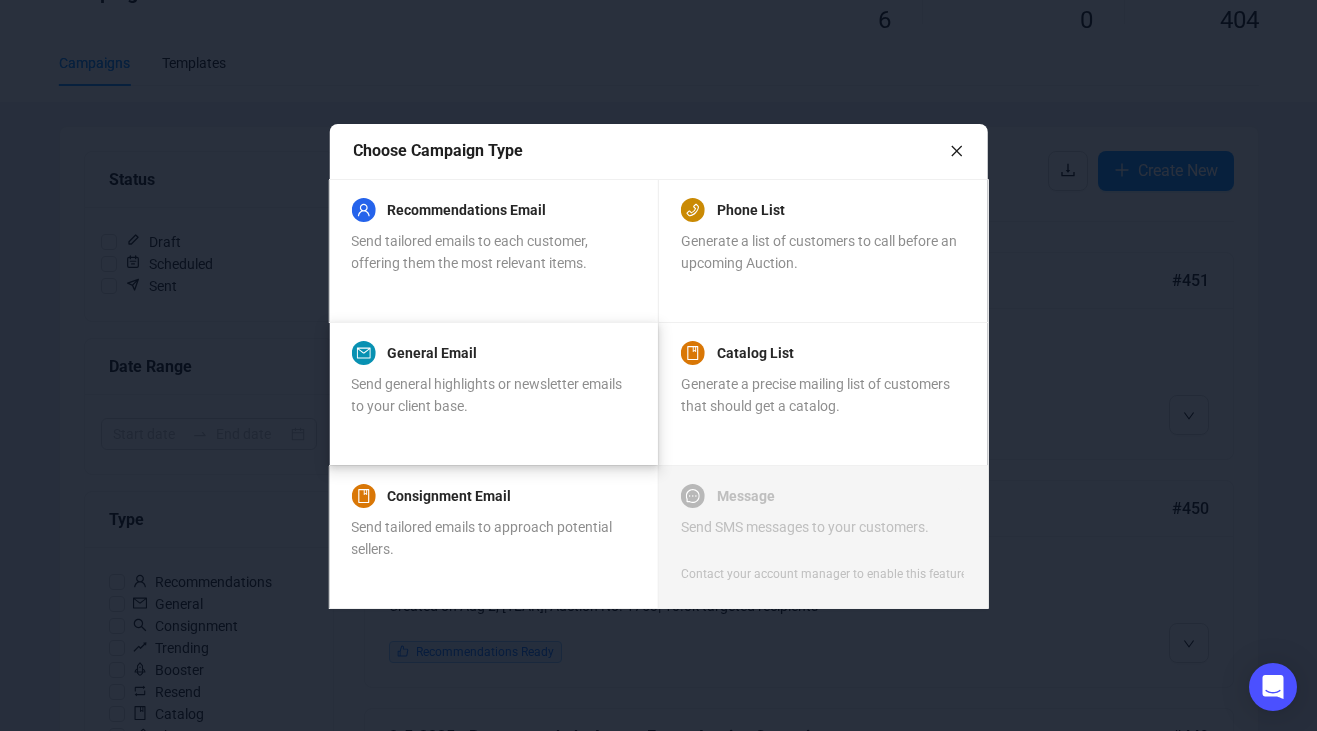 click on "General Email" at bounding box center [492, 353] 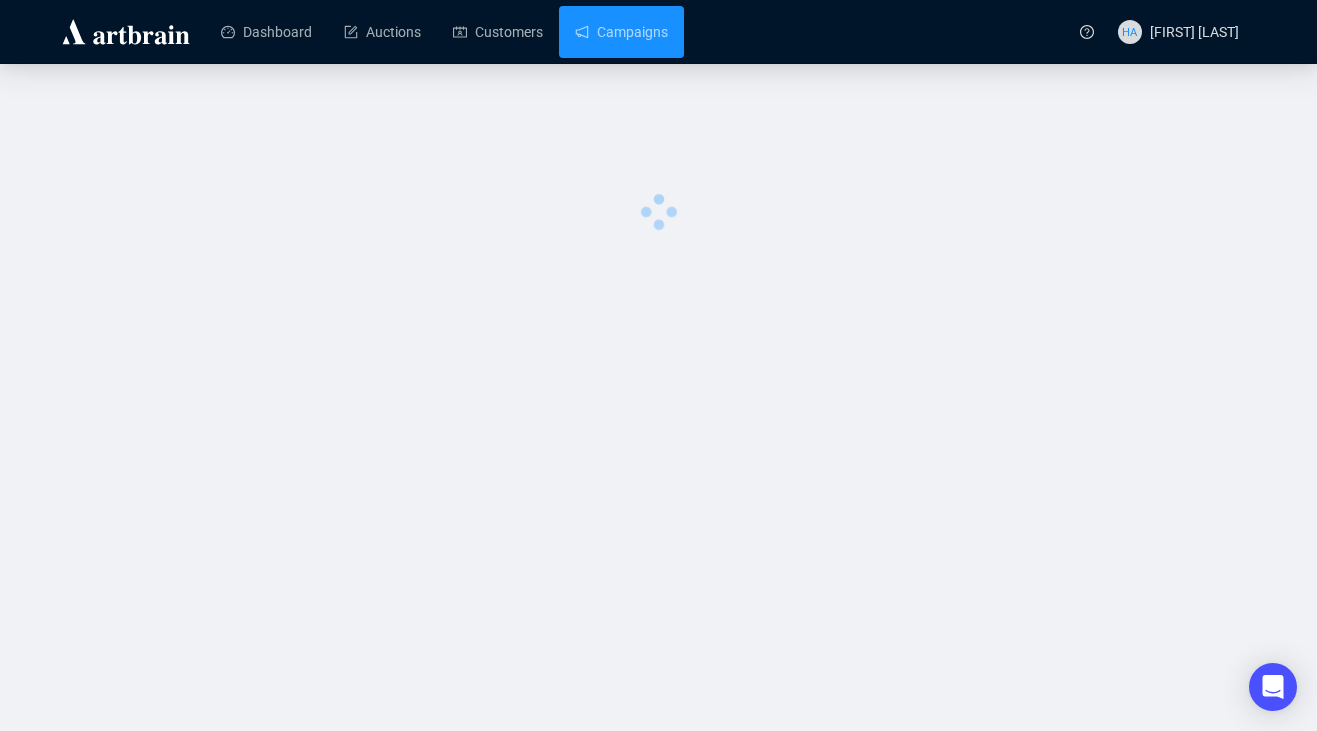scroll, scrollTop: 0, scrollLeft: 0, axis: both 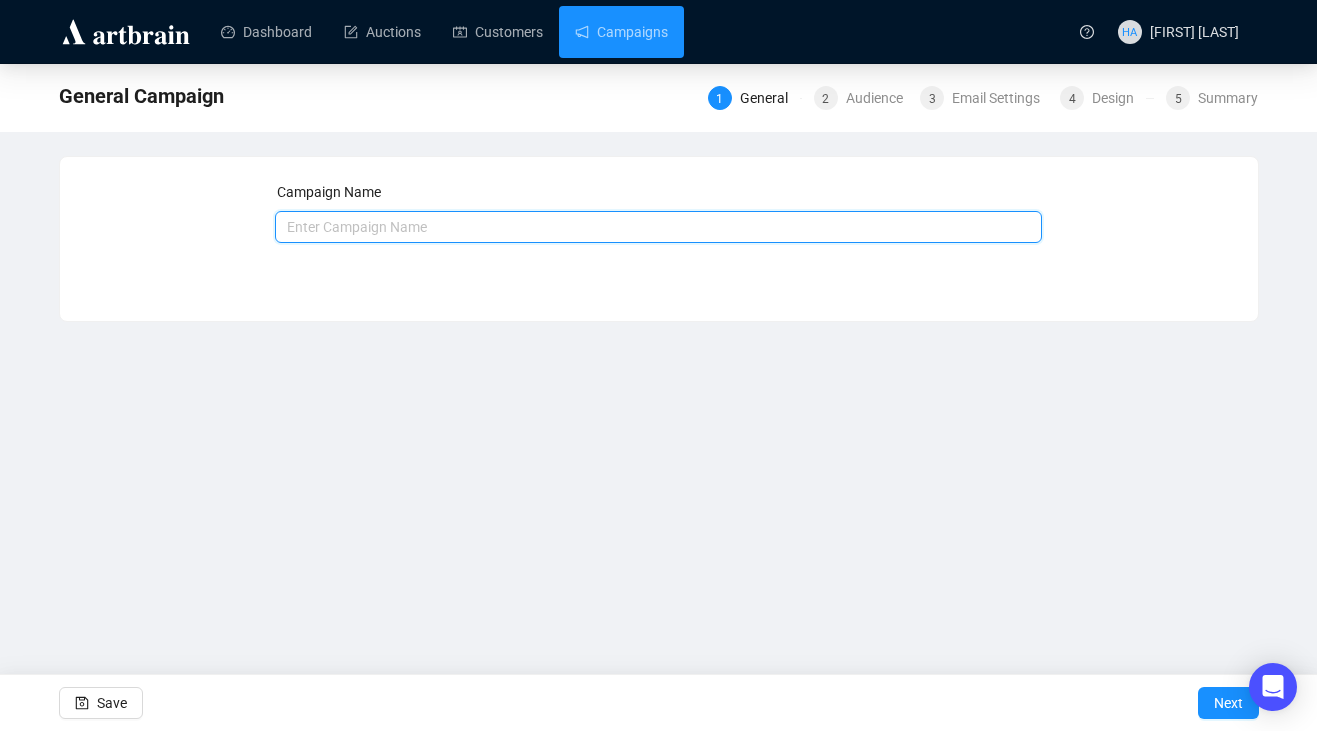 click at bounding box center [658, 227] 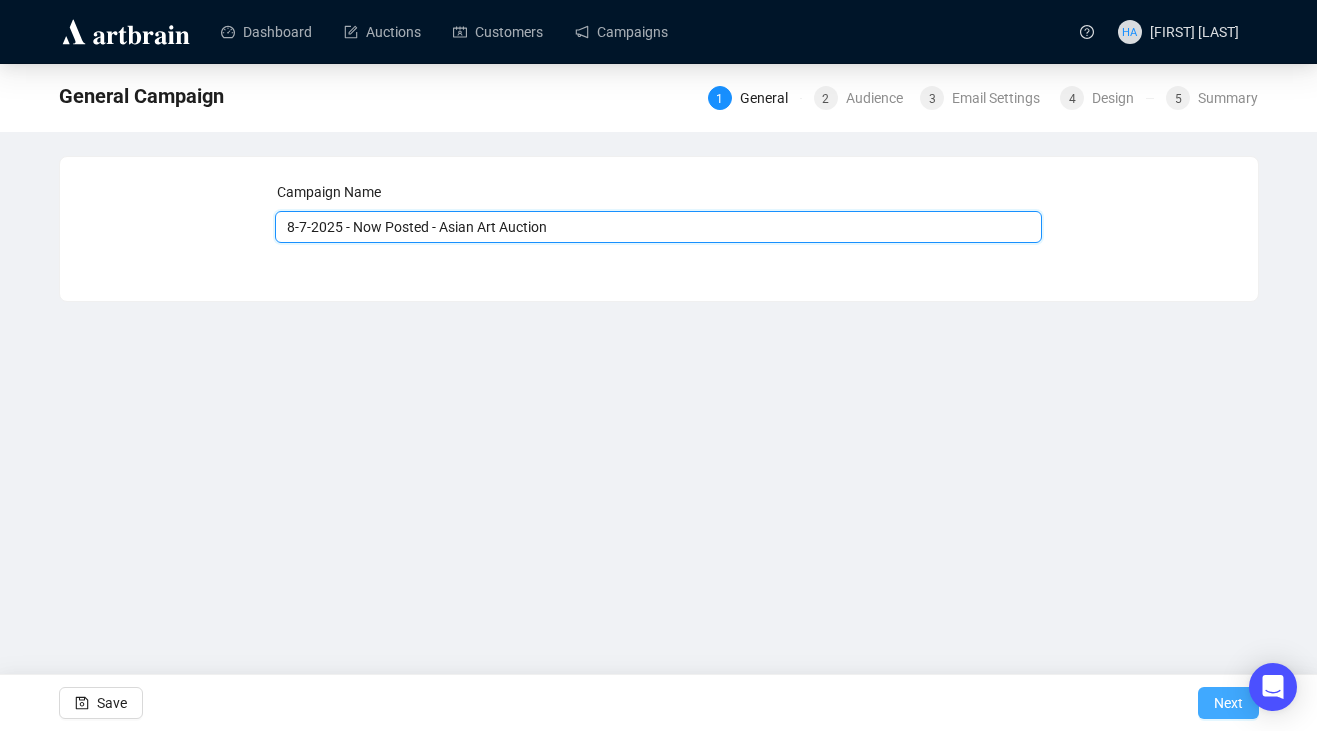 type on "8-7-2025 - Now Posted - Asian Art Auction" 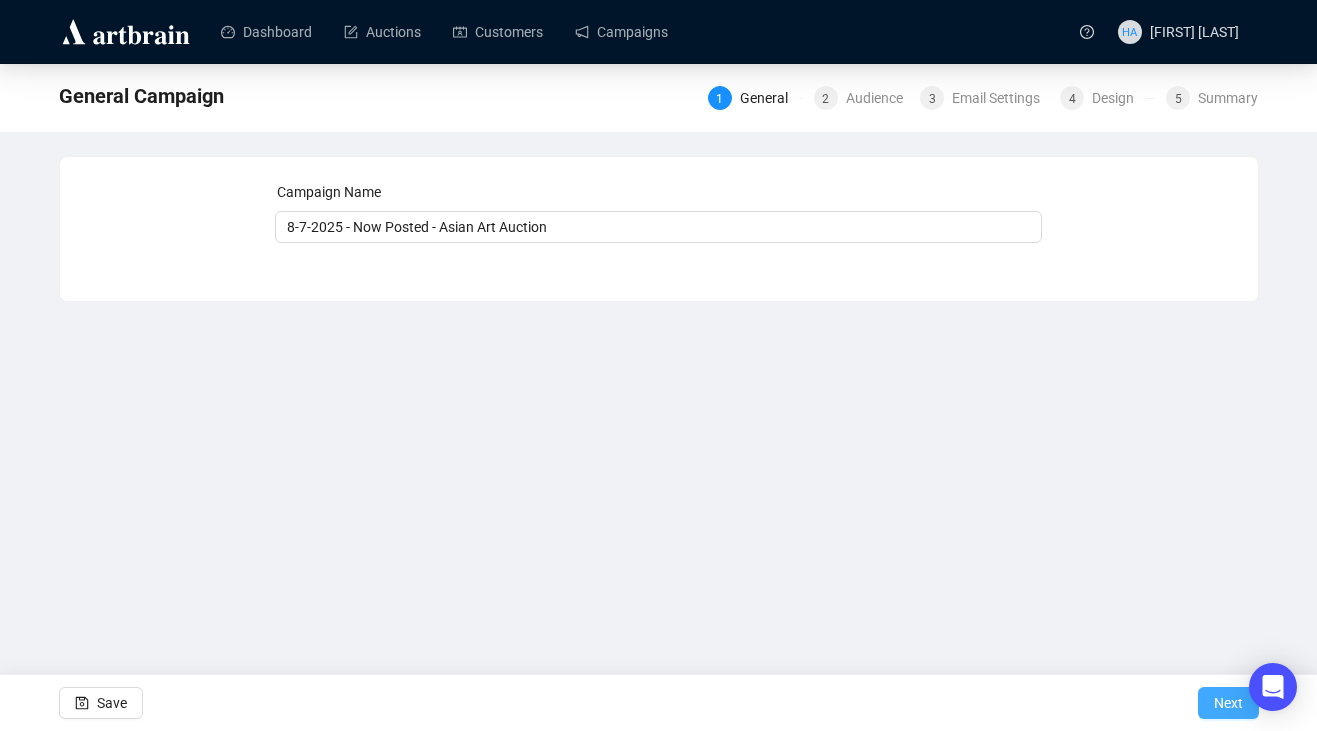 click on "Next" at bounding box center [1228, 703] 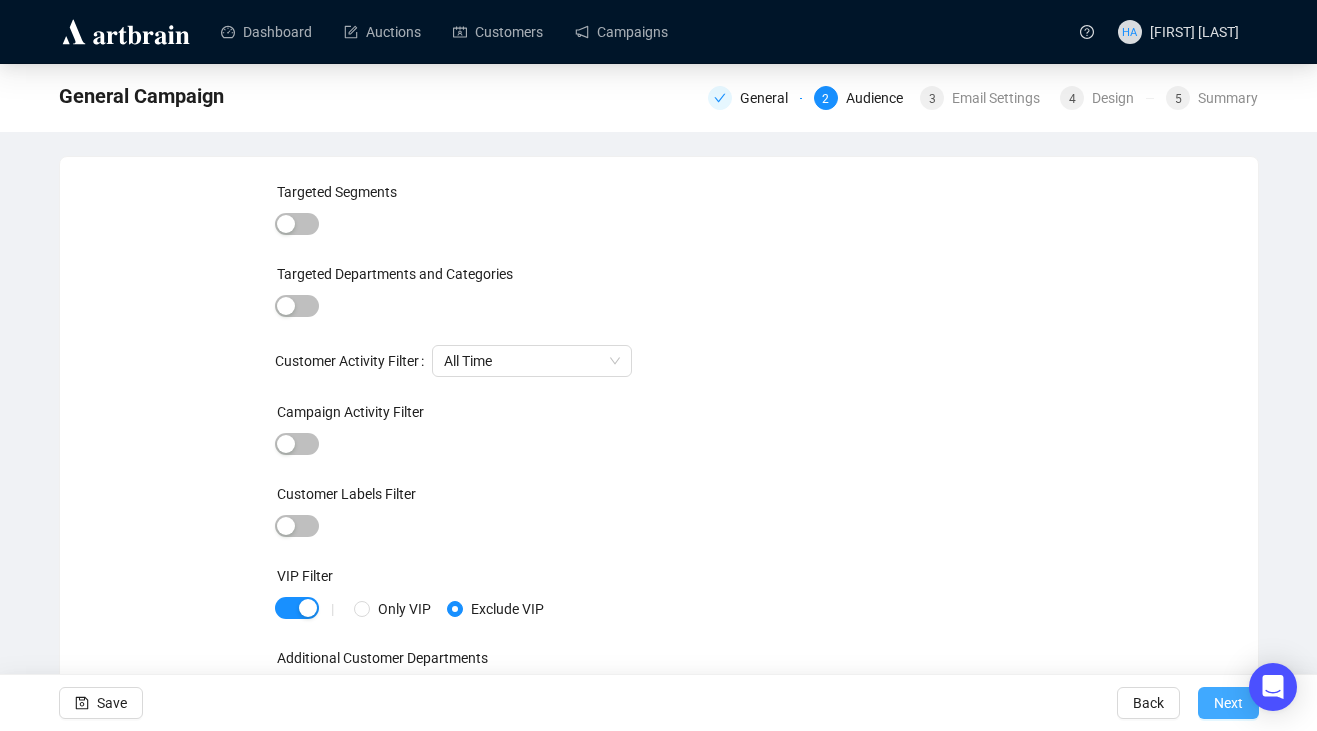 click on "Next" at bounding box center (1228, 703) 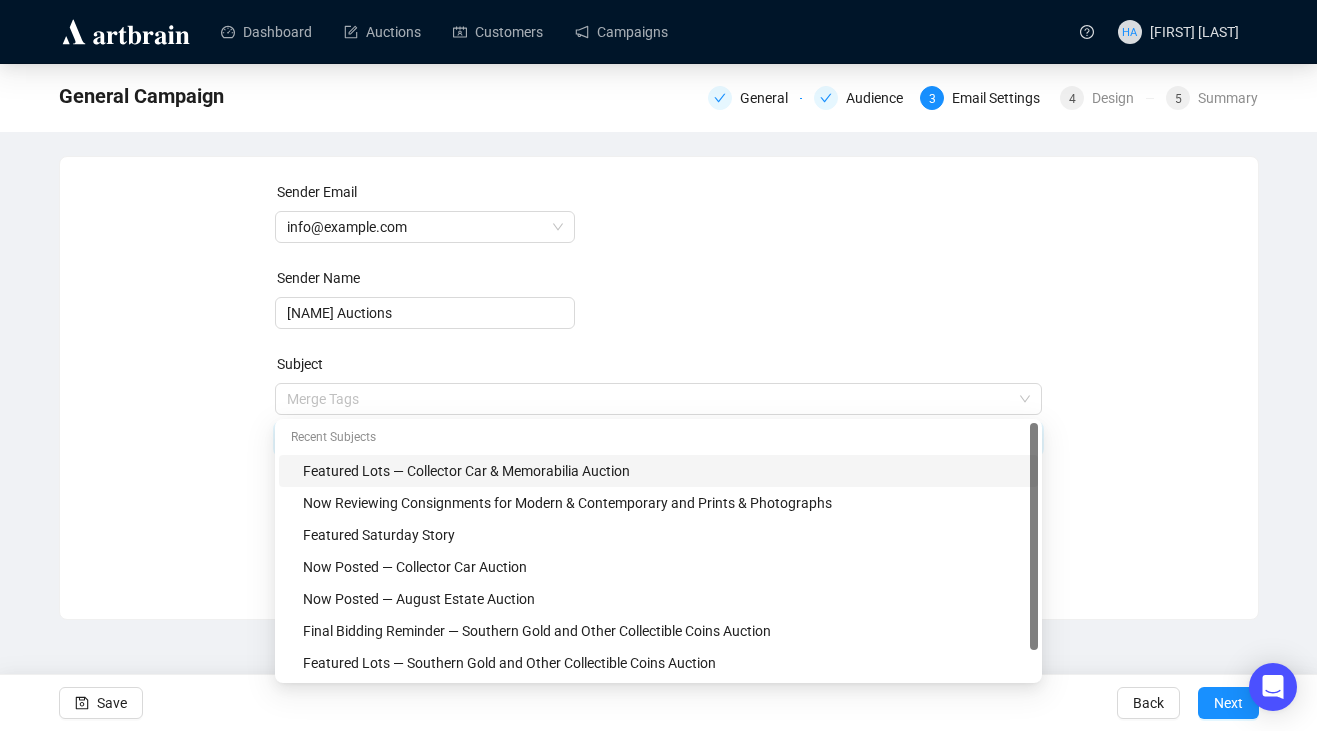 click on "Merge Tags Featured Lots — Collector Car & Memorabilia Auction" at bounding box center (658, 419) 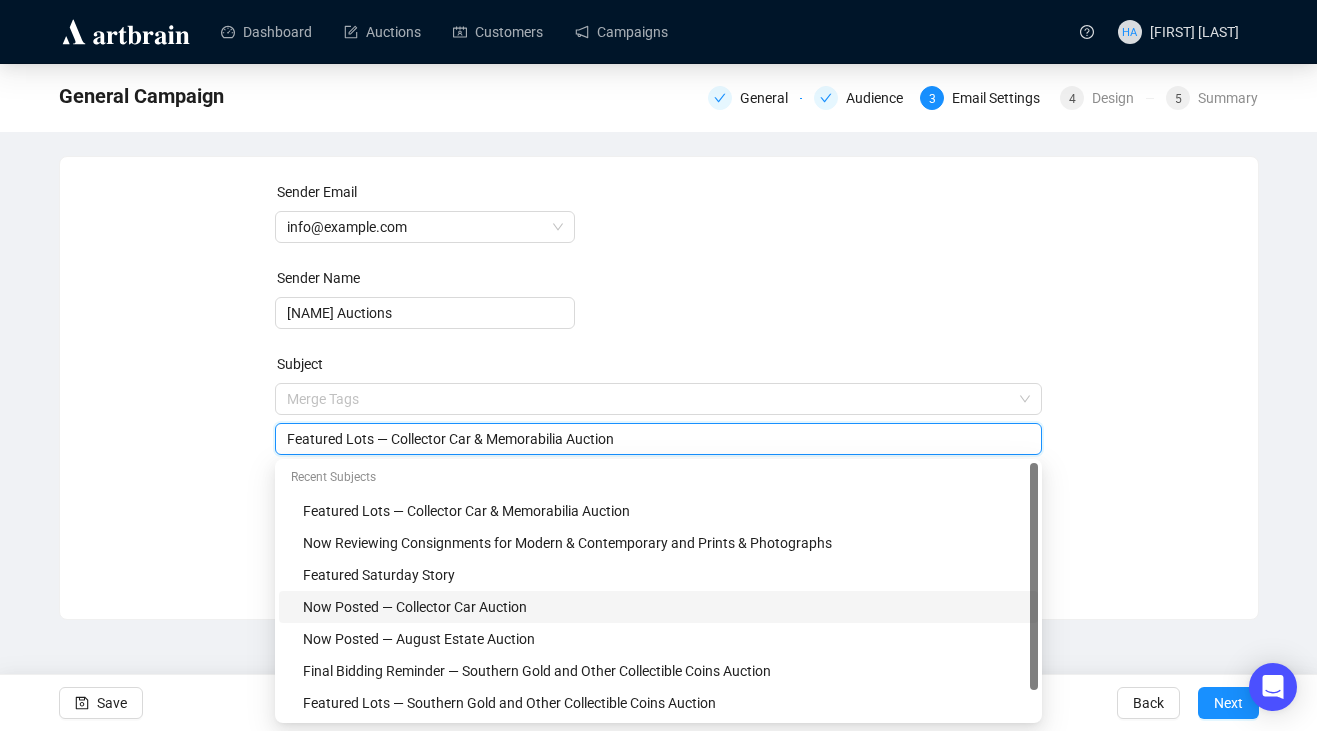 click on "Now Posted — Collector Car Auction" at bounding box center [664, 607] 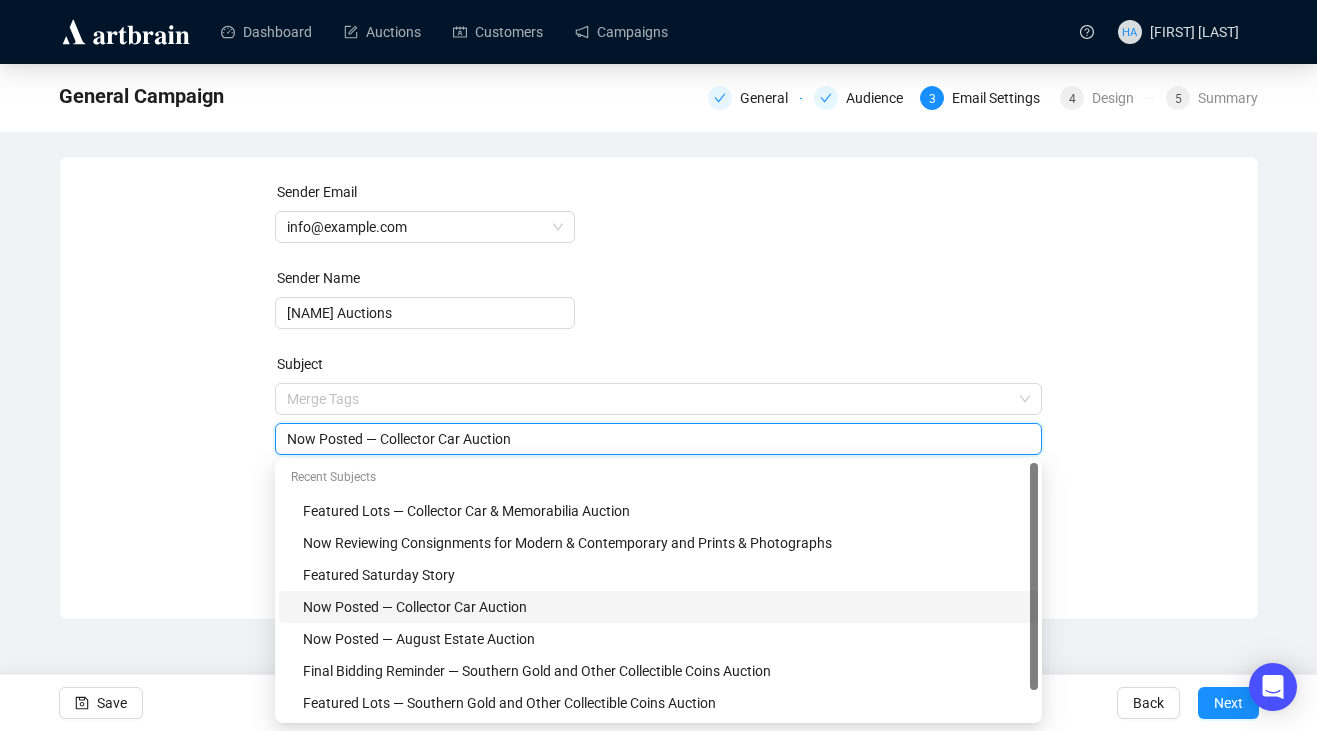 drag, startPoint x: 385, startPoint y: 443, endPoint x: 468, endPoint y: 446, distance: 83.0542 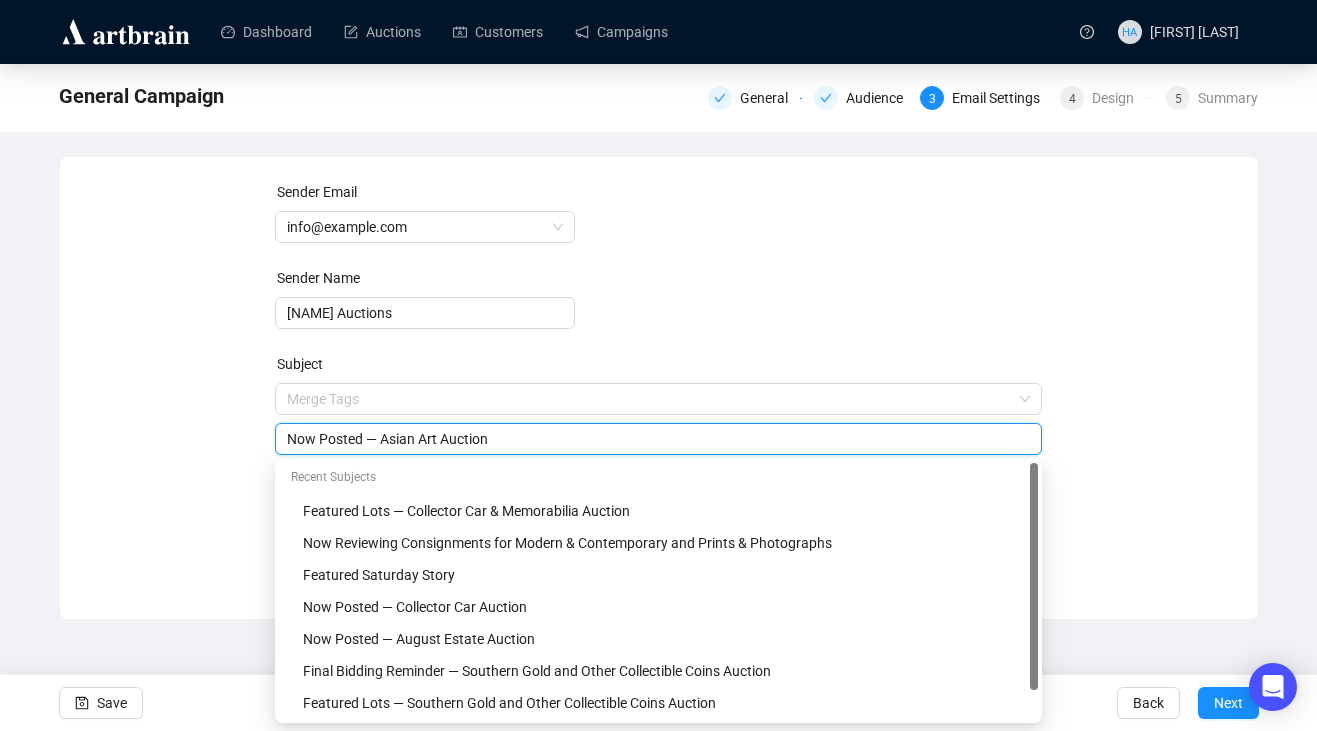 type on "Now Posted — Asian Art Auction" 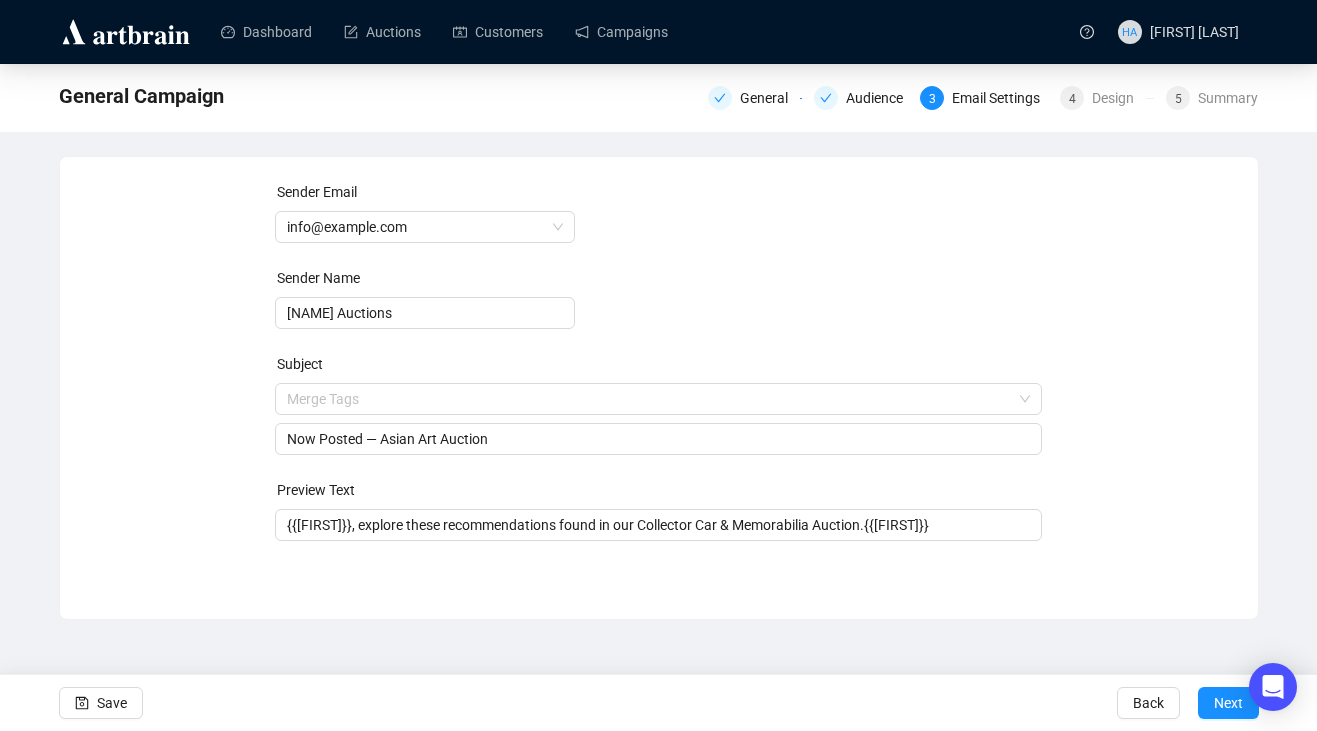 click on "Sender Email [EMAIL] Sender Name [NAME] Auctions Subject Merge Tags Now Posted — Asian Art Auction Preview Text {{[FIRST]}}, explore these recommendations found in our Collector Car & Memorabilia Auction.{{[FIRST]}} Save Back Next" at bounding box center (659, 373) 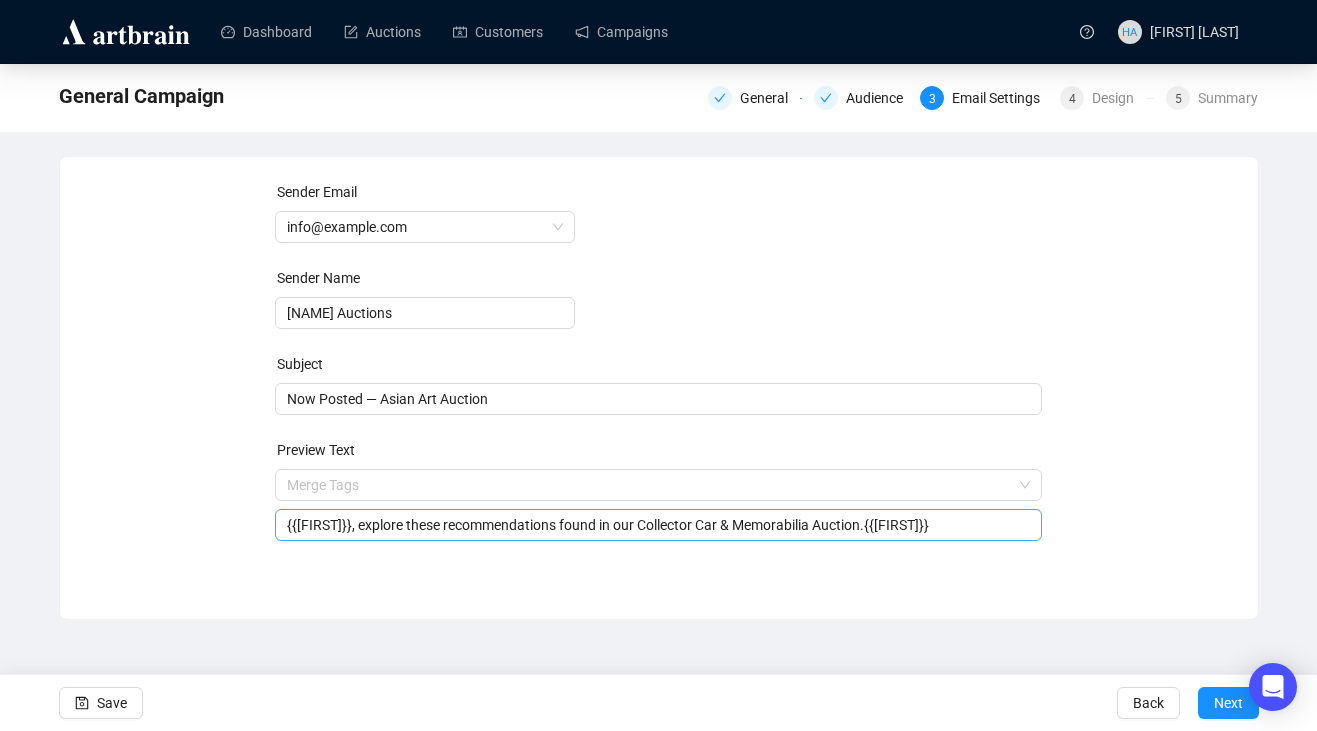 click on "{{[FIRST]}}, explore these recommendations found in our Collector Car & Memorabilia Auction.{{[FIRST]}}" at bounding box center [658, 525] 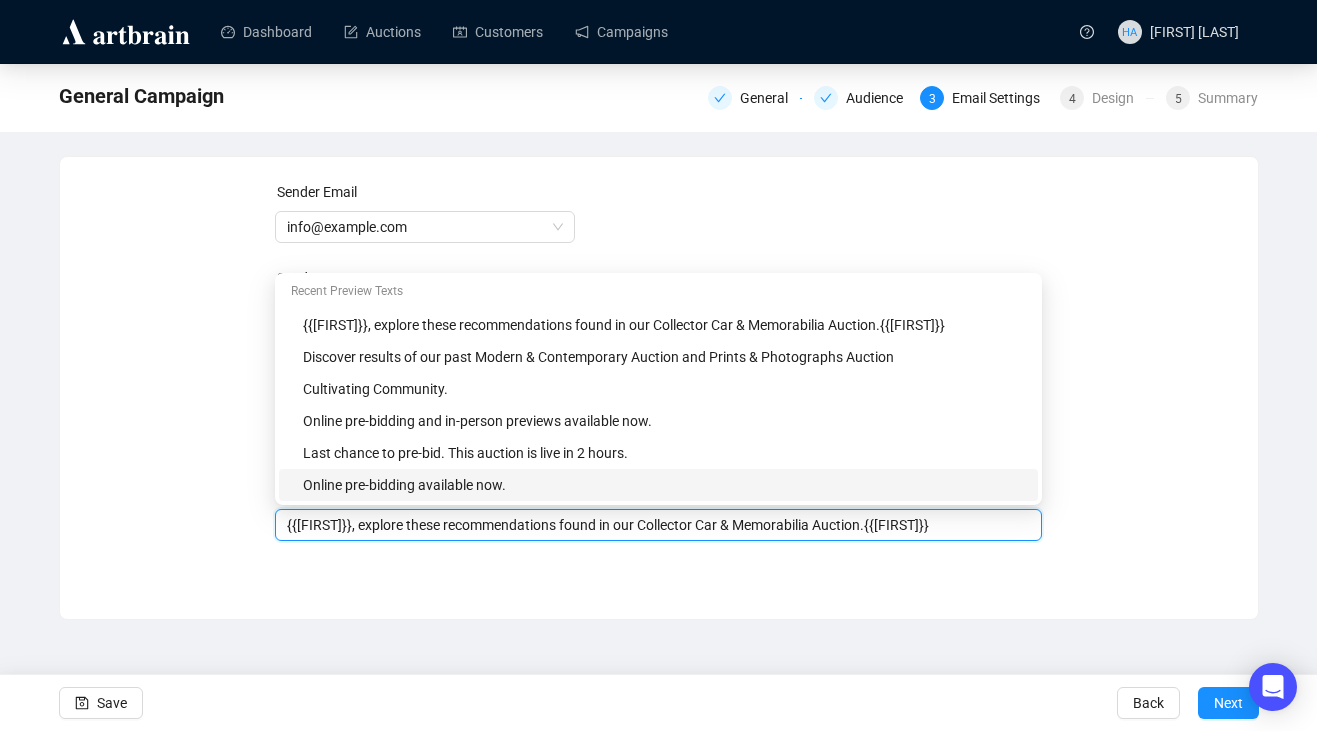 click on "Online pre-bidding available now." at bounding box center (664, 485) 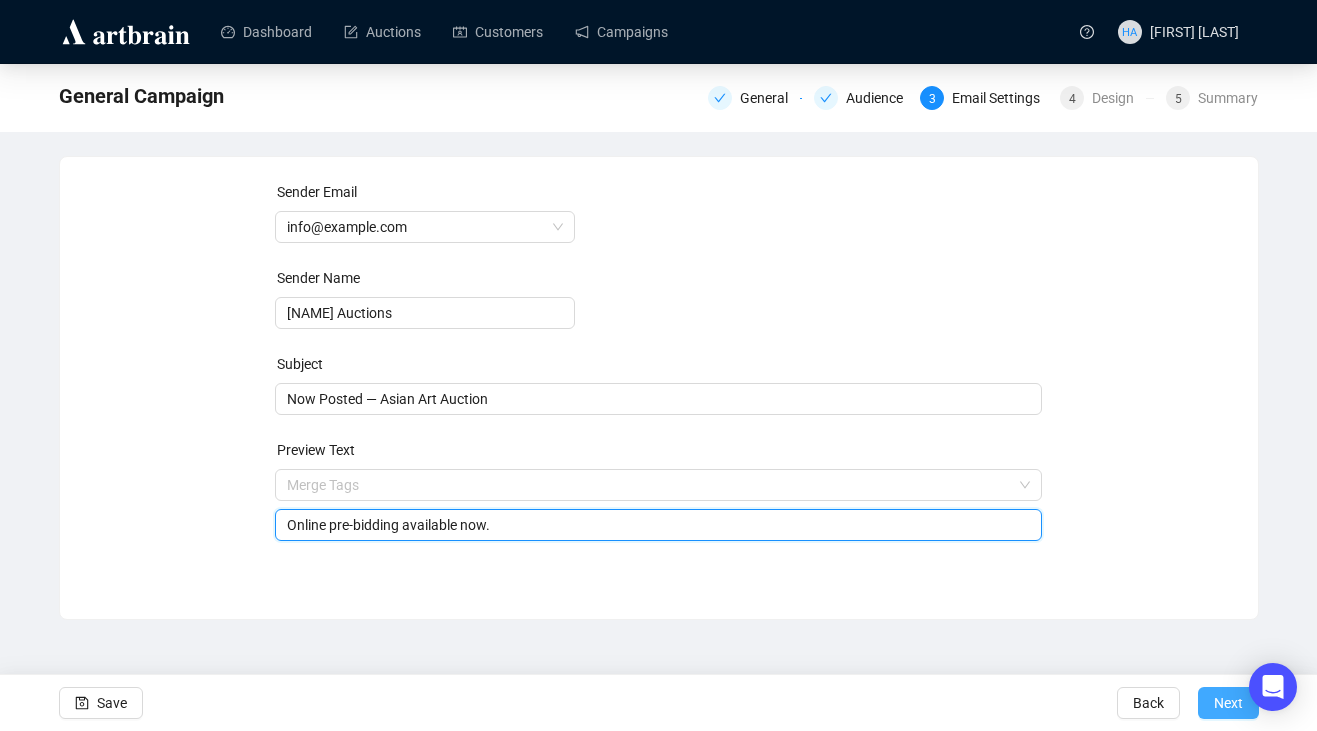 click on "Next" at bounding box center [1228, 703] 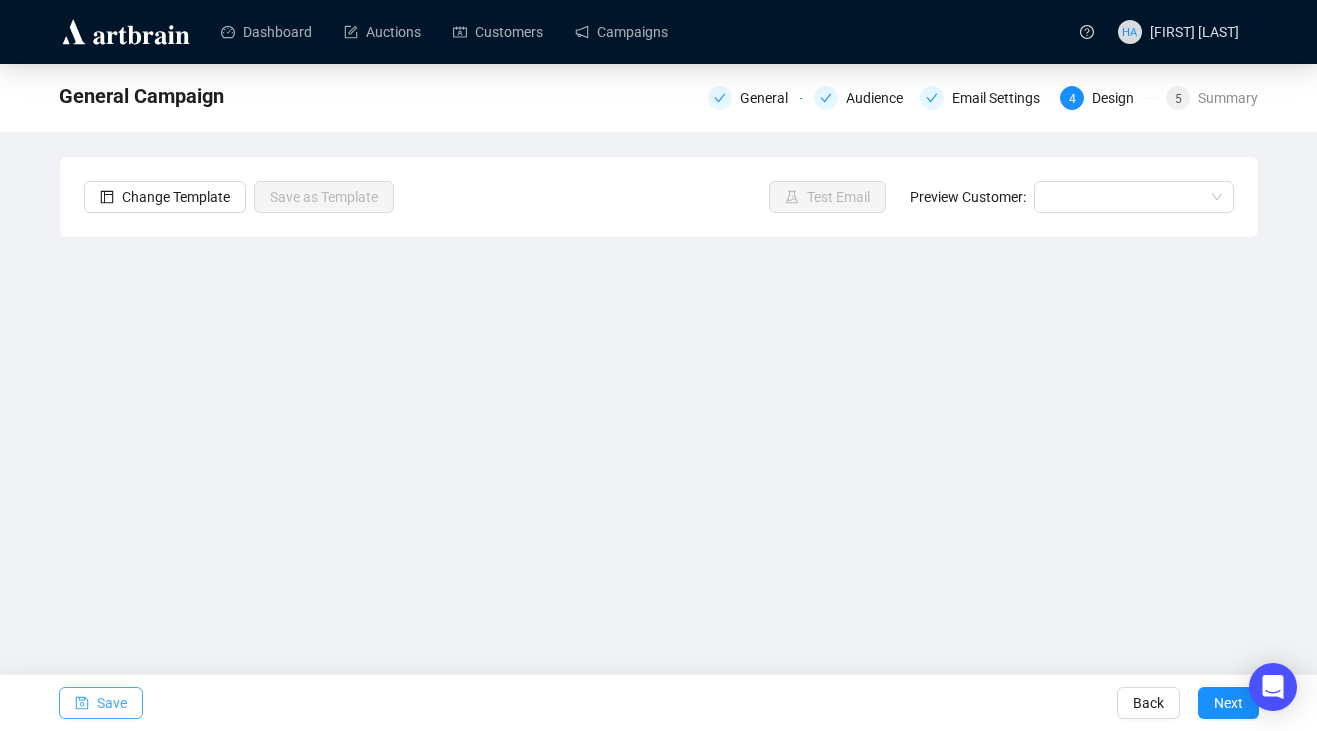 click on "Save" at bounding box center [112, 703] 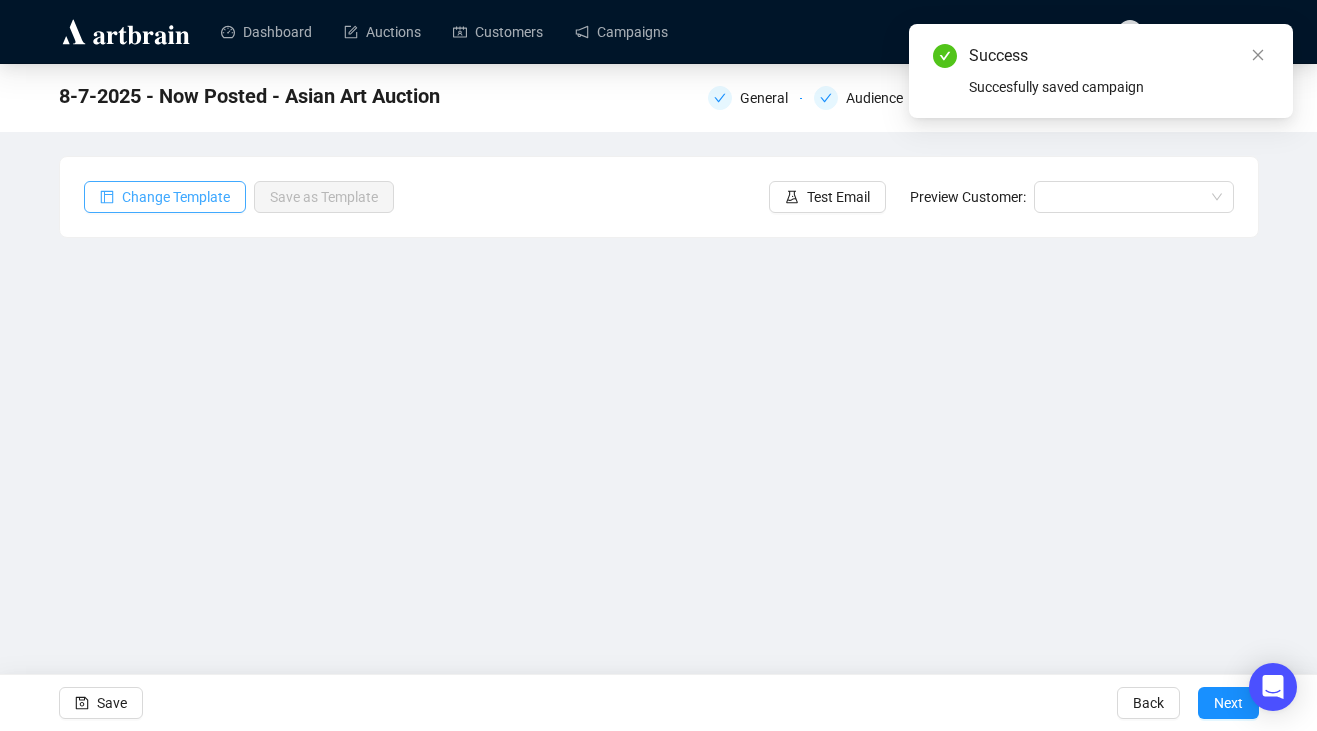 click on "Change Template" at bounding box center (176, 197) 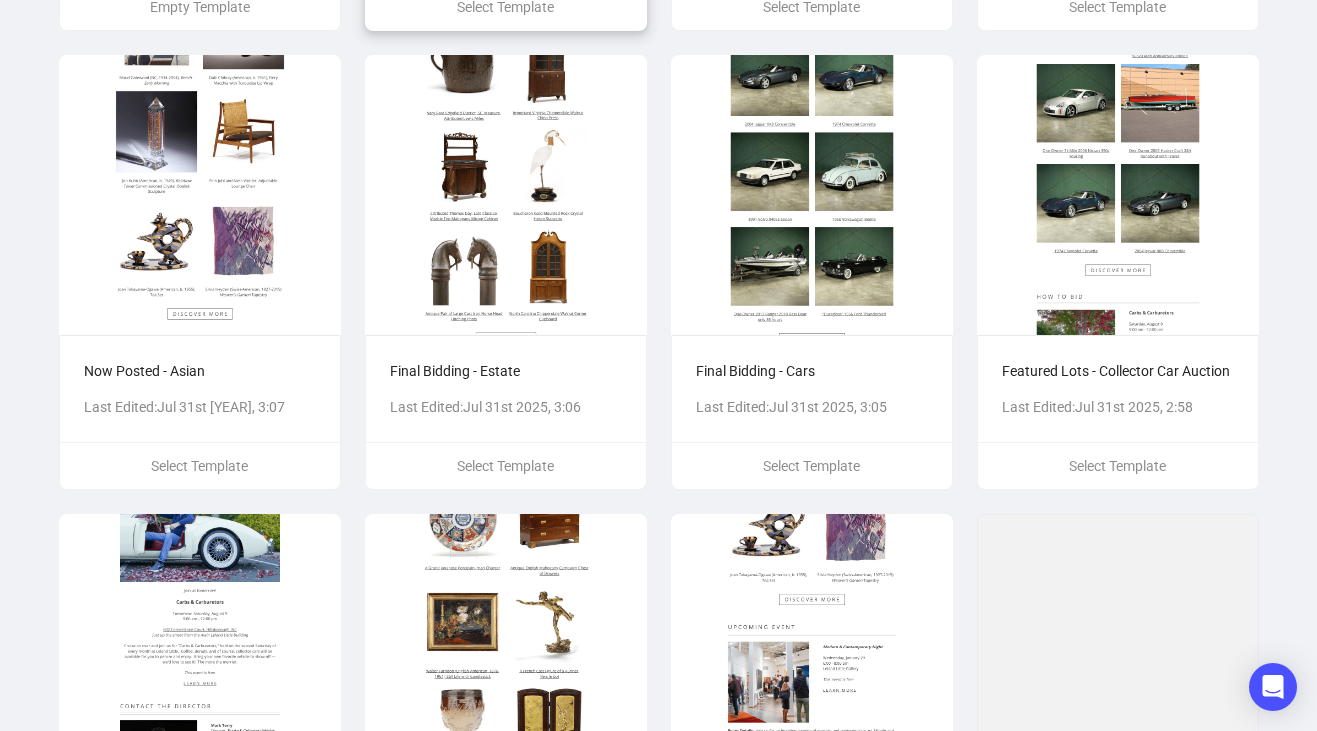 scroll, scrollTop: 556, scrollLeft: 0, axis: vertical 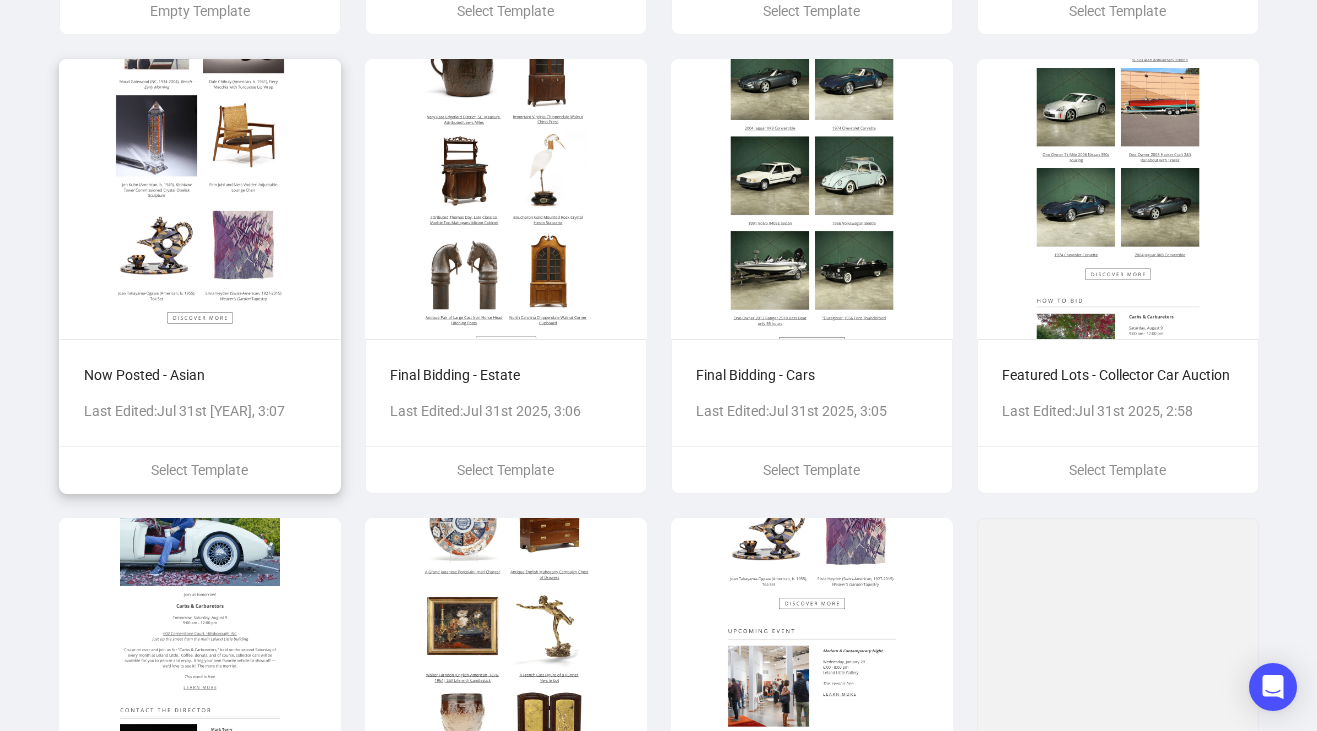 click on "Now Posted - Asian" at bounding box center [200, 375] 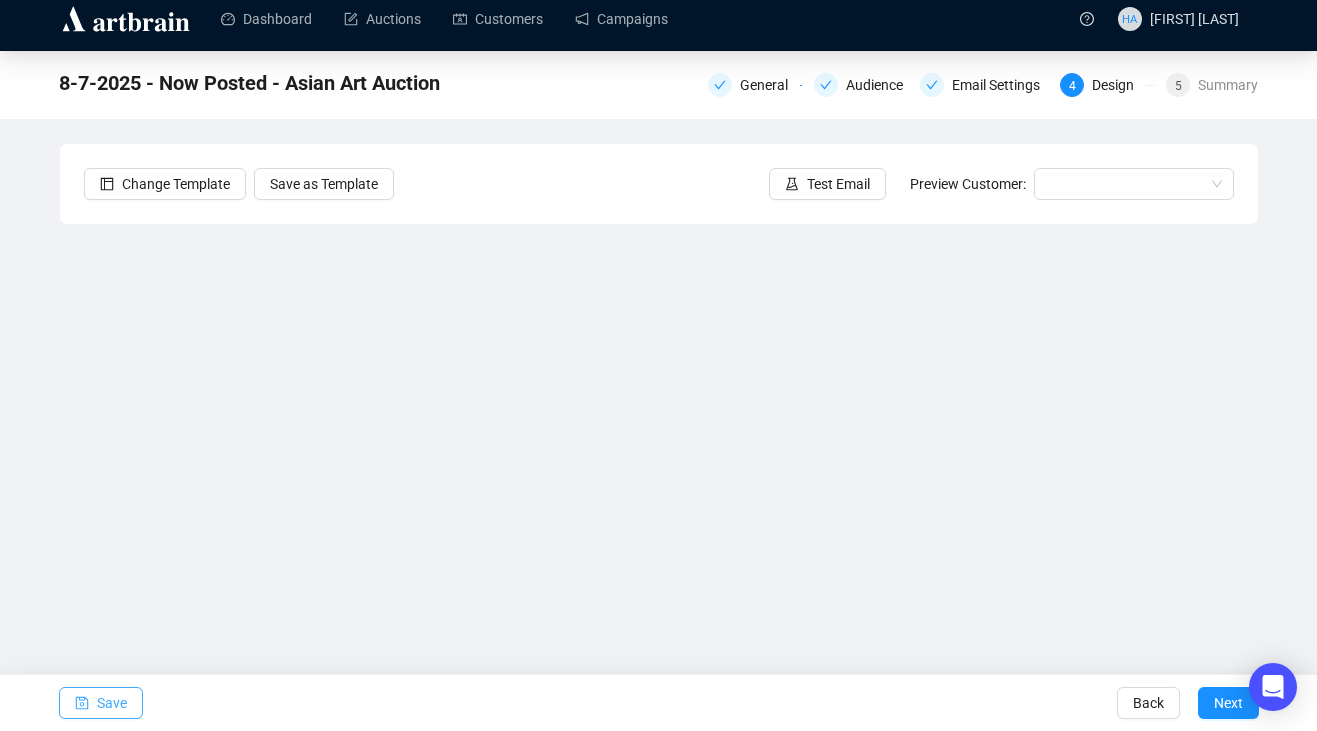 click on "Save" at bounding box center (112, 703) 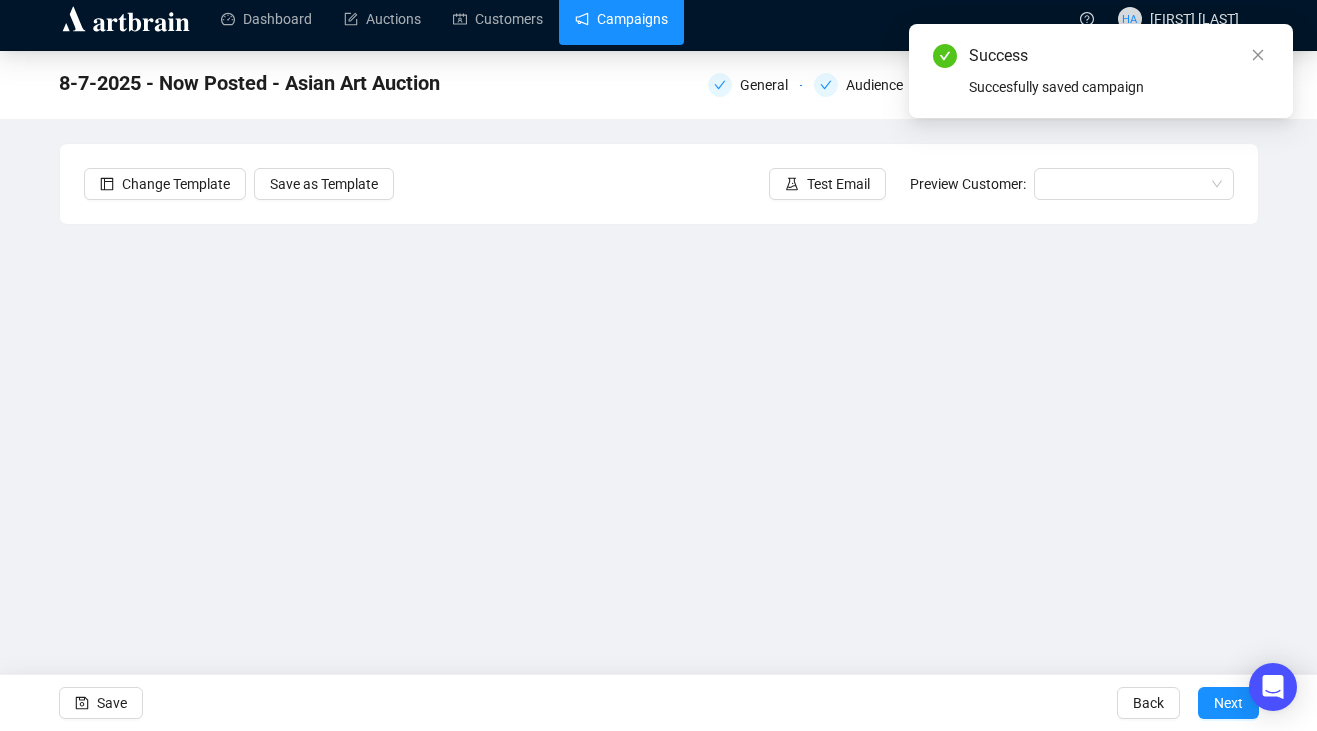 click on "Campaigns" at bounding box center [621, 19] 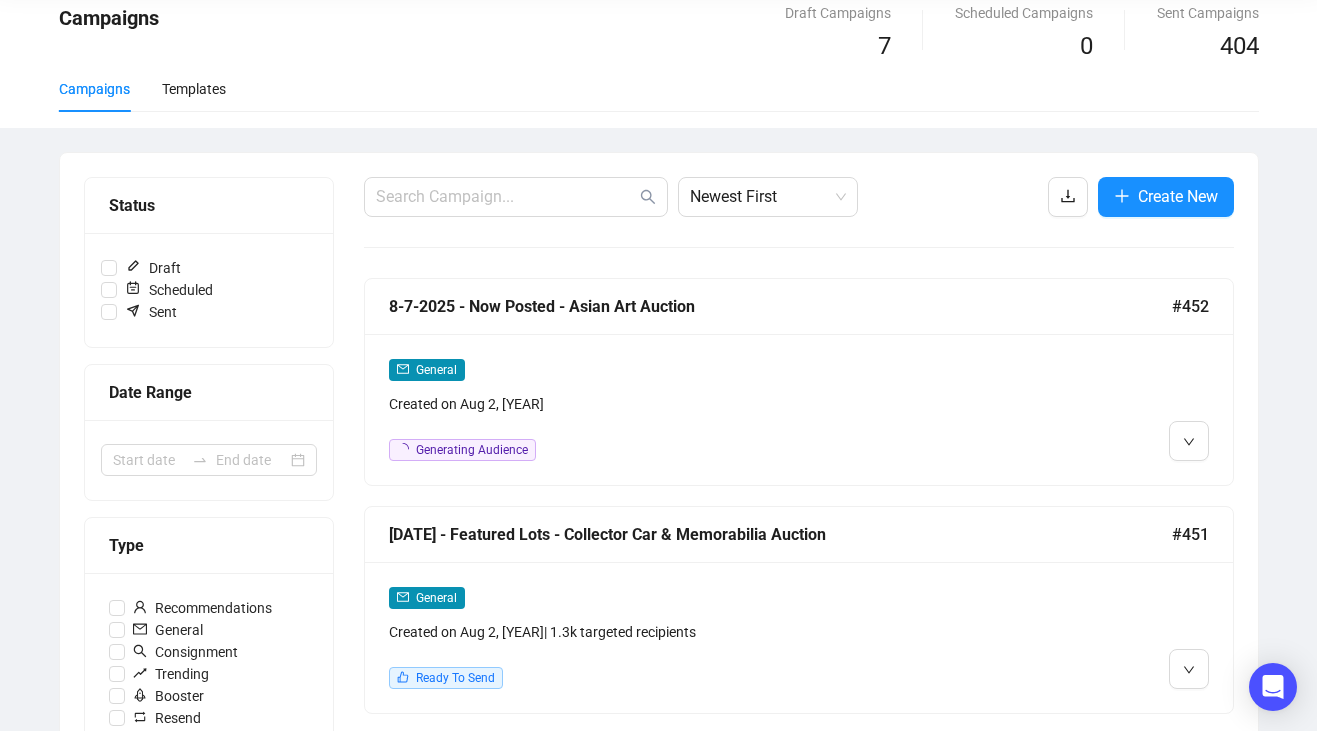 scroll, scrollTop: 0, scrollLeft: 0, axis: both 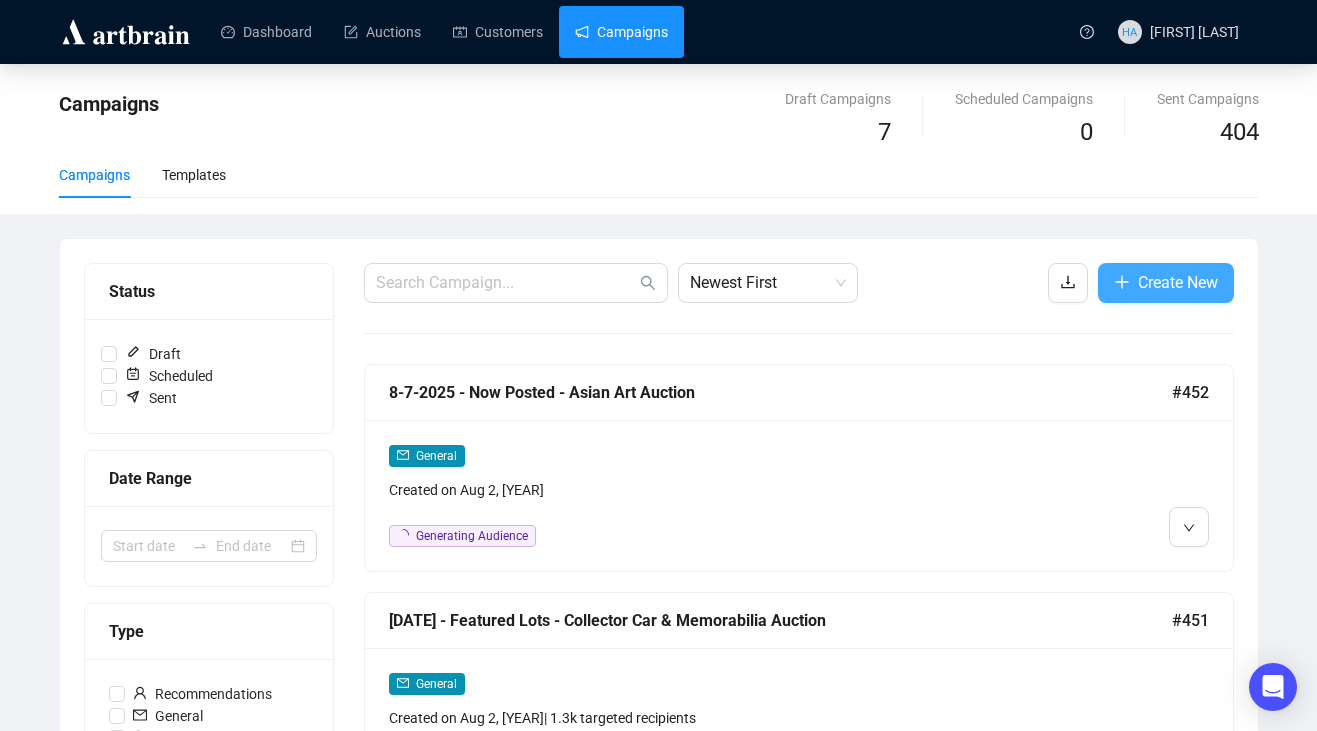 click on "Create New" at bounding box center (1178, 282) 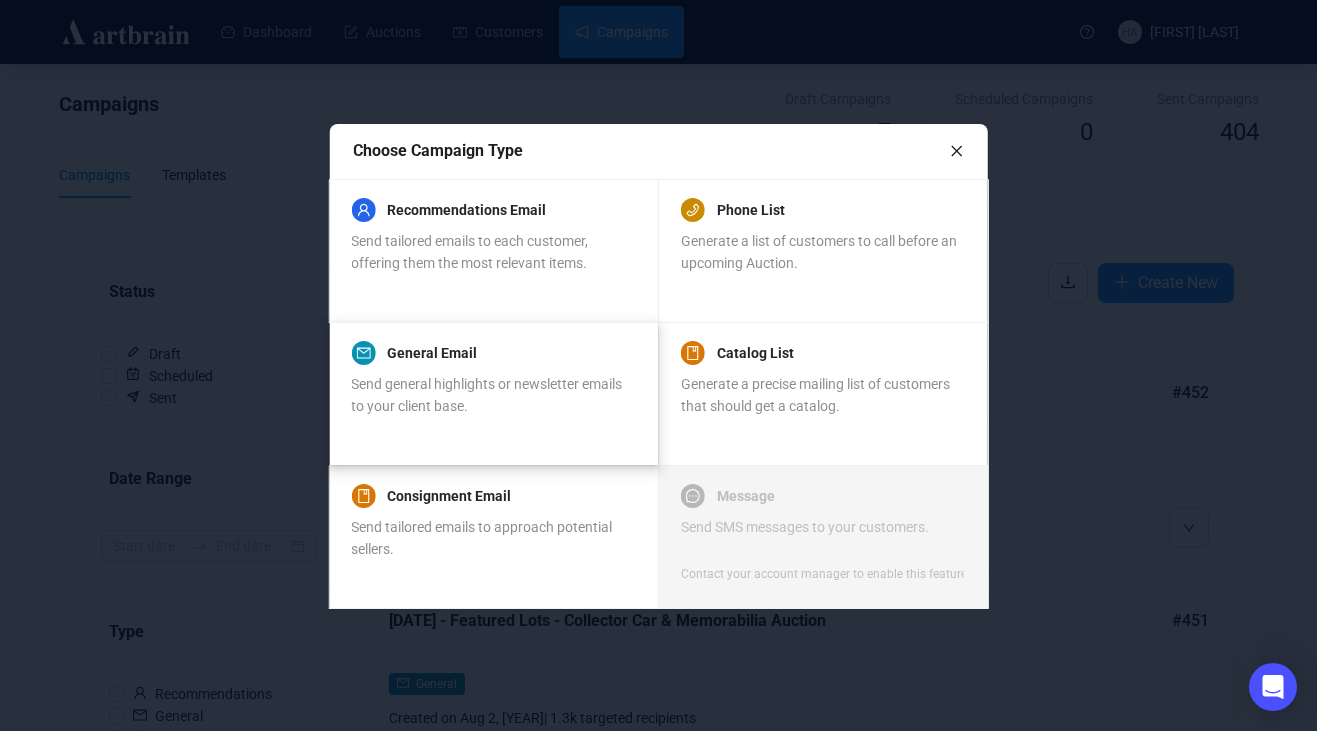 click on "Send general highlights or newsletter emails to your client base." at bounding box center [486, 395] 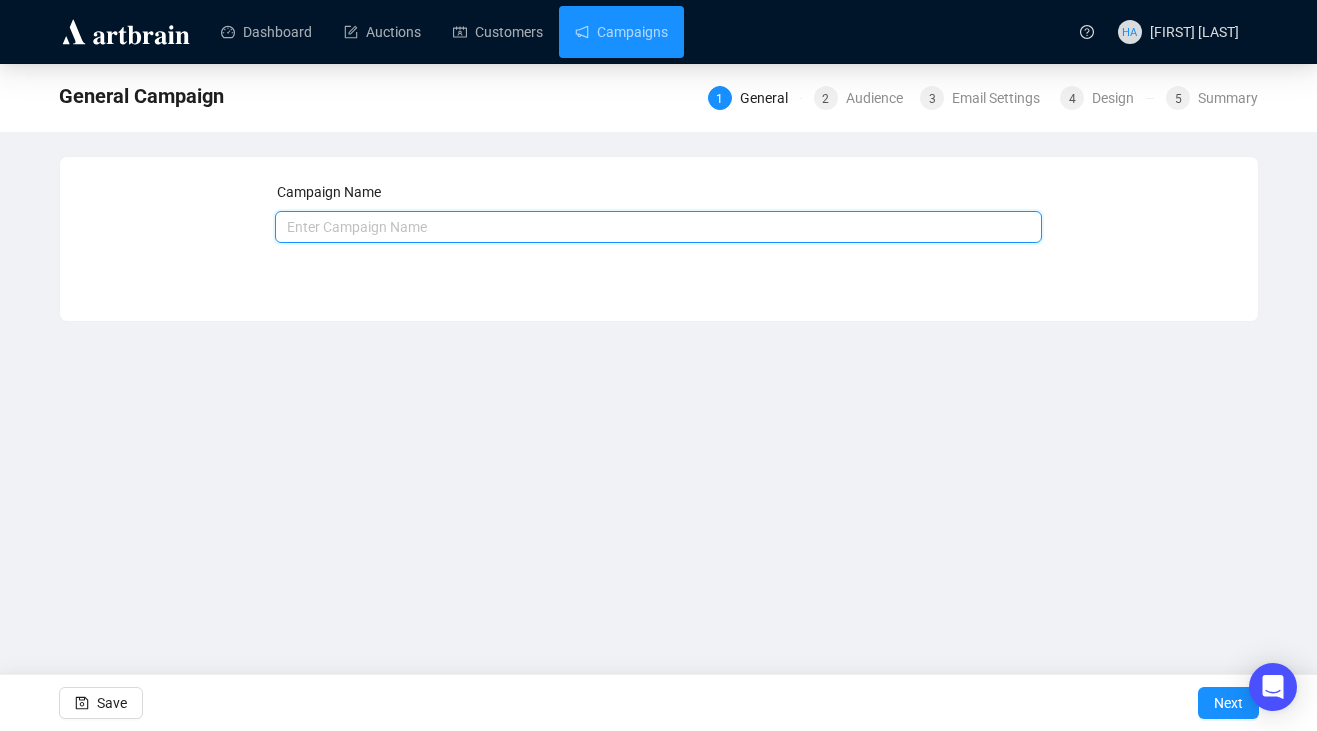 click at bounding box center [658, 227] 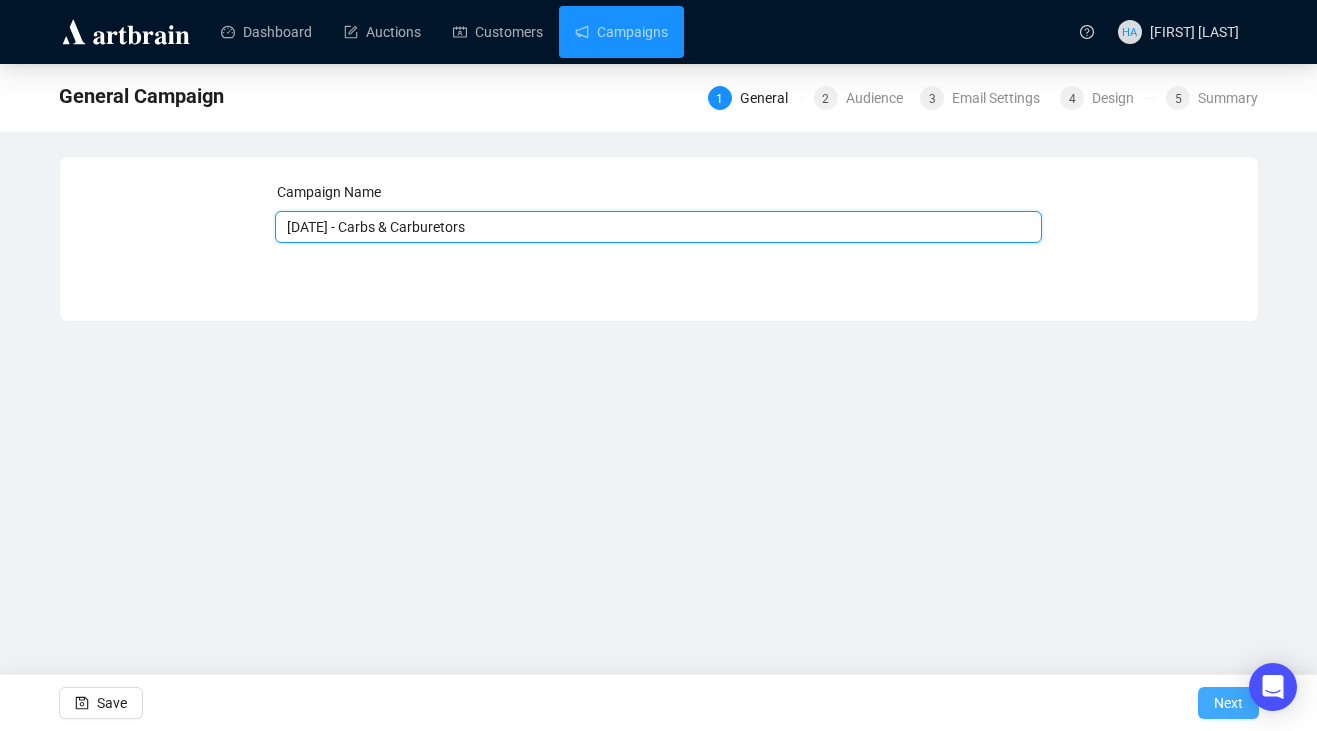 type on "[DATE] - Carbs & Carburetors" 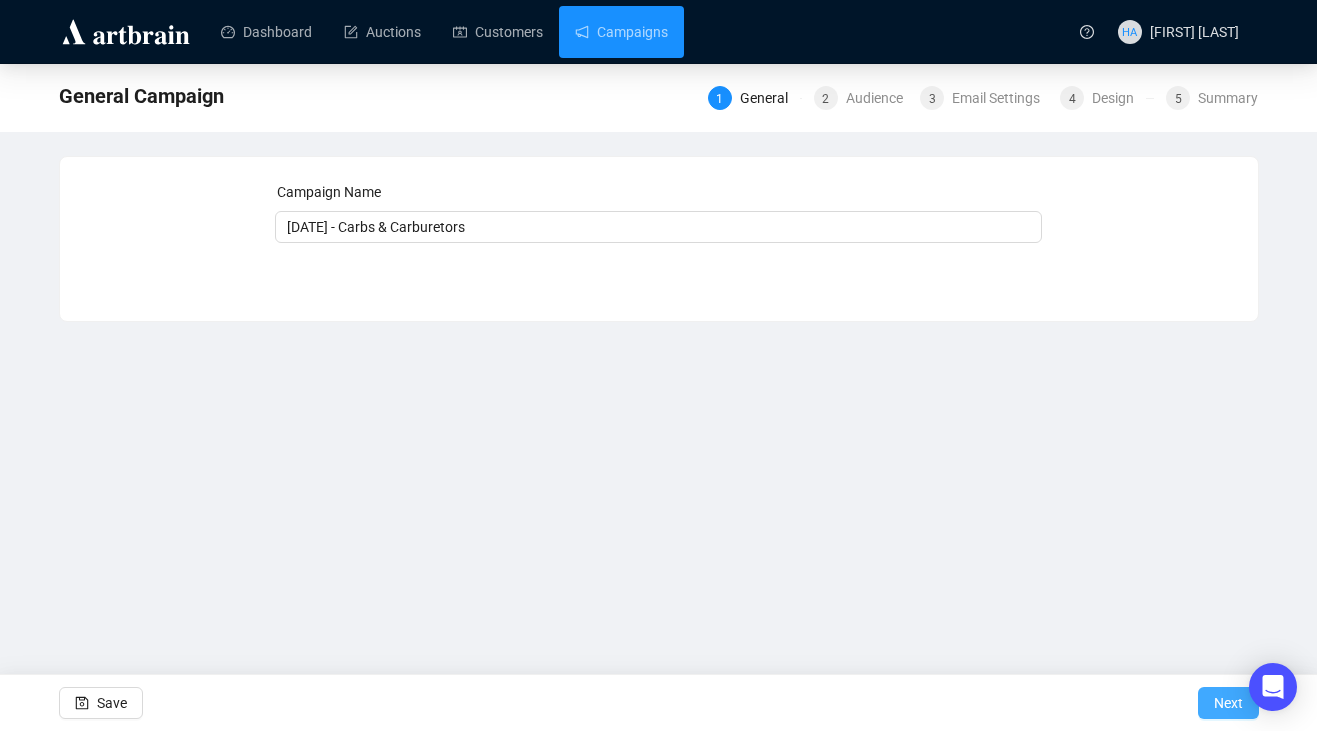 click on "Next" at bounding box center (1228, 703) 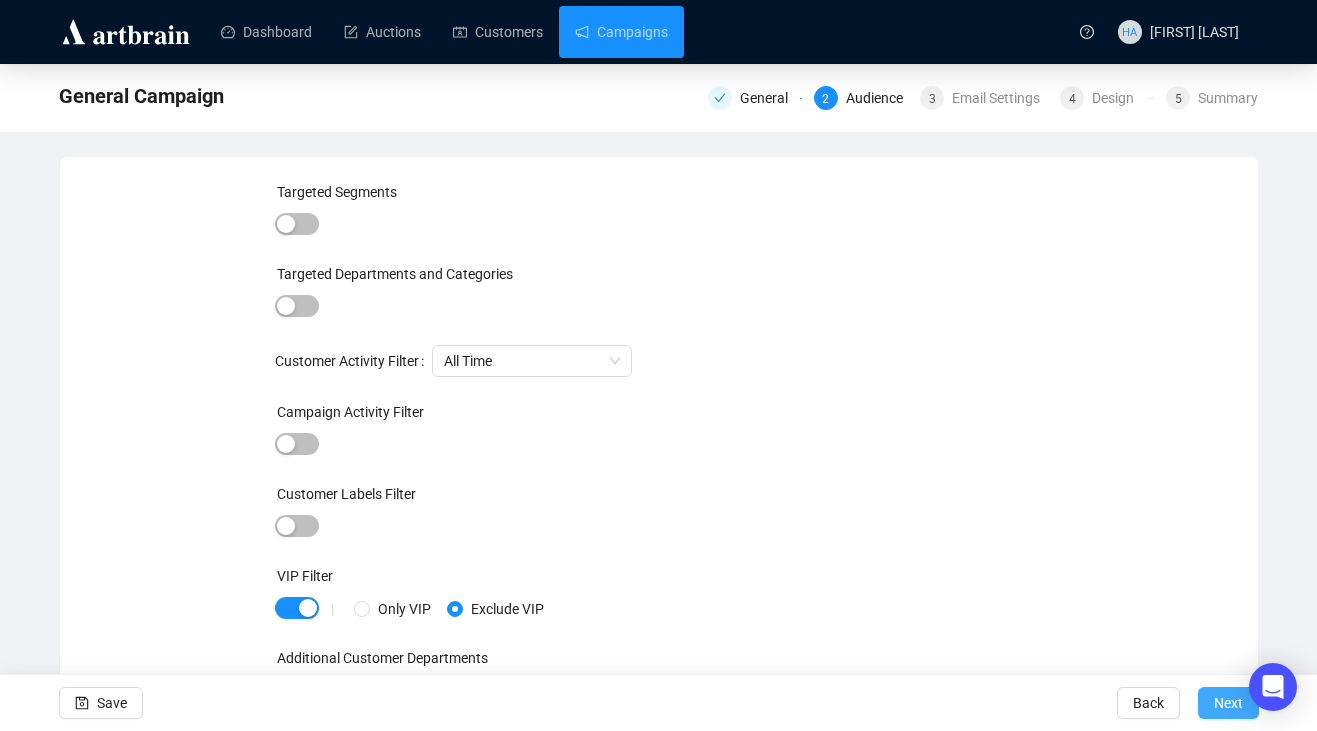 click on "Next" at bounding box center [1228, 703] 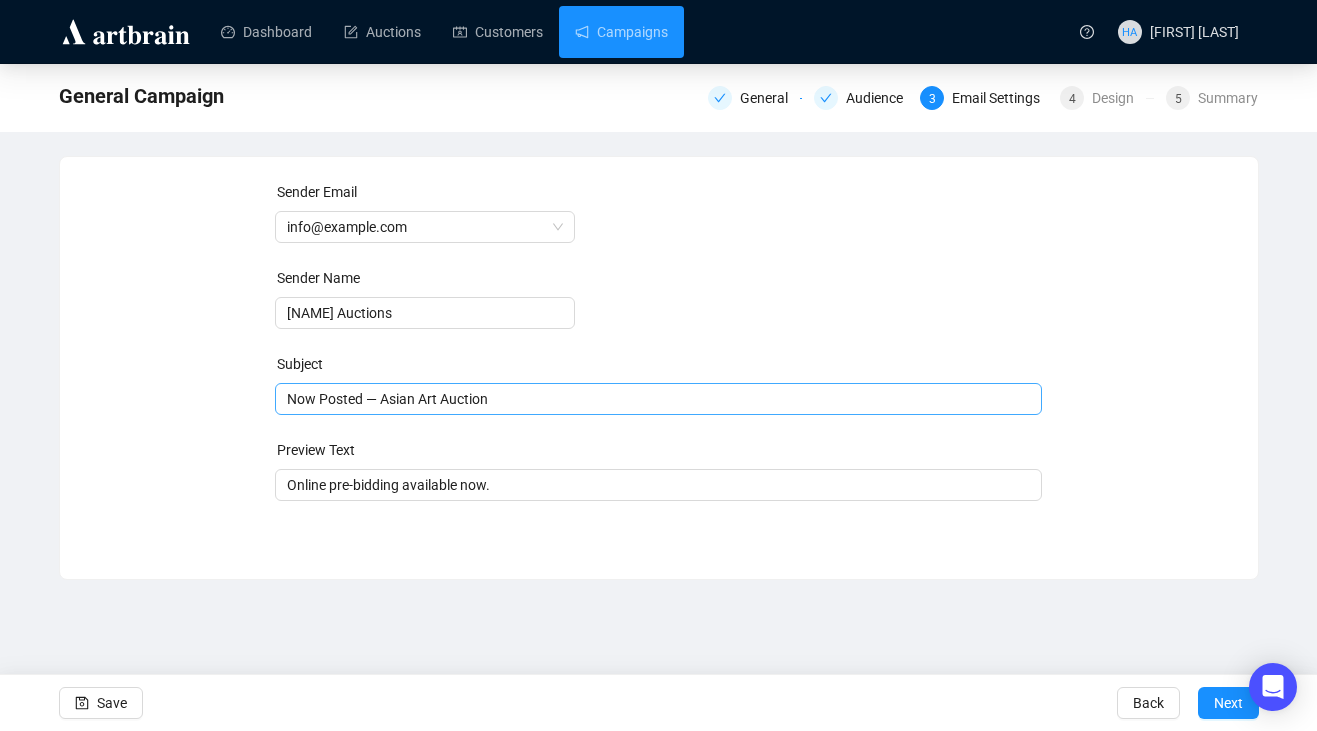 click on "Now Posted — Asian Art Auction" at bounding box center (658, 399) 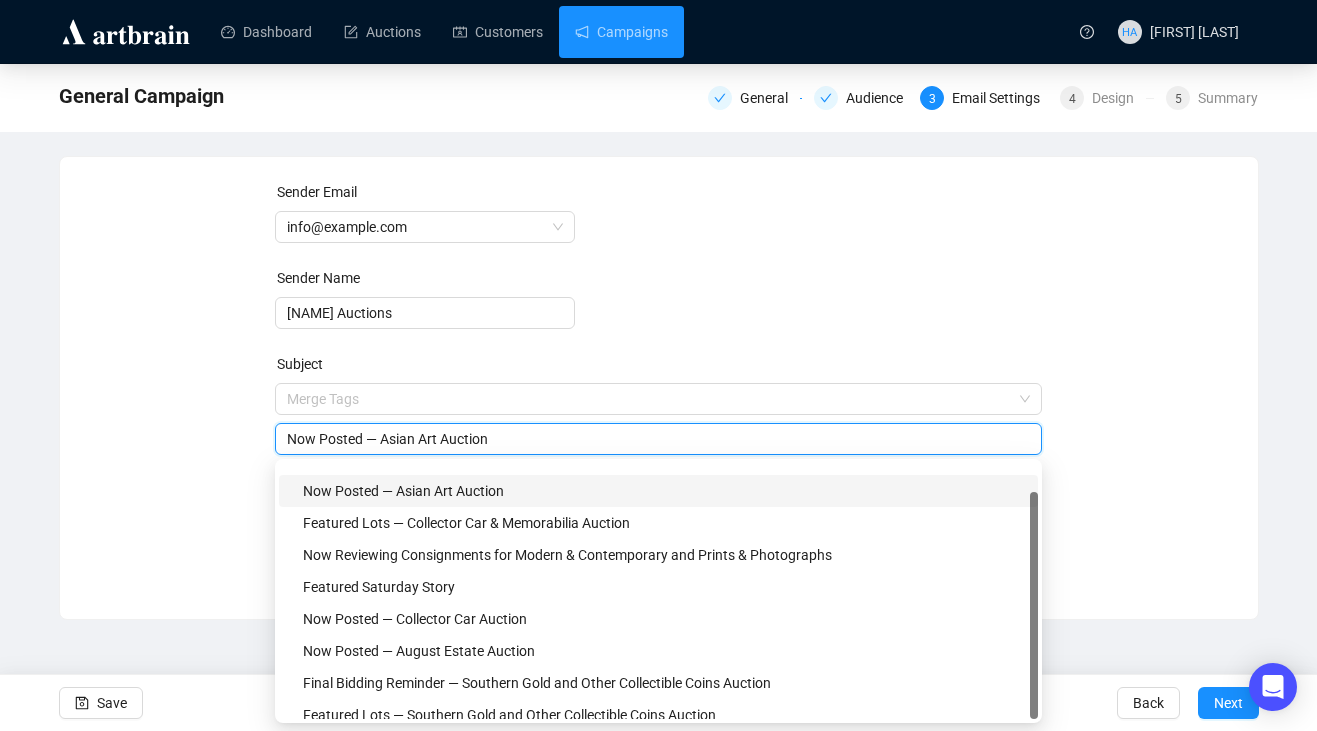 scroll, scrollTop: 32, scrollLeft: 0, axis: vertical 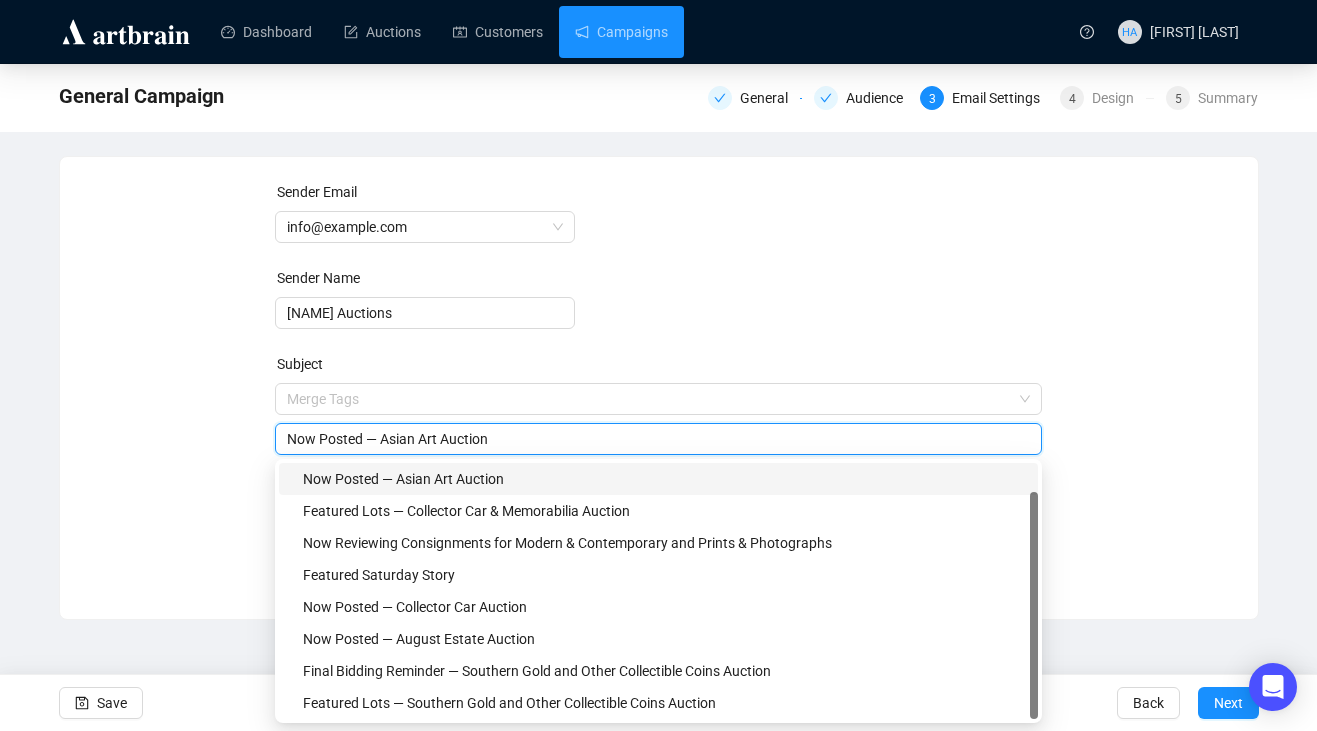 click on "Now Posted — Asian Art Auction" at bounding box center [658, 439] 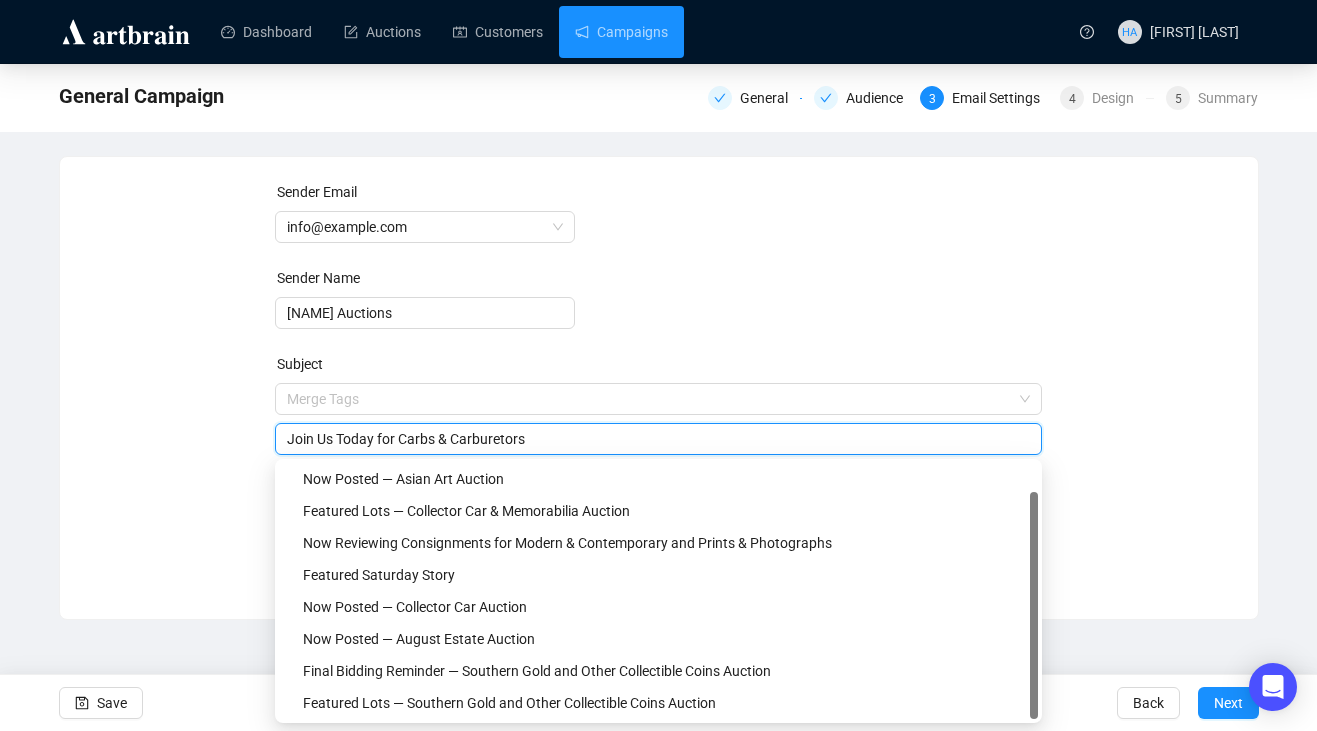 type on "Join Us Today for Carbs & Carburetors" 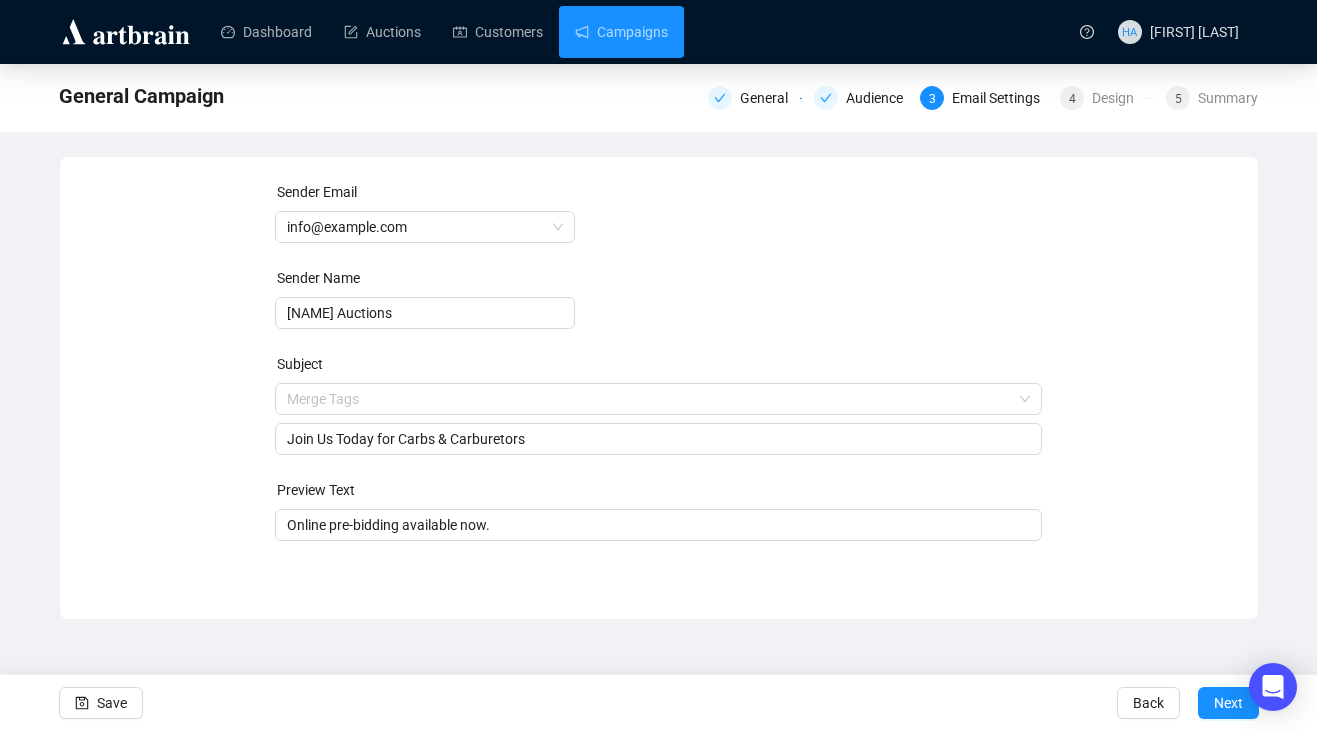 click on "Sender Email [EMAIL] Sender Name [NAME] Auctions Subject Merge Tags Join Us Today for Carbs & Carburetors Preview Text Online pre-bidding available now. Save Back Next" at bounding box center (659, 373) 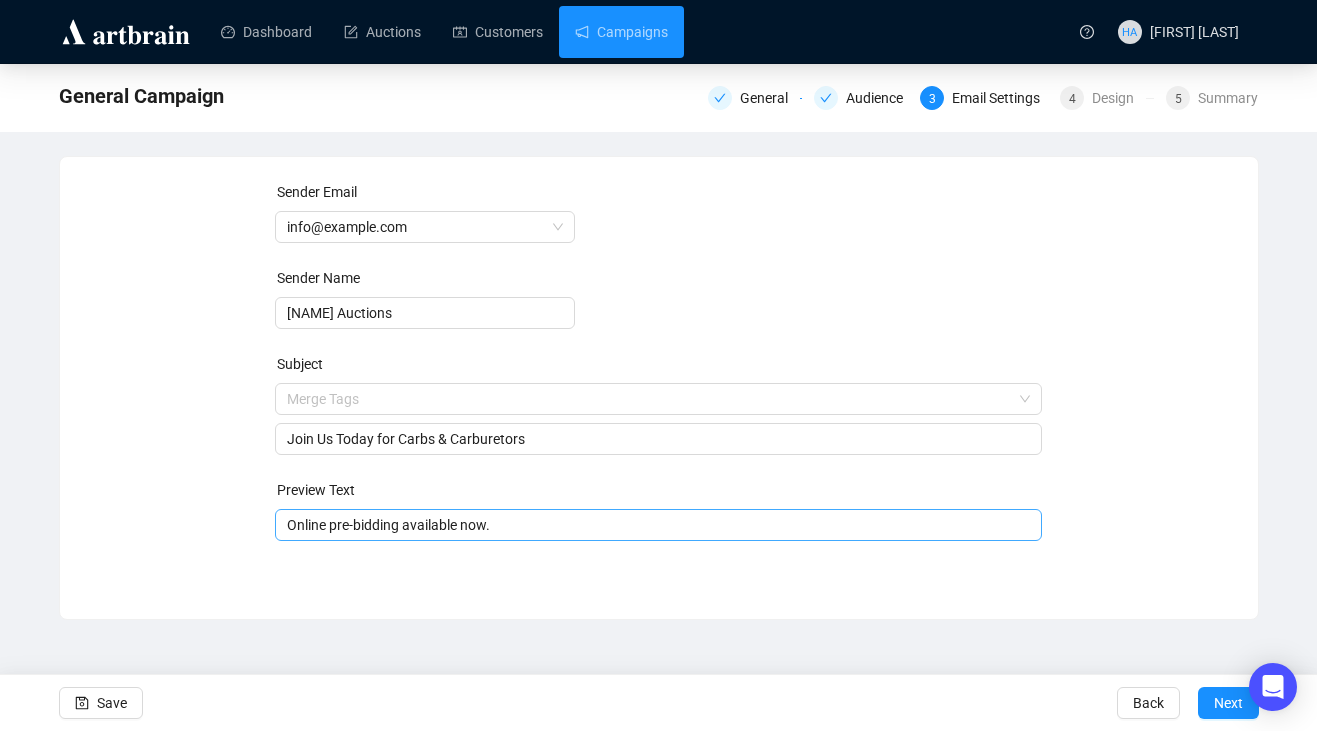 click on "Online pre-bidding available now." at bounding box center [658, 525] 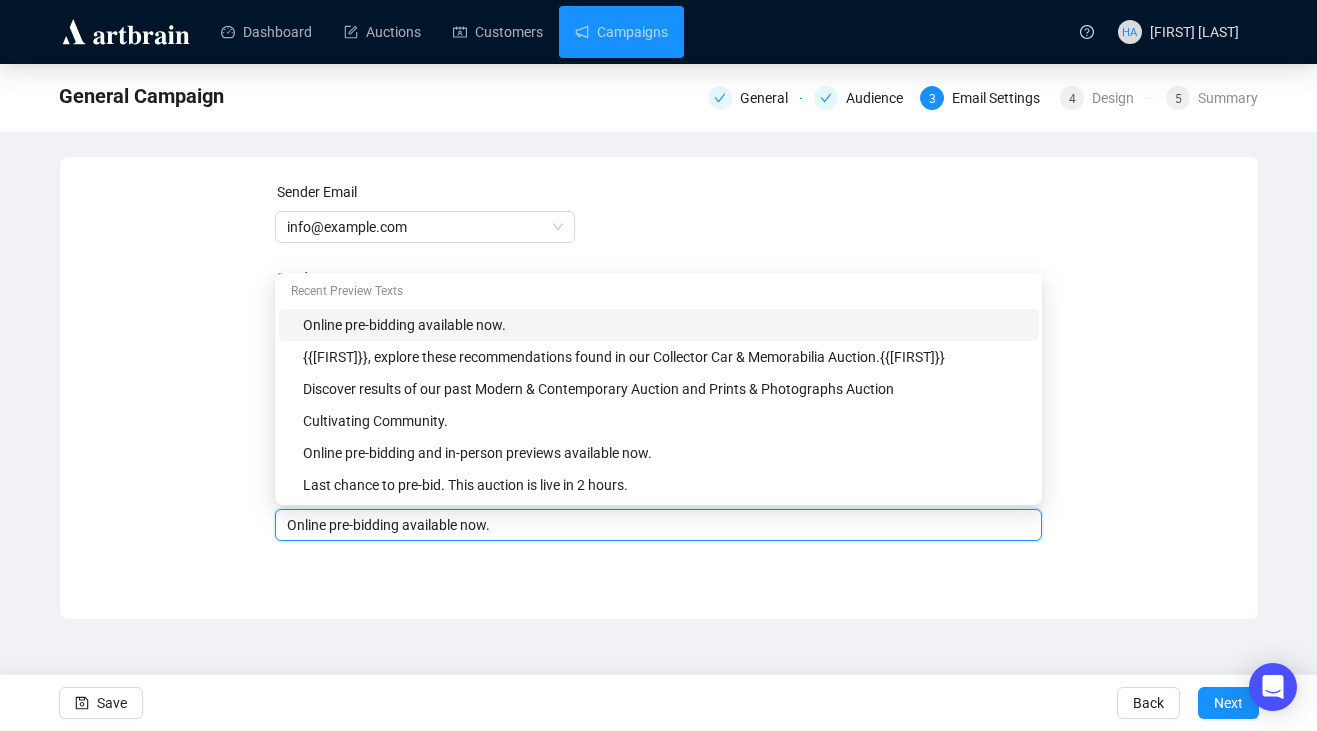 click on "Online pre-bidding available now." at bounding box center [658, 525] 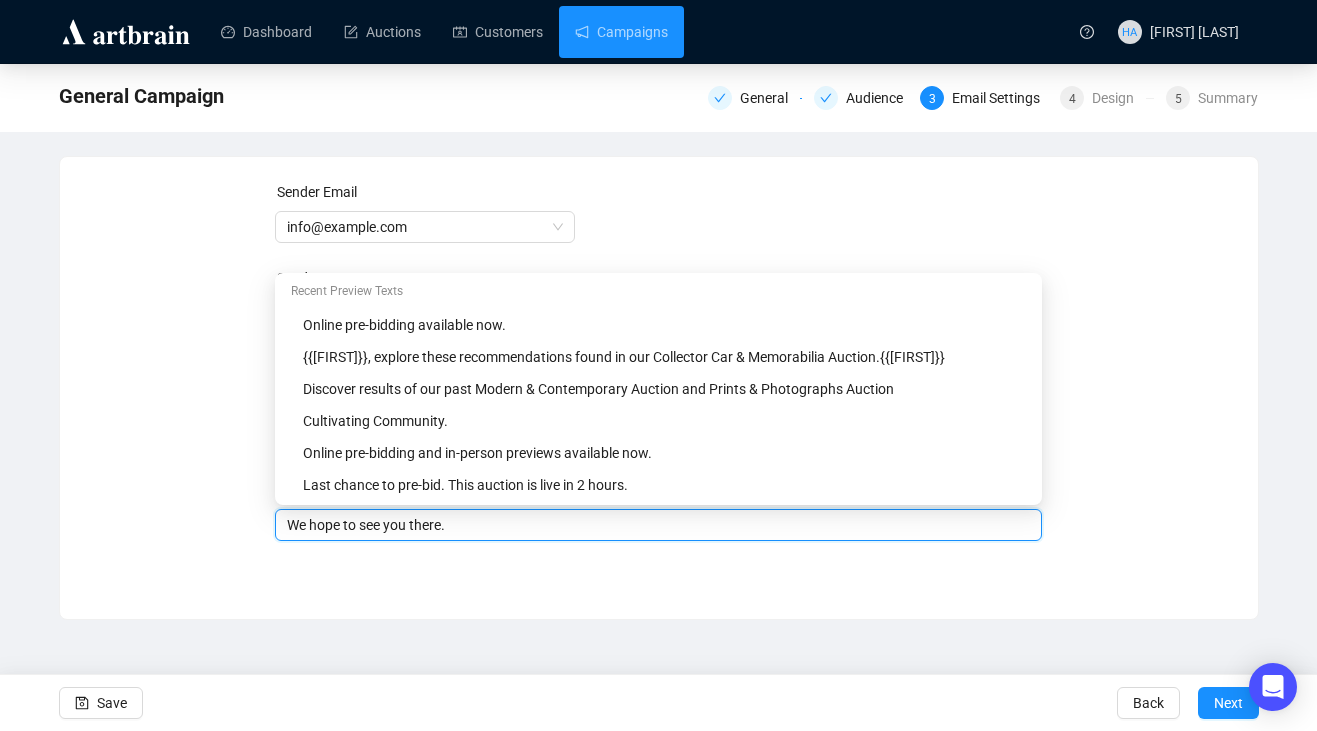 type on "We hope to see you there." 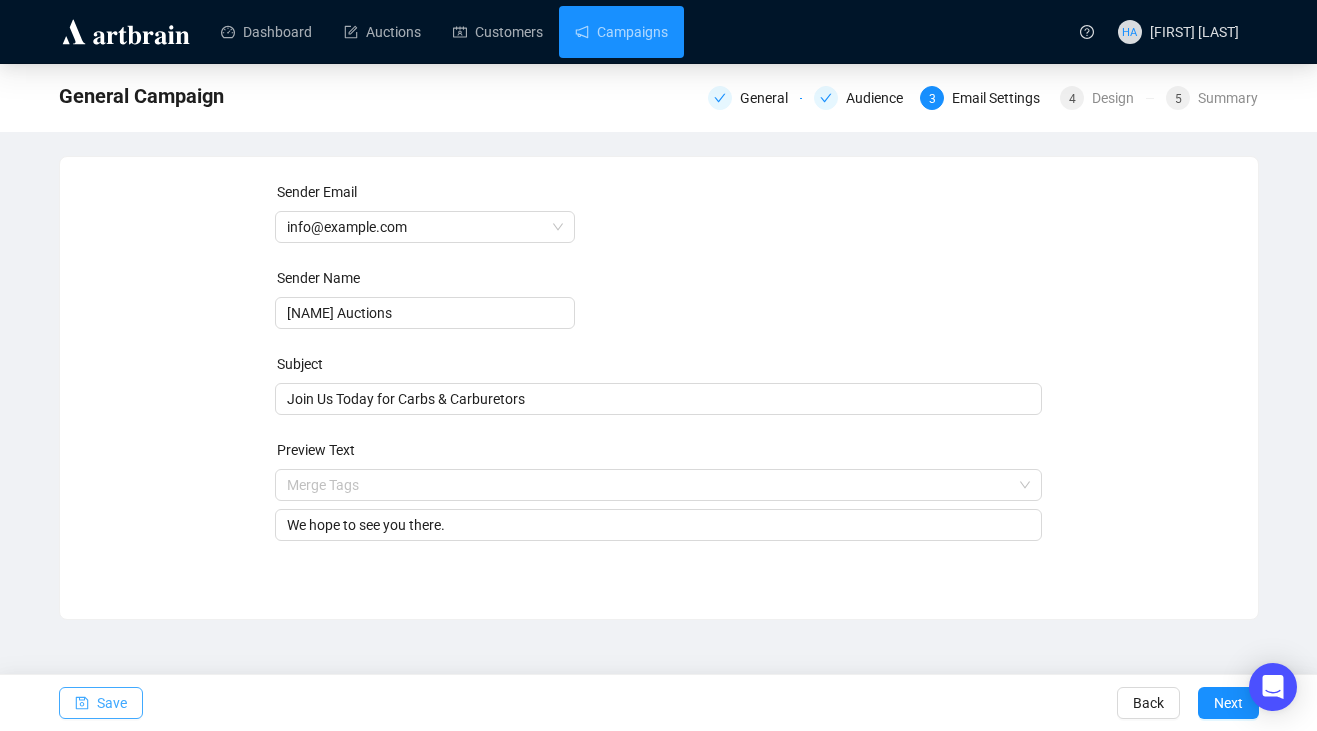 click on "Save" at bounding box center (112, 703) 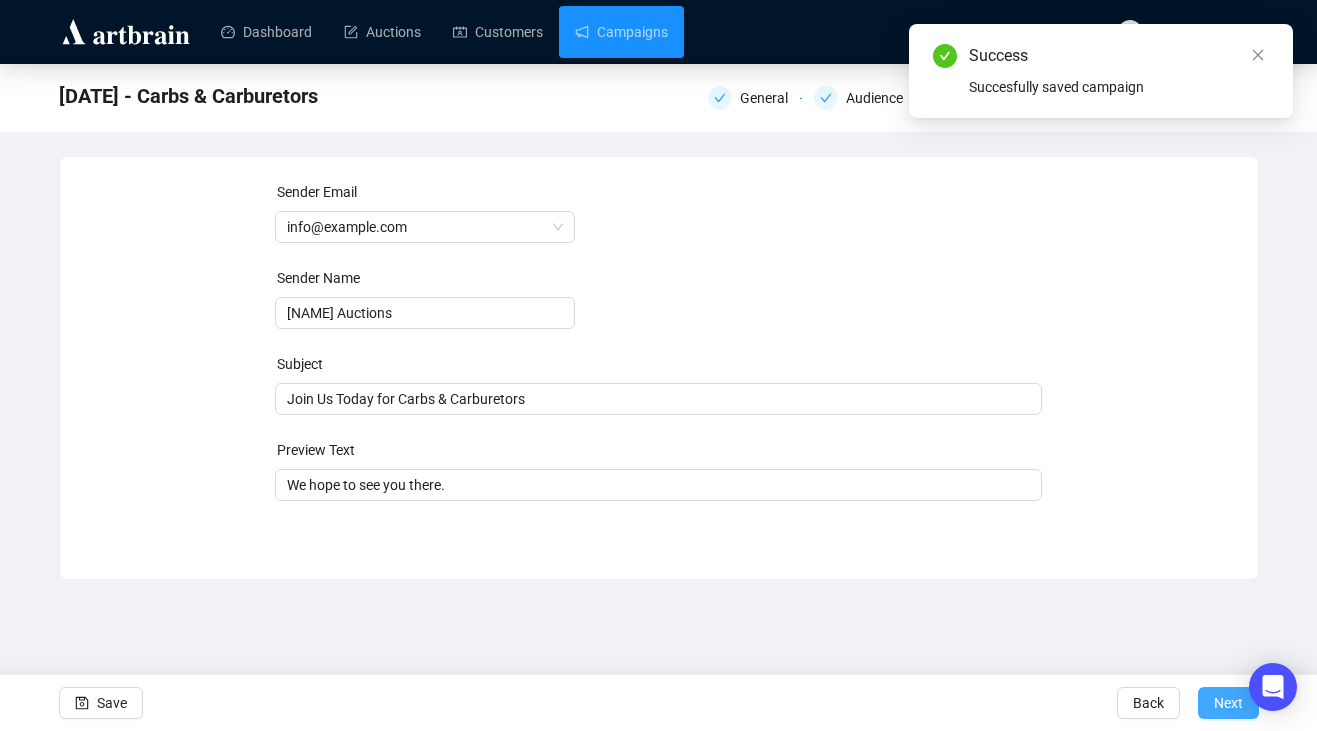 click on "Next" at bounding box center [1228, 703] 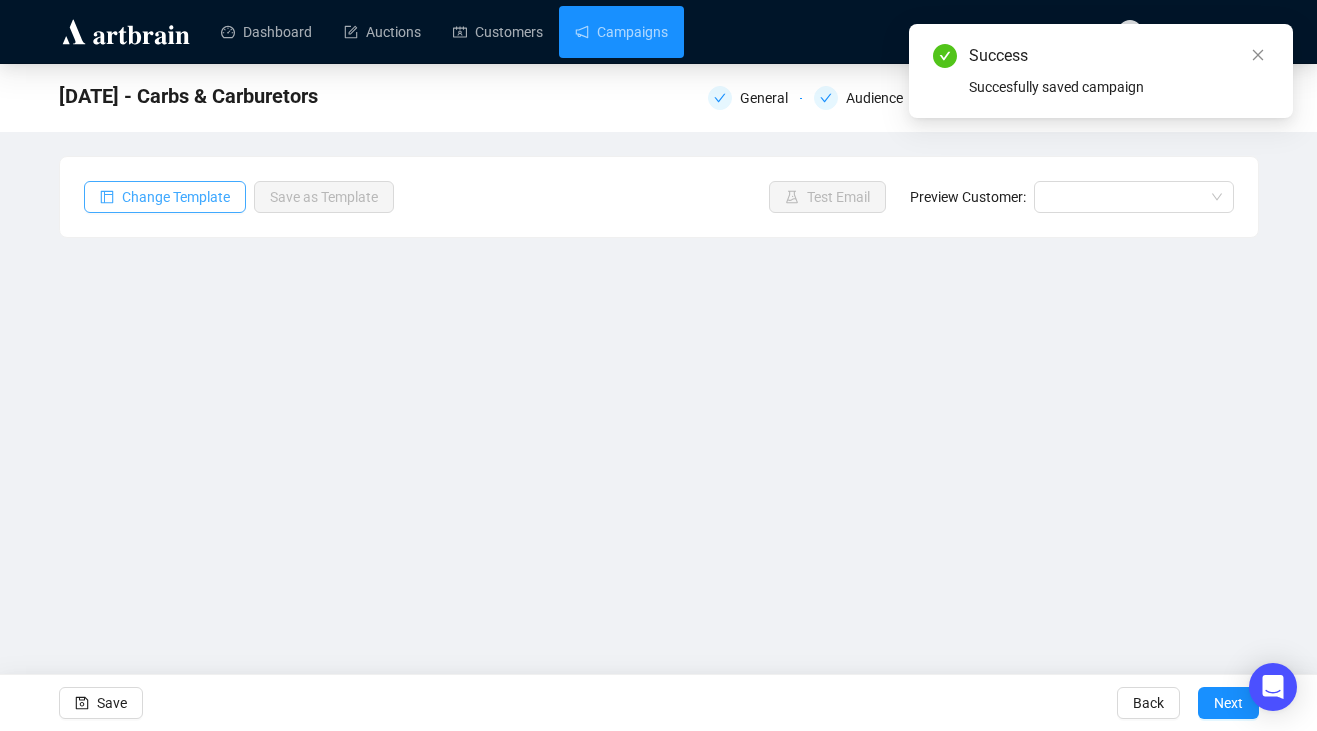 click on "Change Template" at bounding box center (176, 197) 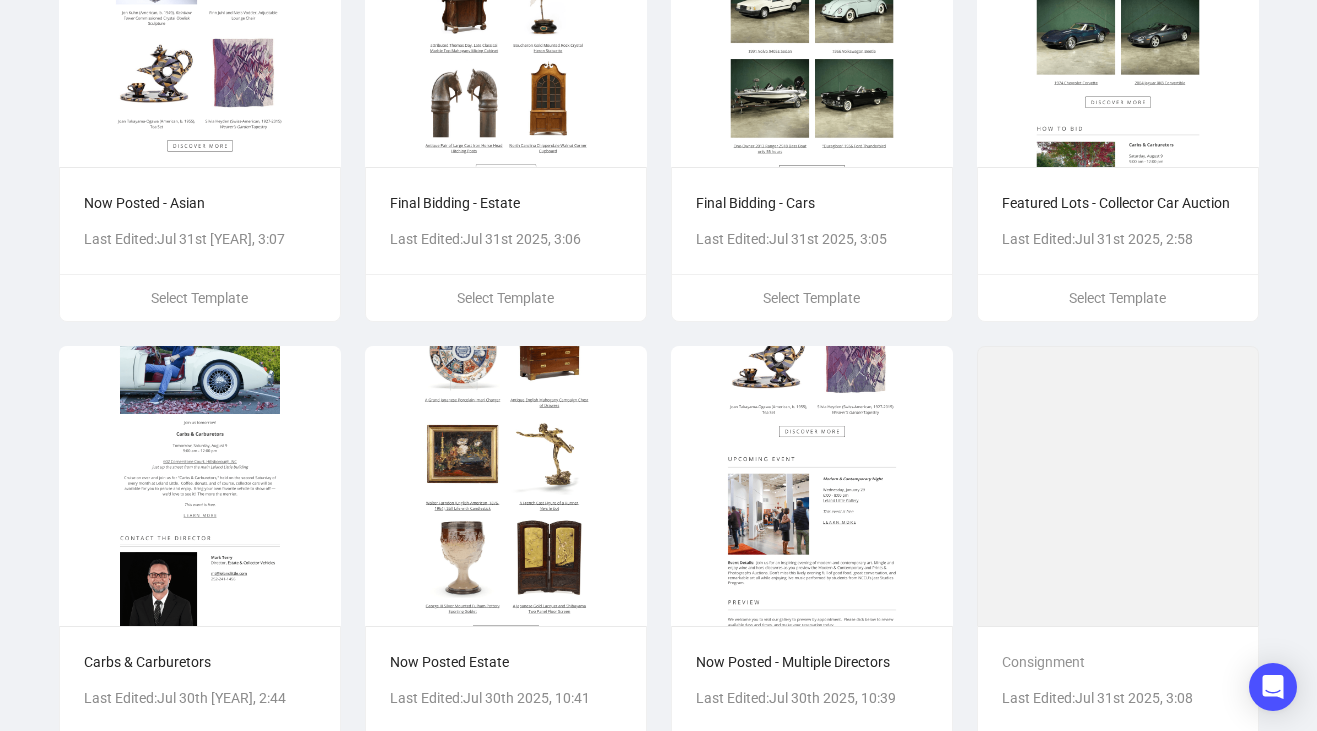 scroll, scrollTop: 756, scrollLeft: 0, axis: vertical 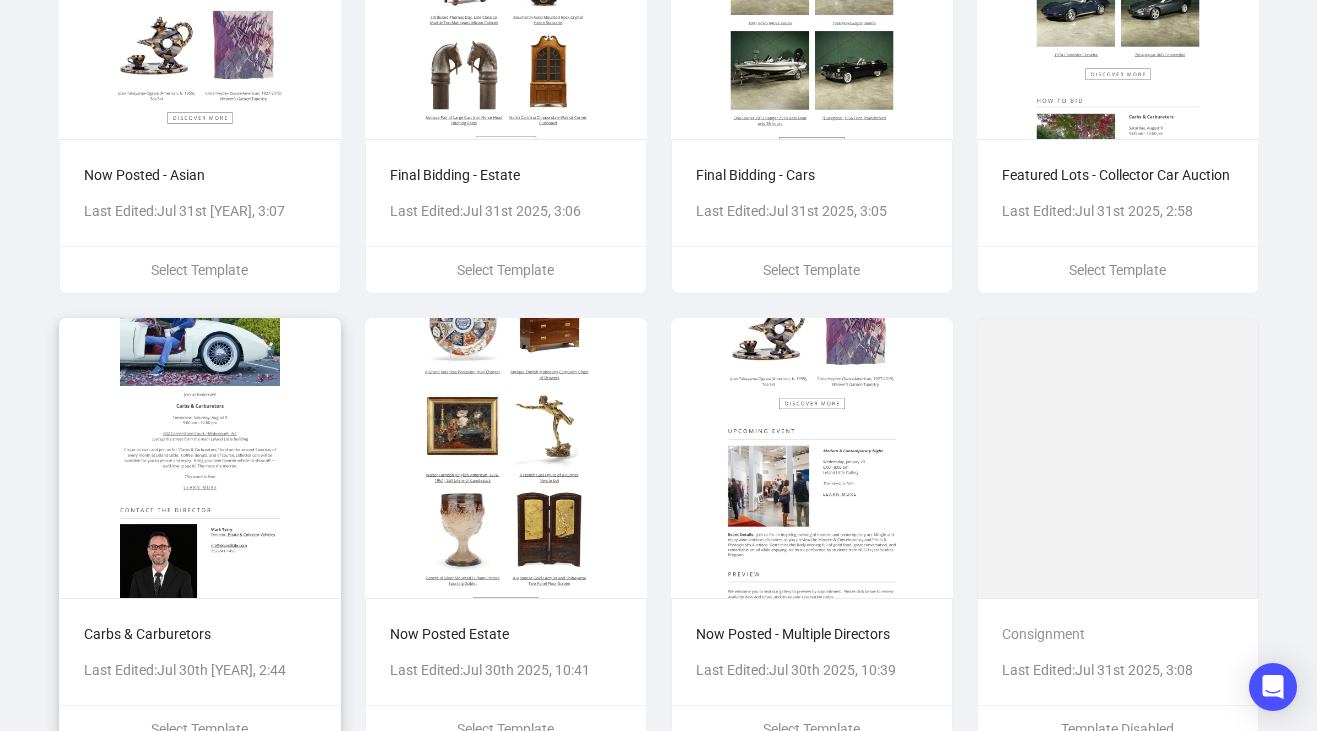 click at bounding box center [200, 458] 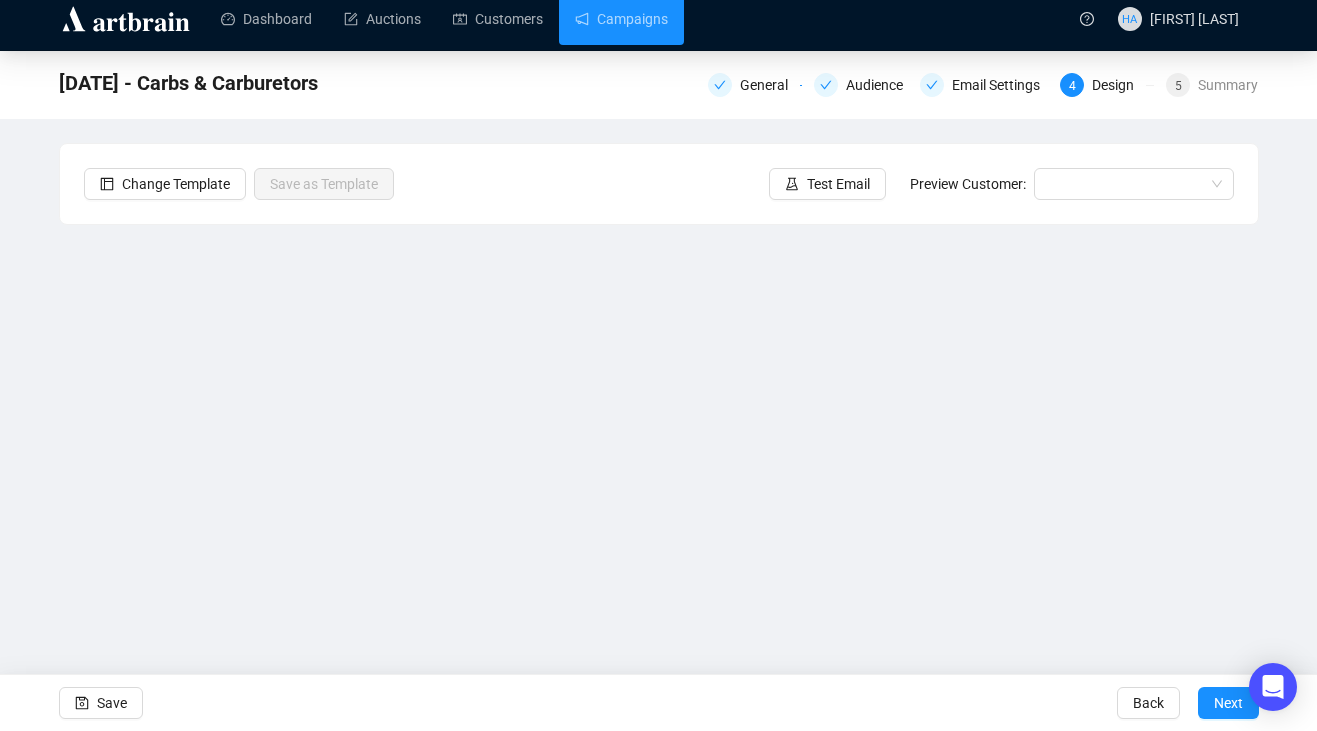 scroll, scrollTop: 13, scrollLeft: 0, axis: vertical 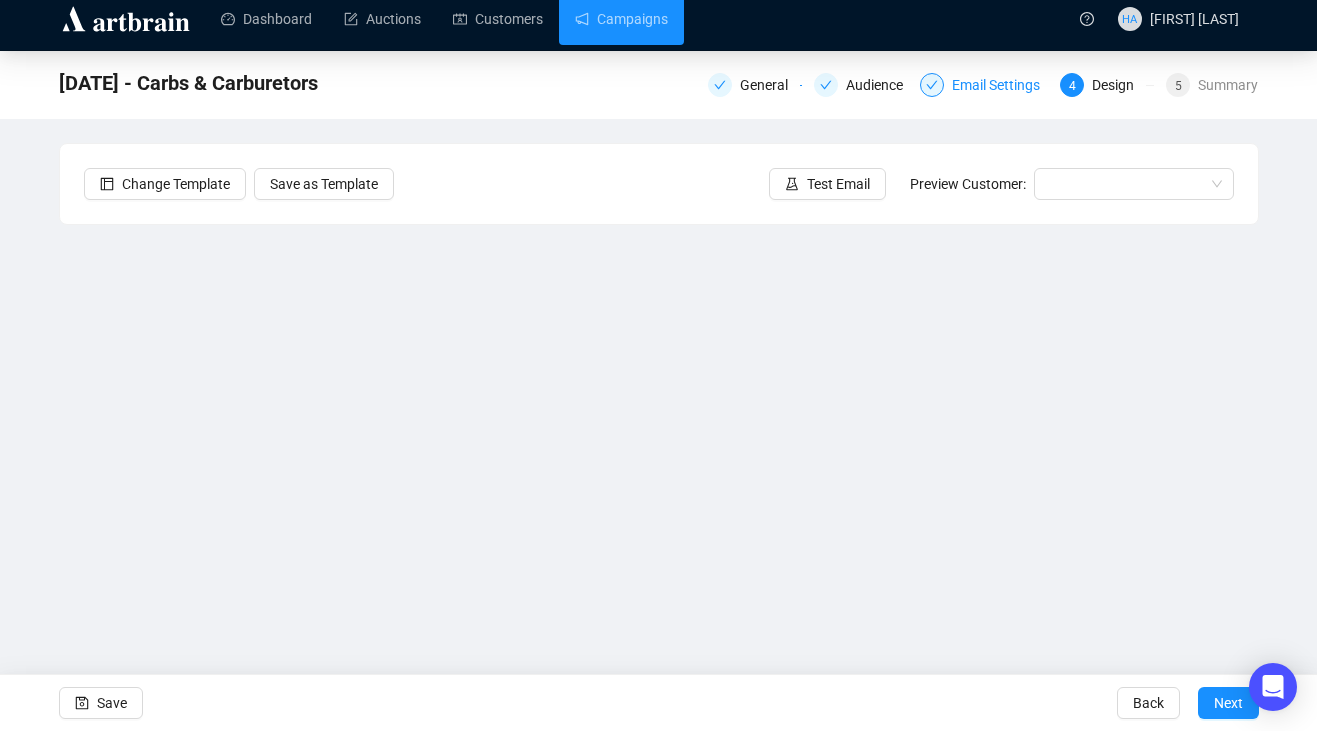 click on "Email Settings" at bounding box center (1002, 85) 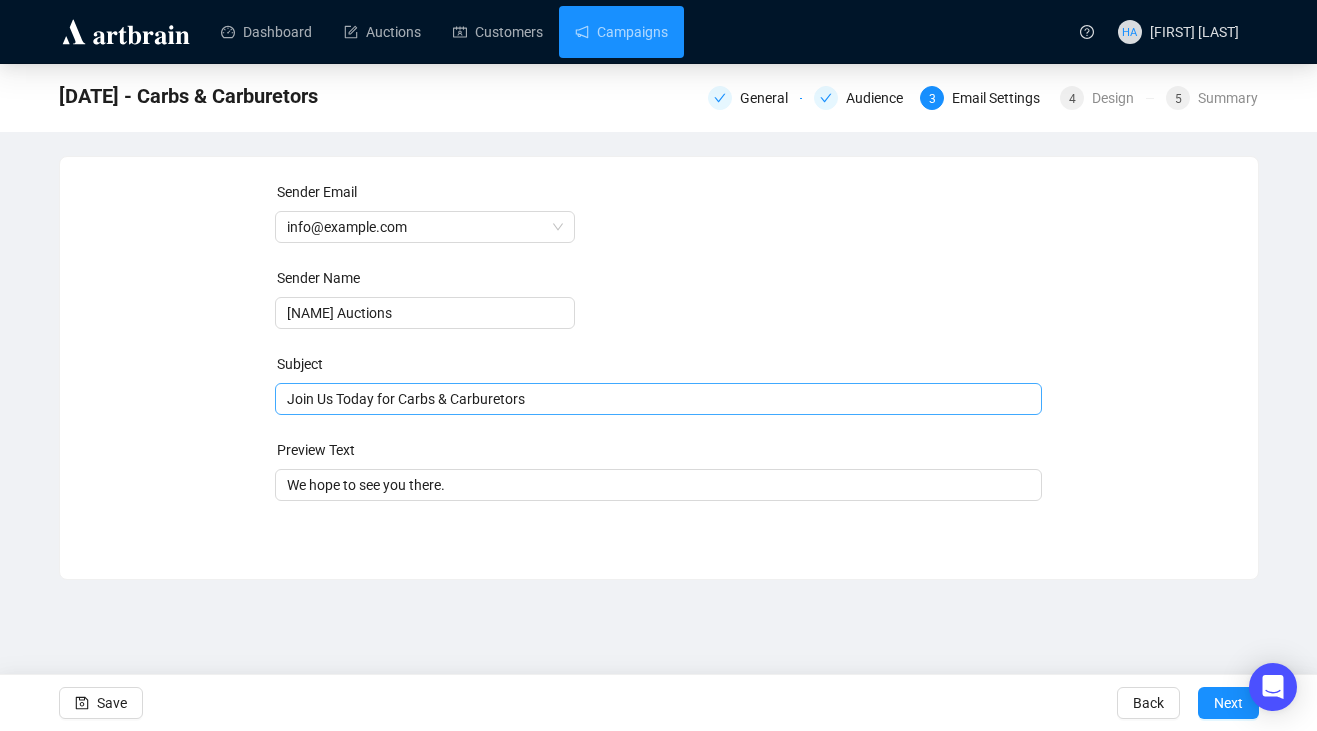 click on "Join Us Today for Carbs & Carburetors" at bounding box center [658, 399] 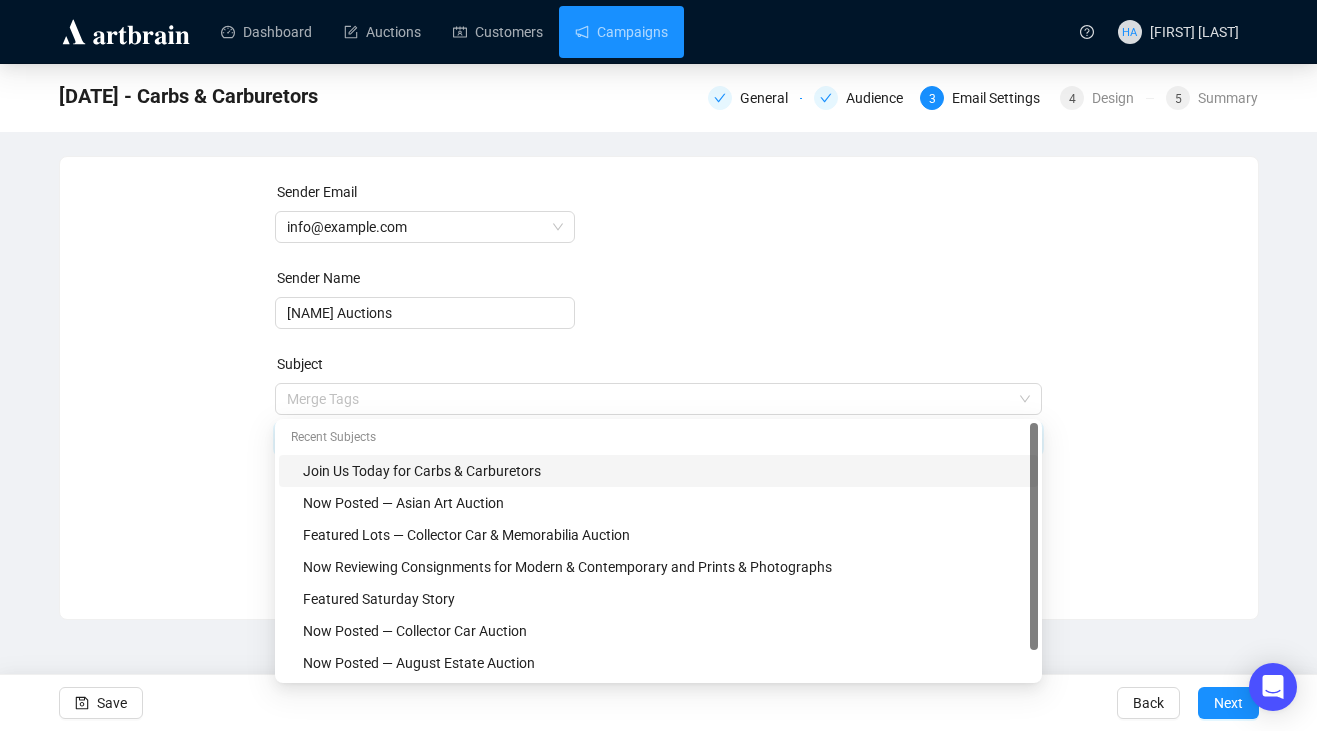 click at bounding box center [649, 399] 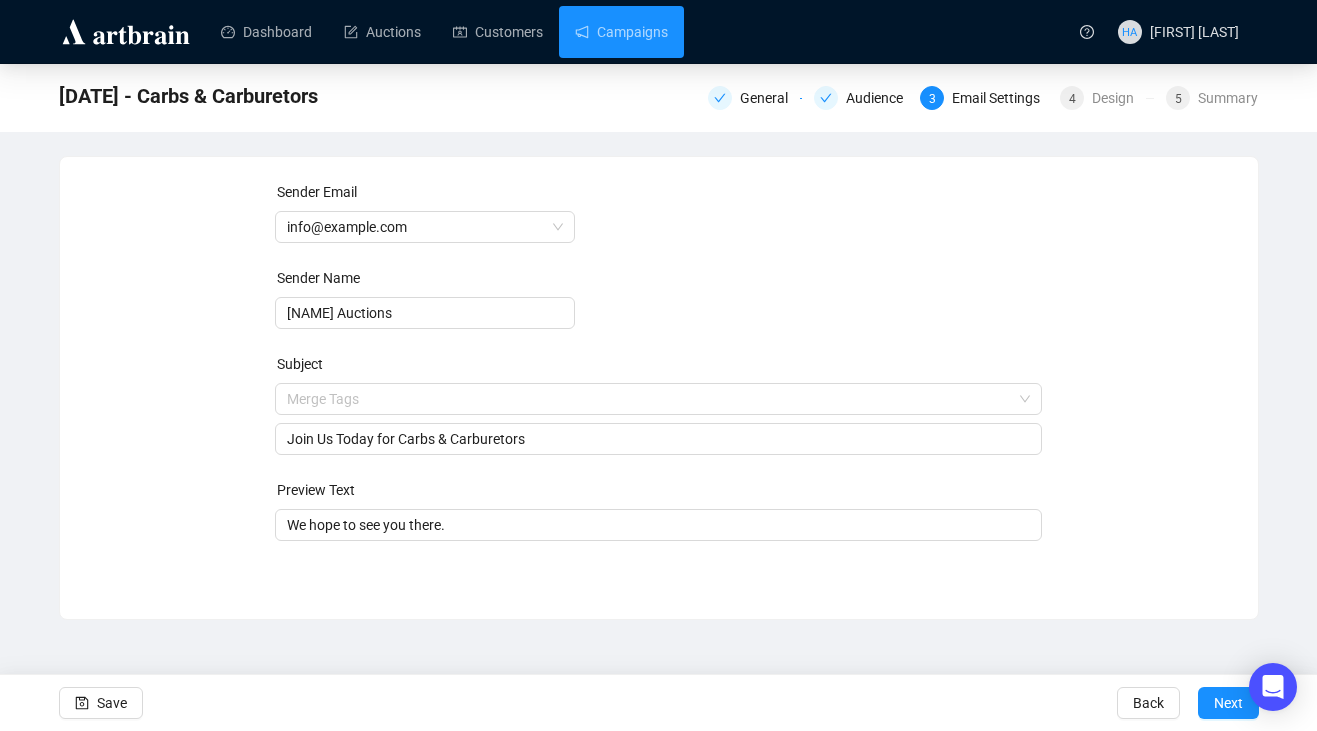 click on "Sender Email [EMAIL] Sender Name [NAME] Auctions Subject Merge Tags Join Us Today for Carbs & Carburetors Preview Text We hope to see you there. Save Back Next" at bounding box center (659, 373) 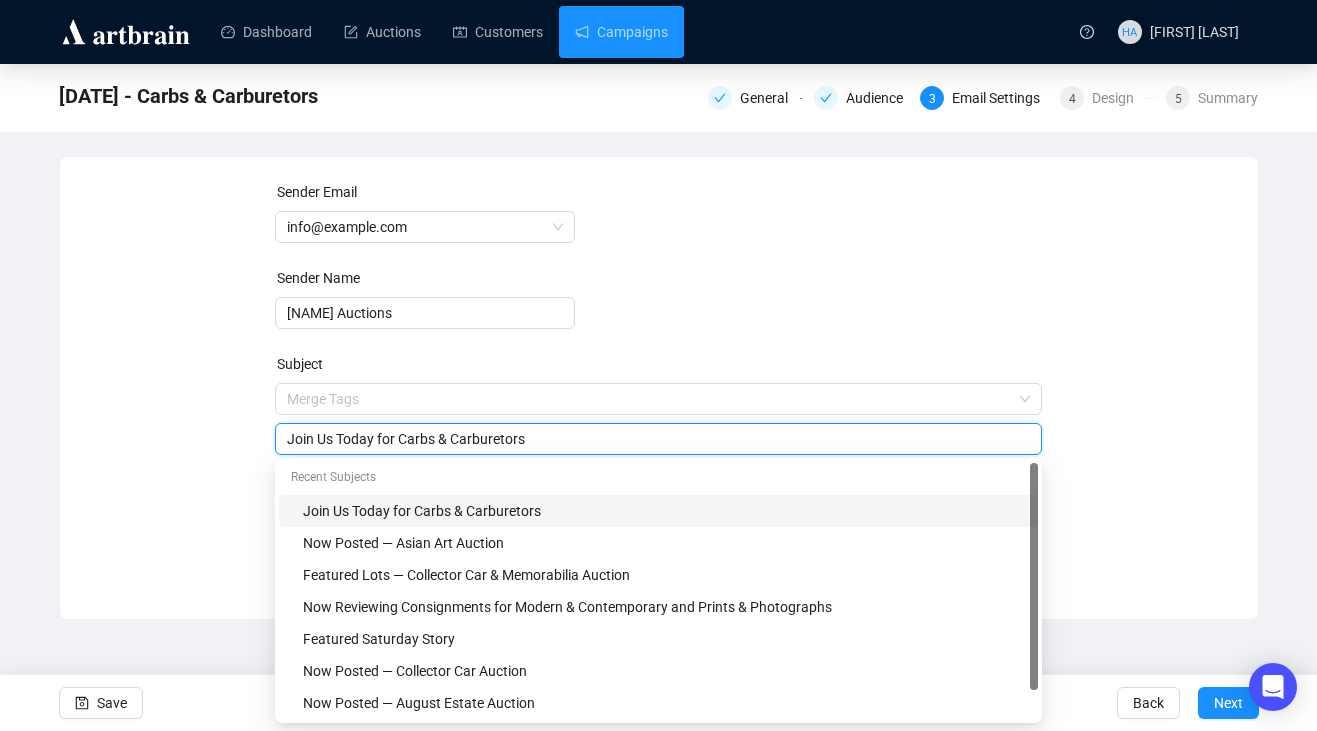 click on "Join Us Today for Carbs & Carburetors" at bounding box center (658, 439) 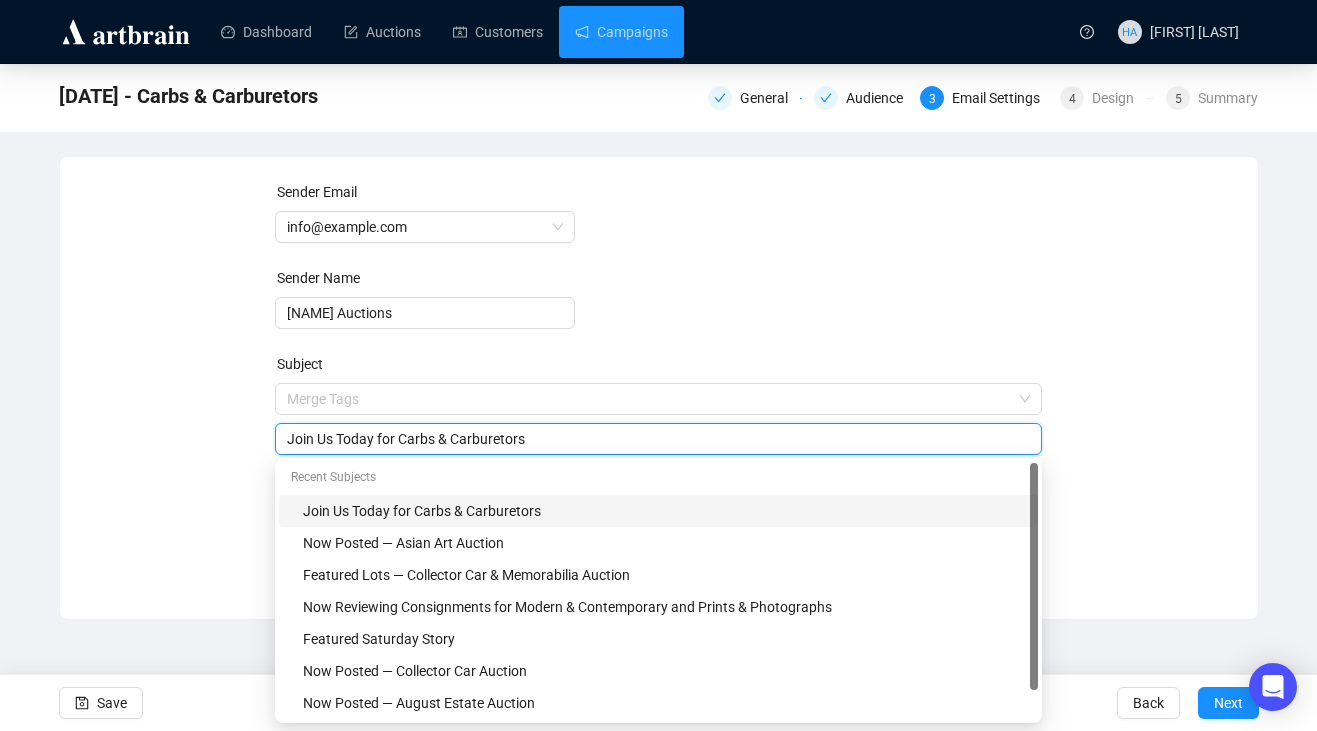 click on "Join Us Today for Carbs & Carburetors" at bounding box center (658, 439) 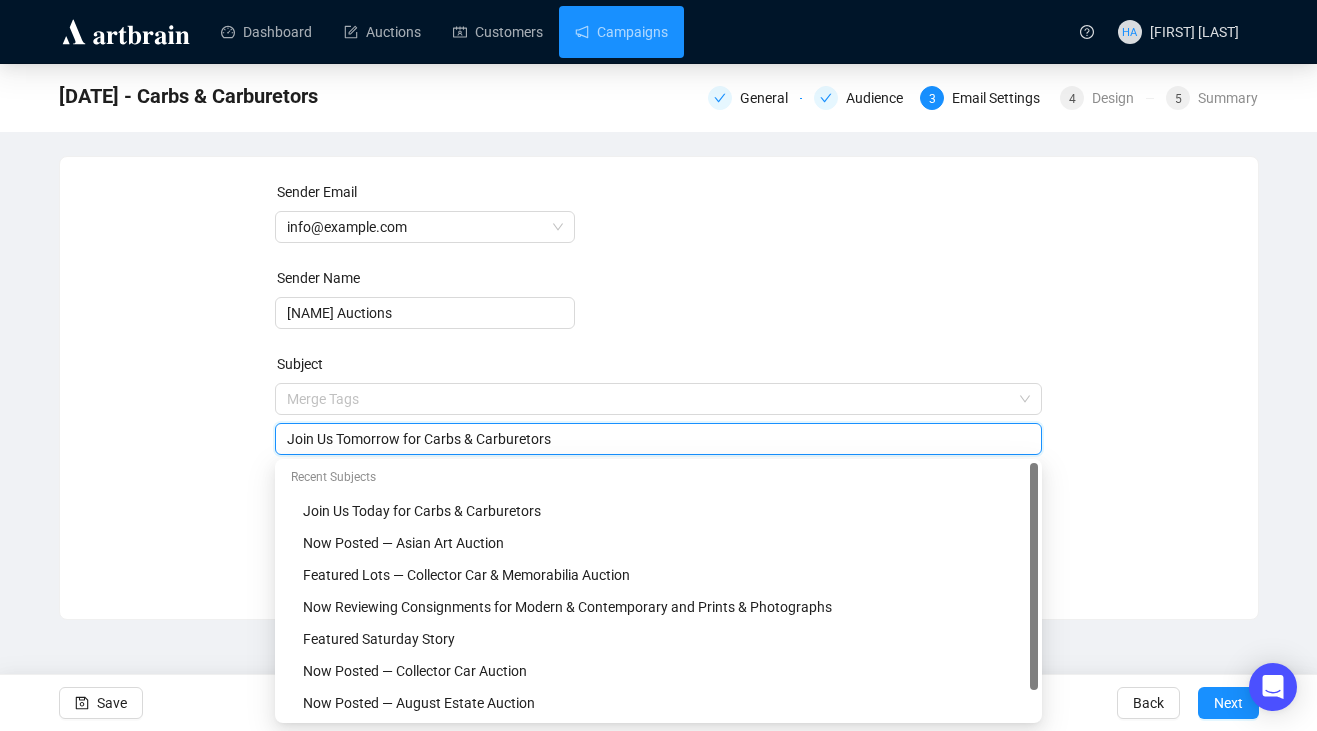 type on "Join Us Tomorrow for Carbs & Carburetors" 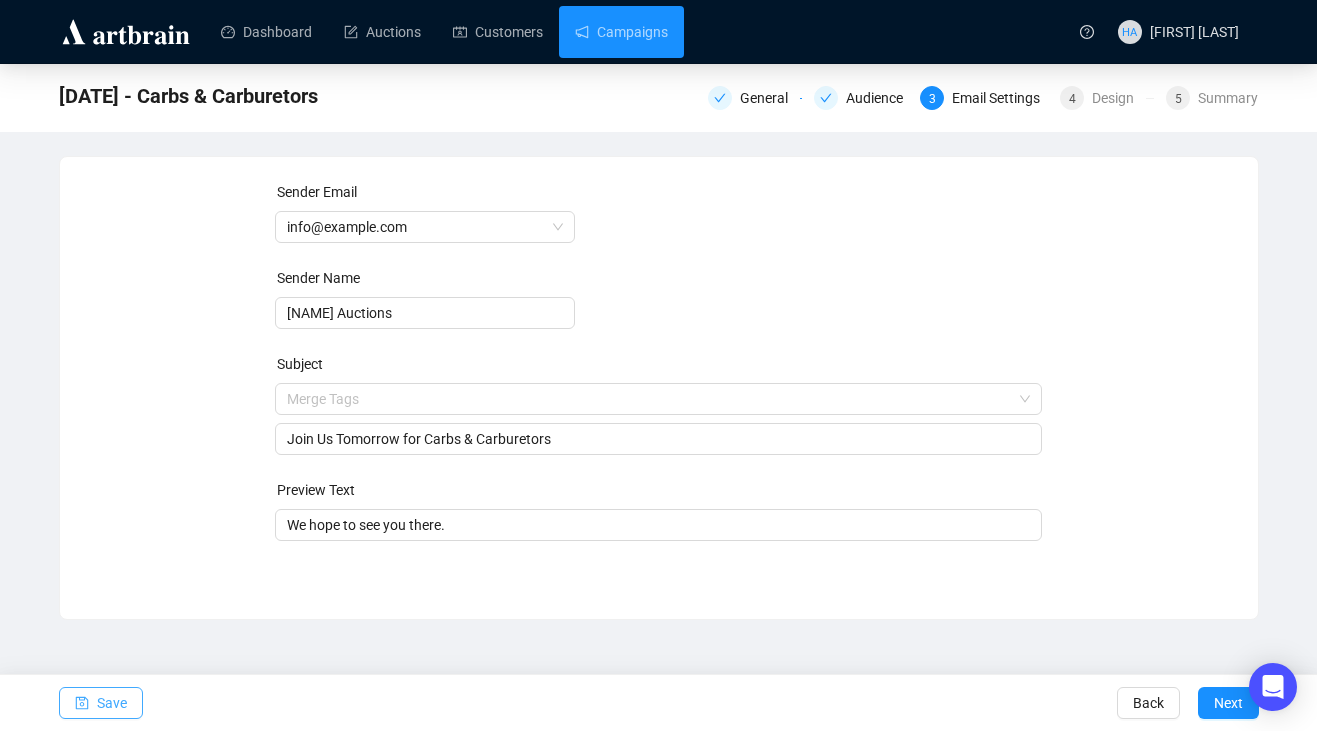 click on "Save" at bounding box center (112, 703) 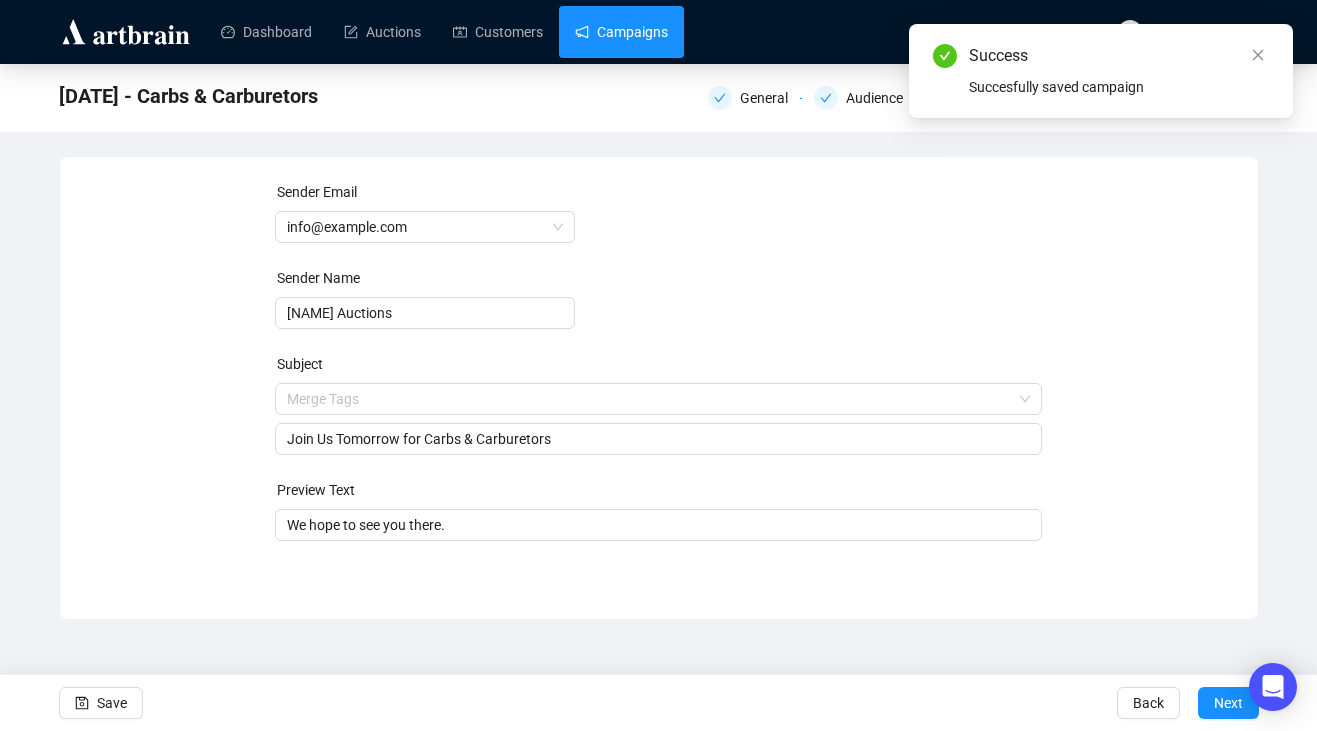 click on "Campaigns" at bounding box center (621, 32) 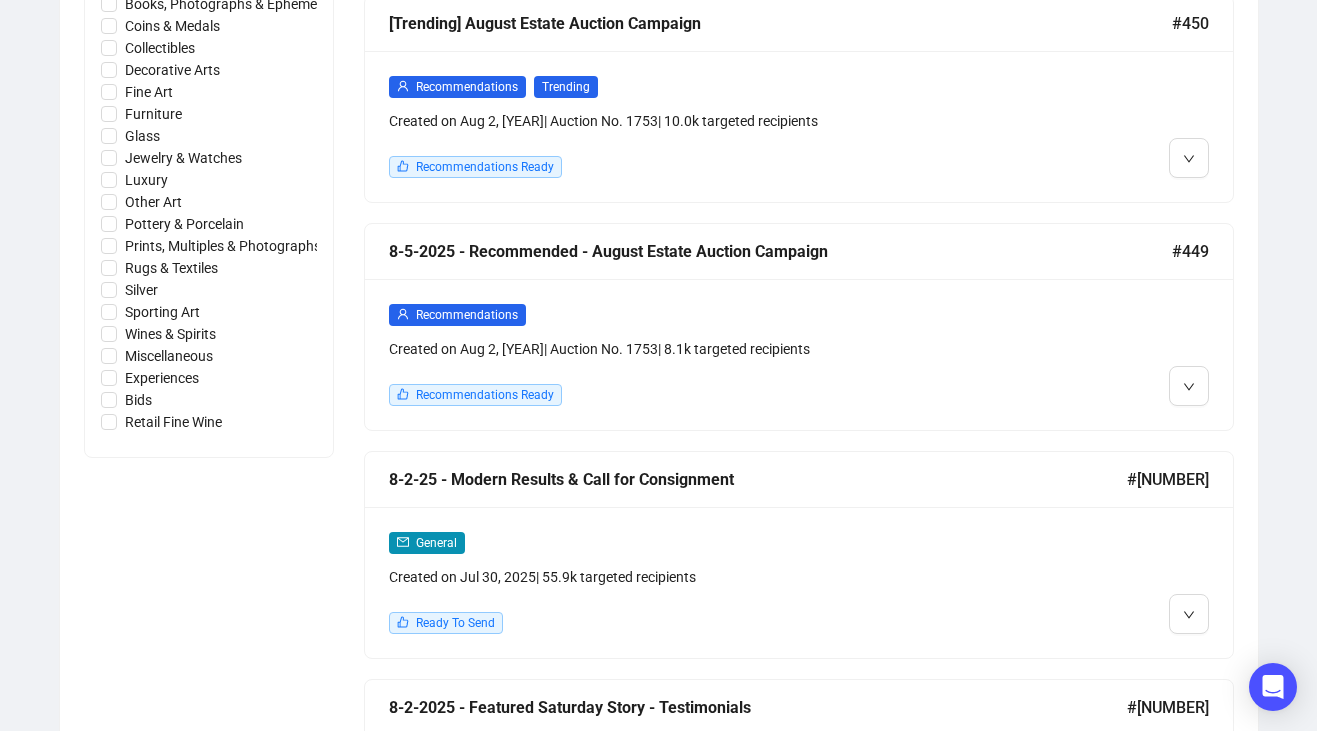 scroll, scrollTop: 1095, scrollLeft: 0, axis: vertical 